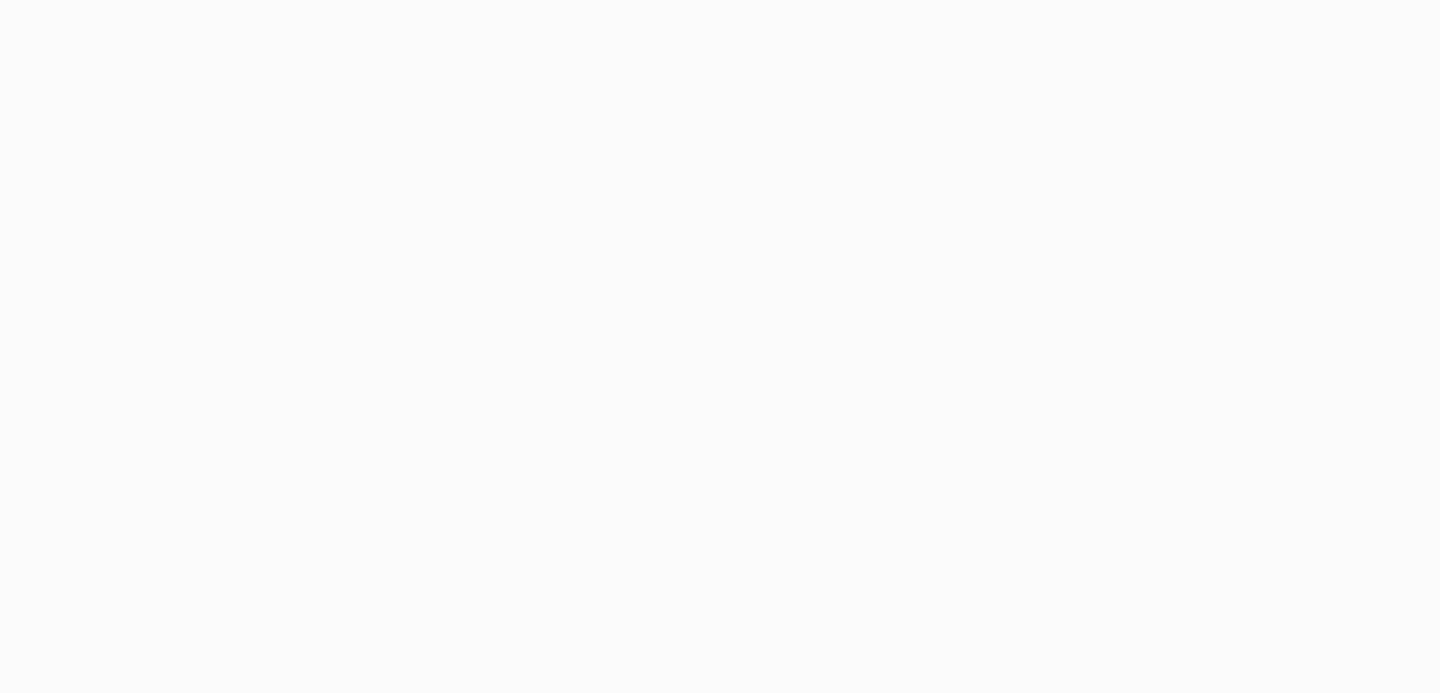 scroll, scrollTop: 0, scrollLeft: 0, axis: both 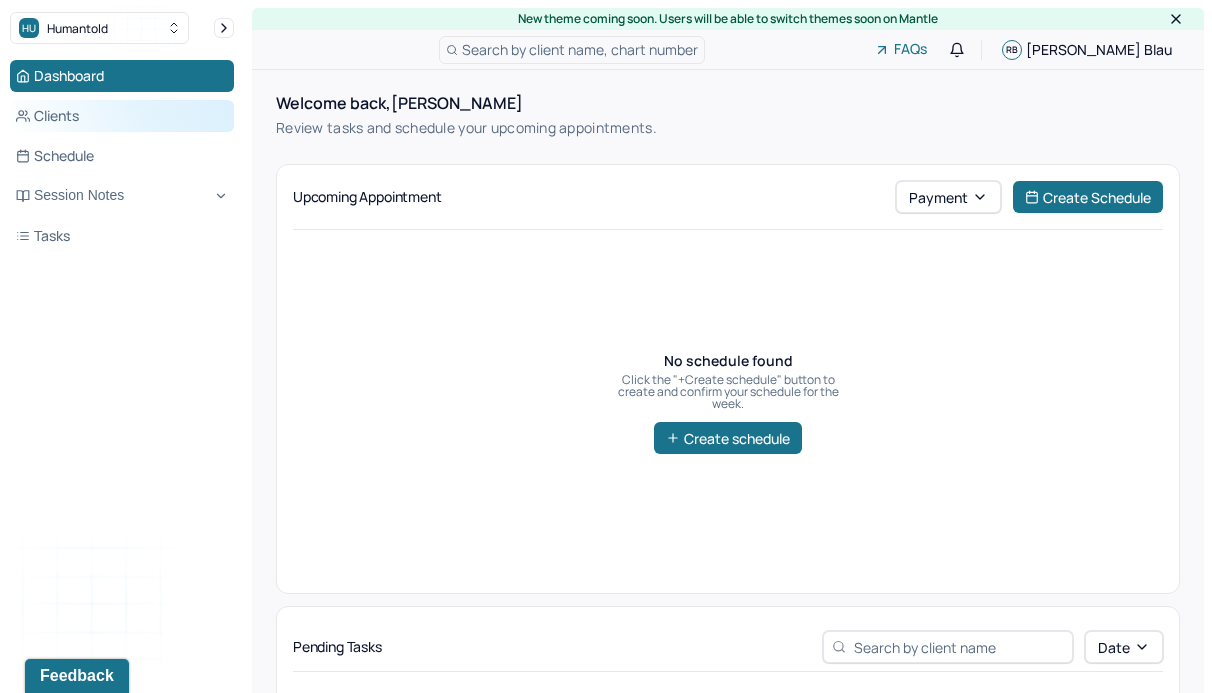 click on "Clients" at bounding box center (122, 116) 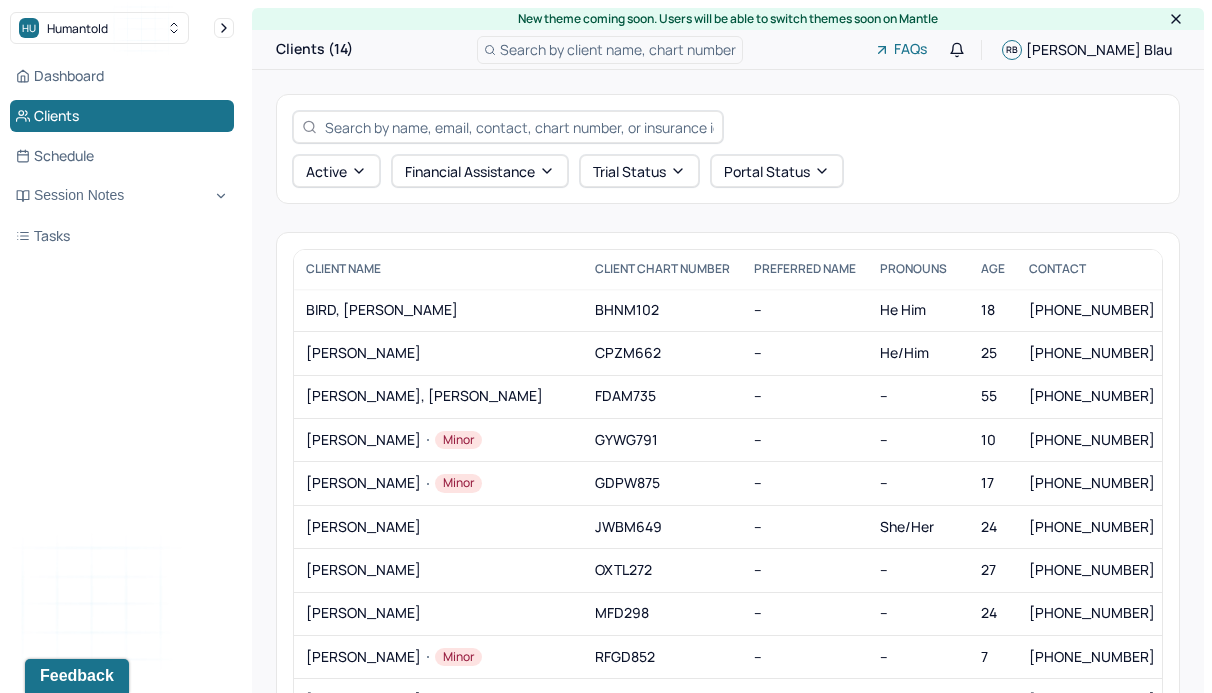 click at bounding box center [519, 127] 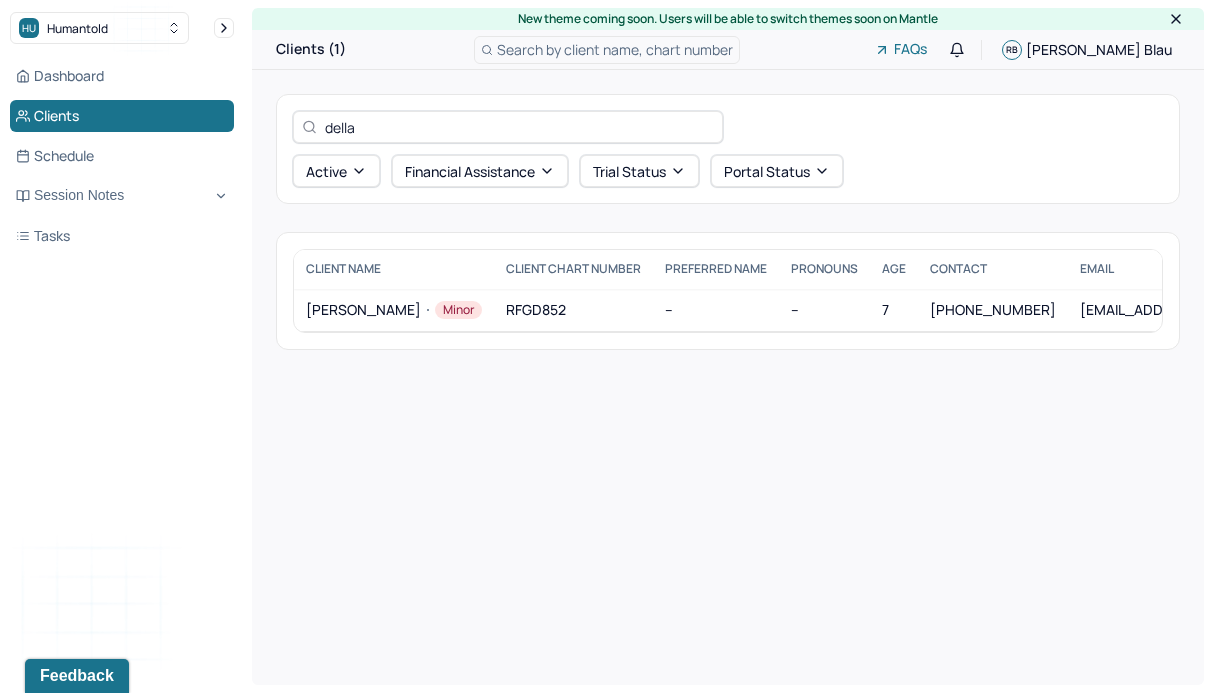 type on "della" 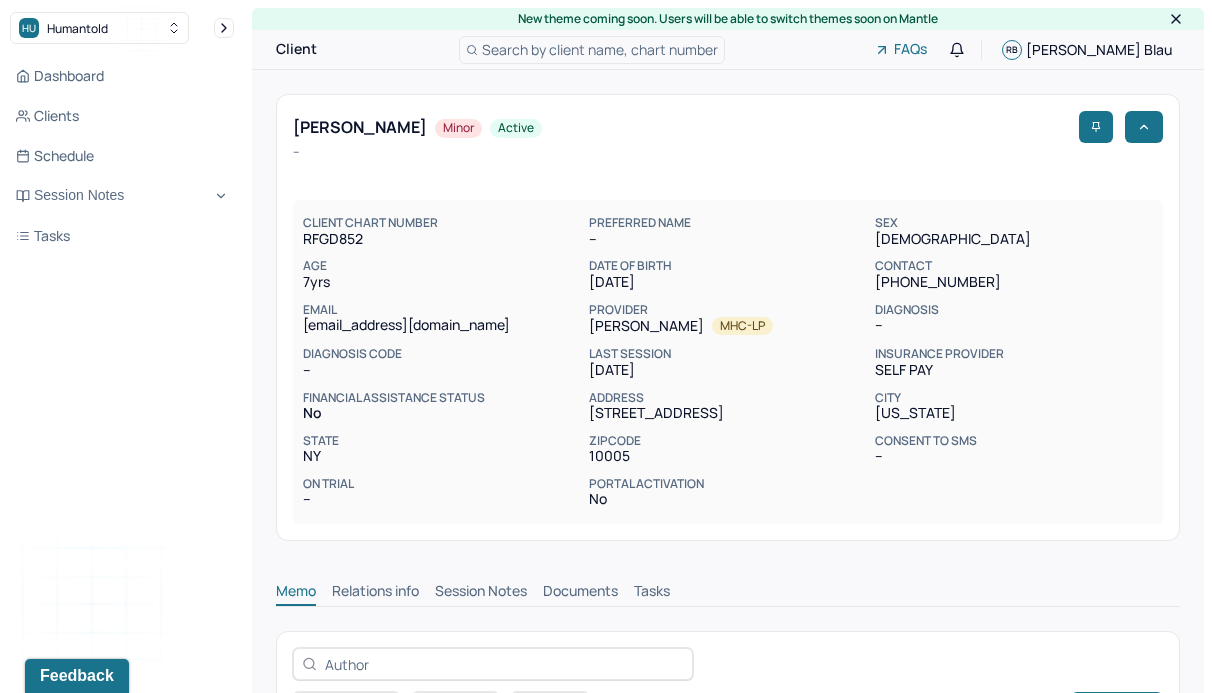 click on "Session Notes" at bounding box center [481, 593] 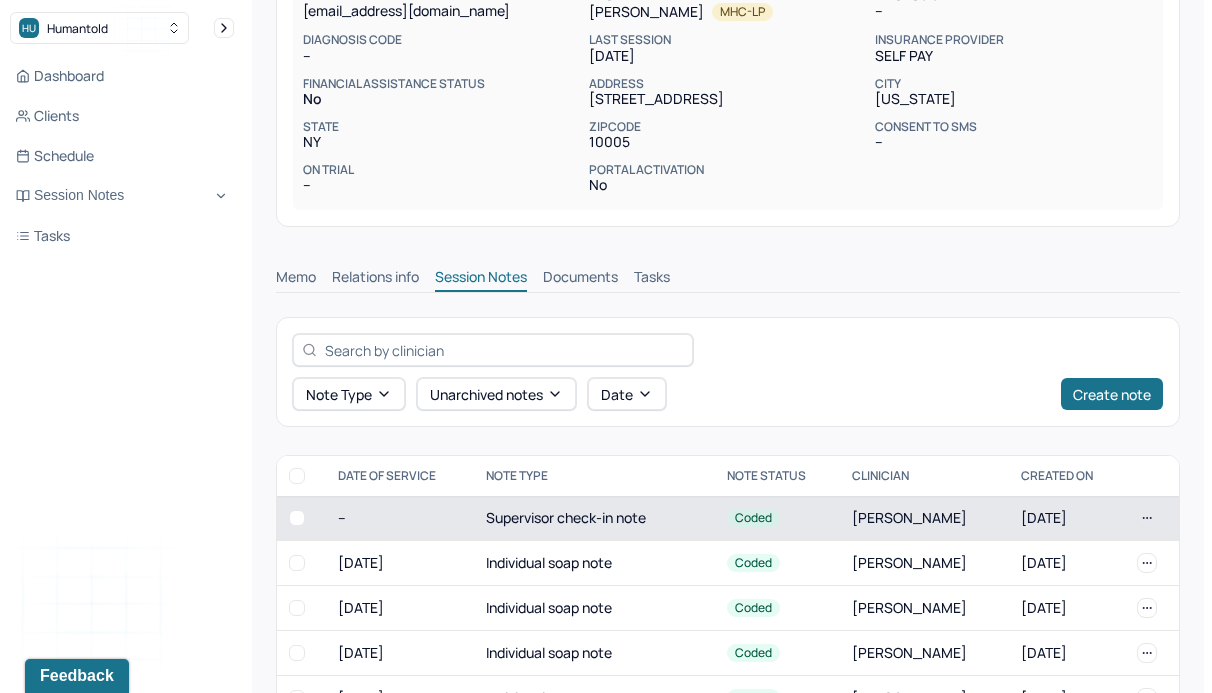 scroll, scrollTop: 312, scrollLeft: 0, axis: vertical 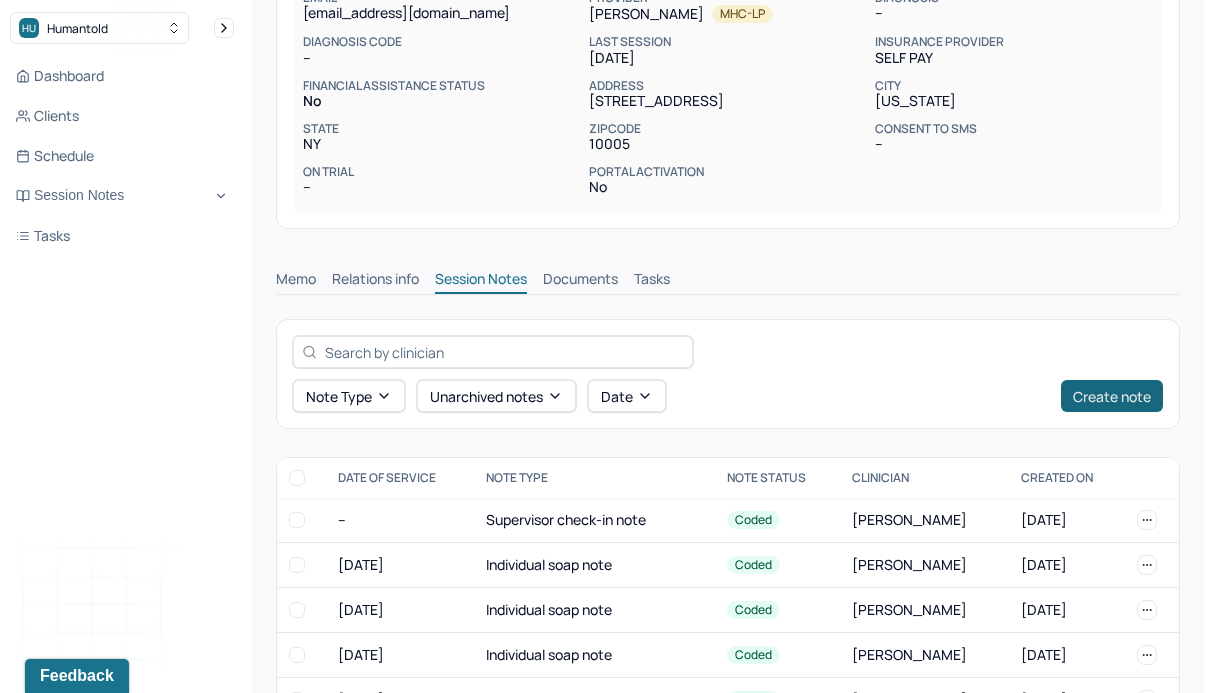 click on "Create note" at bounding box center (1112, 396) 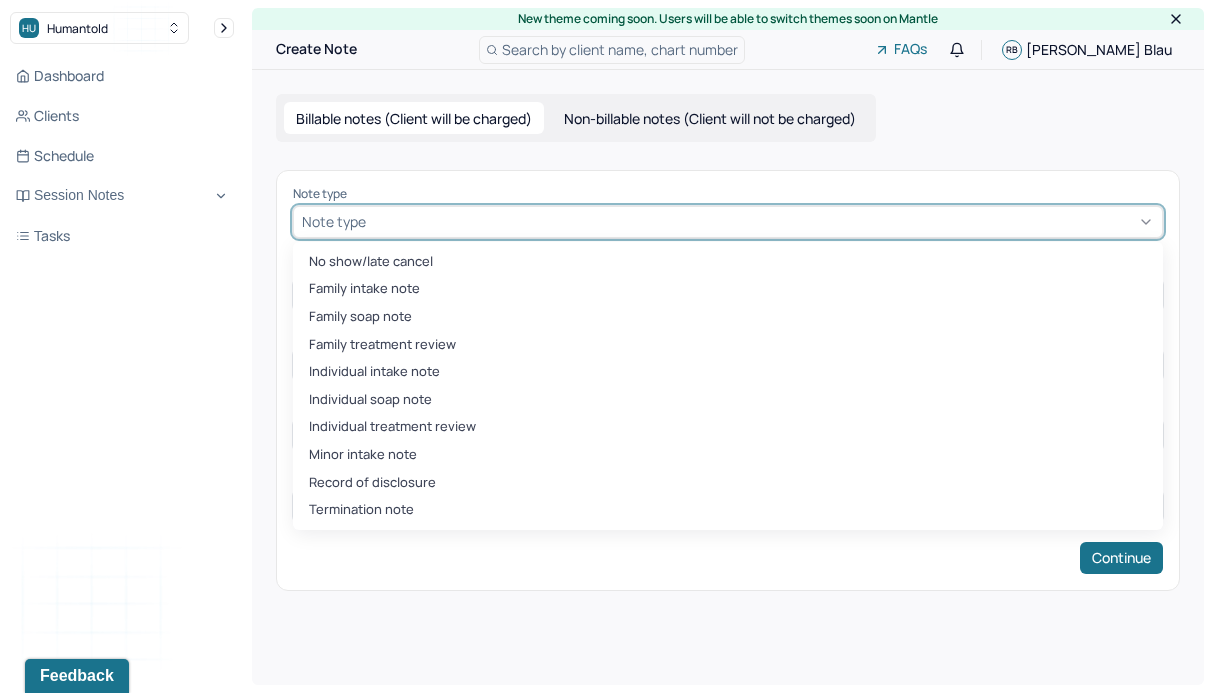 click on "Note type" at bounding box center (728, 222) 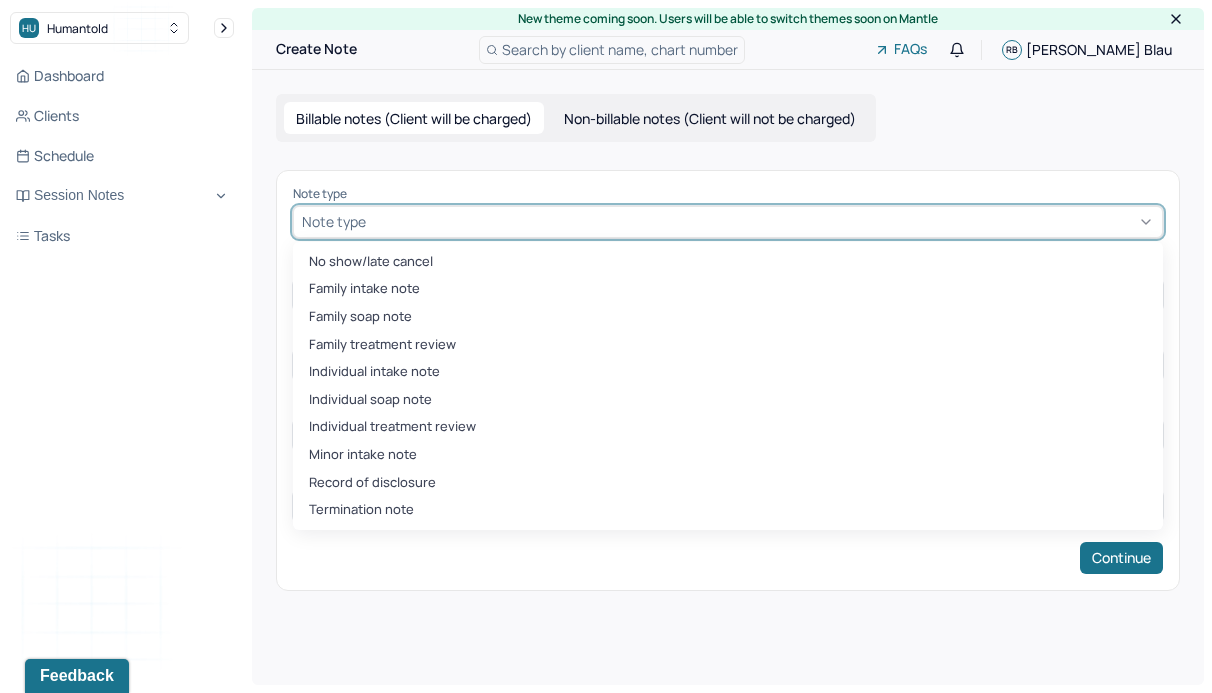 click on "Non-billable notes (Client will not be charged)" at bounding box center [710, 118] 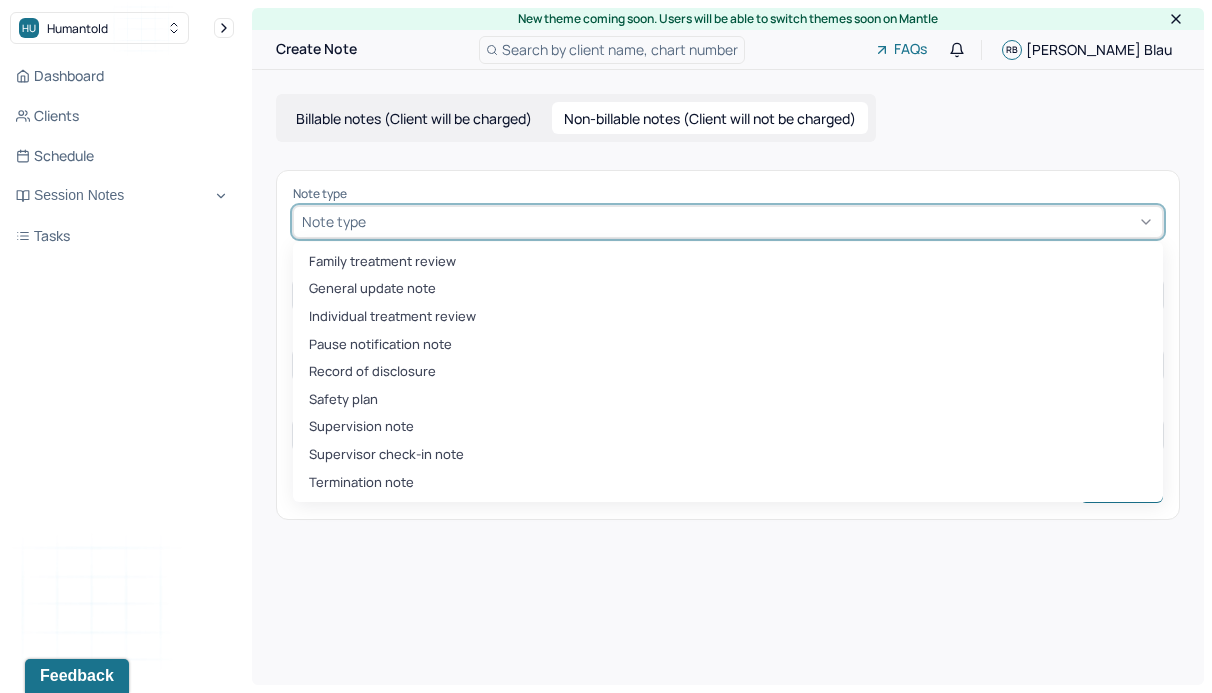 click at bounding box center [762, 221] 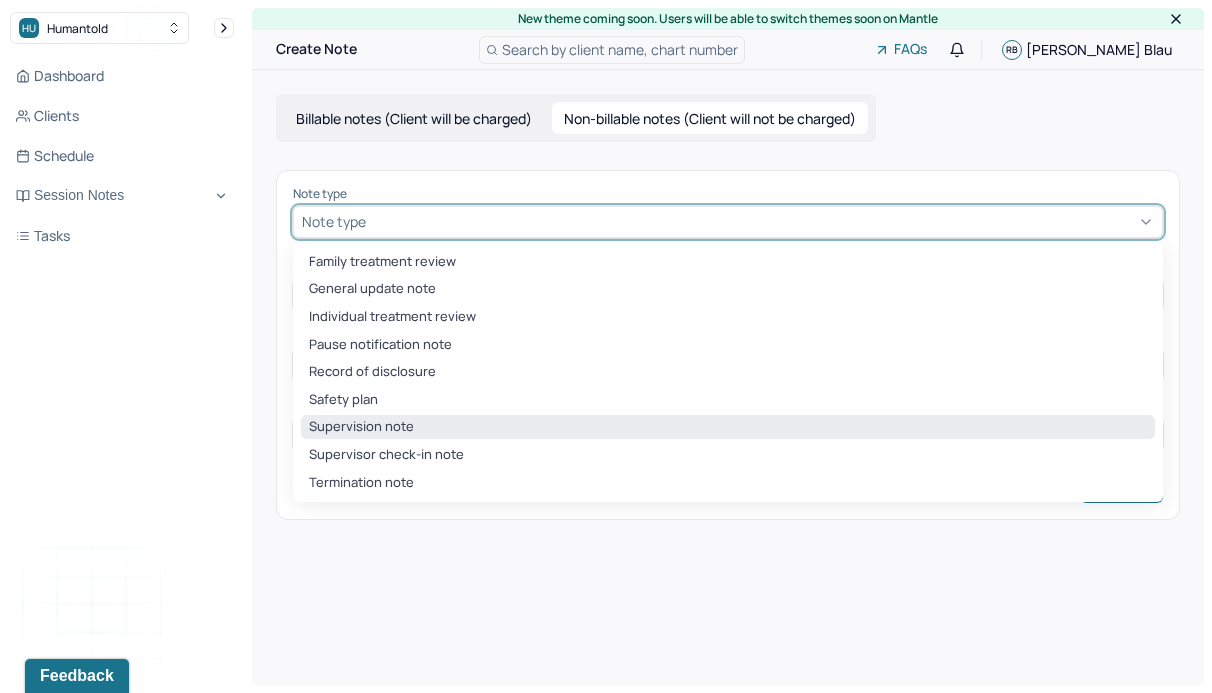 click on "Supervision note" at bounding box center (728, 427) 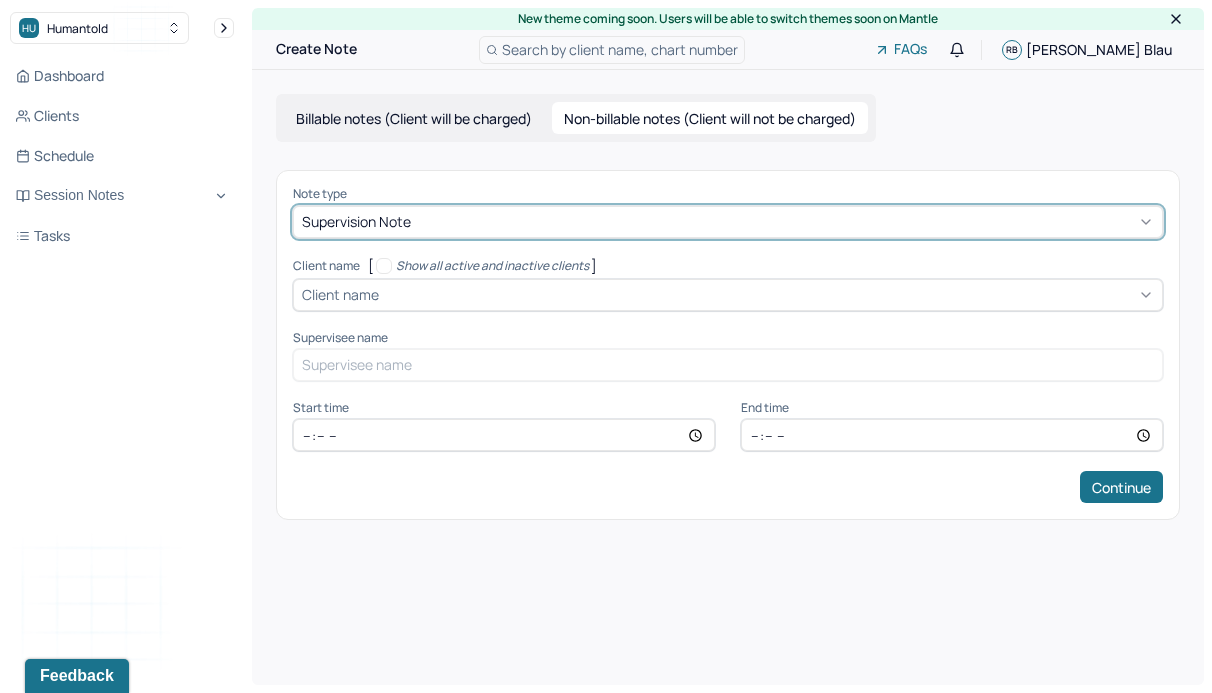 click on "Client name" at bounding box center [340, 294] 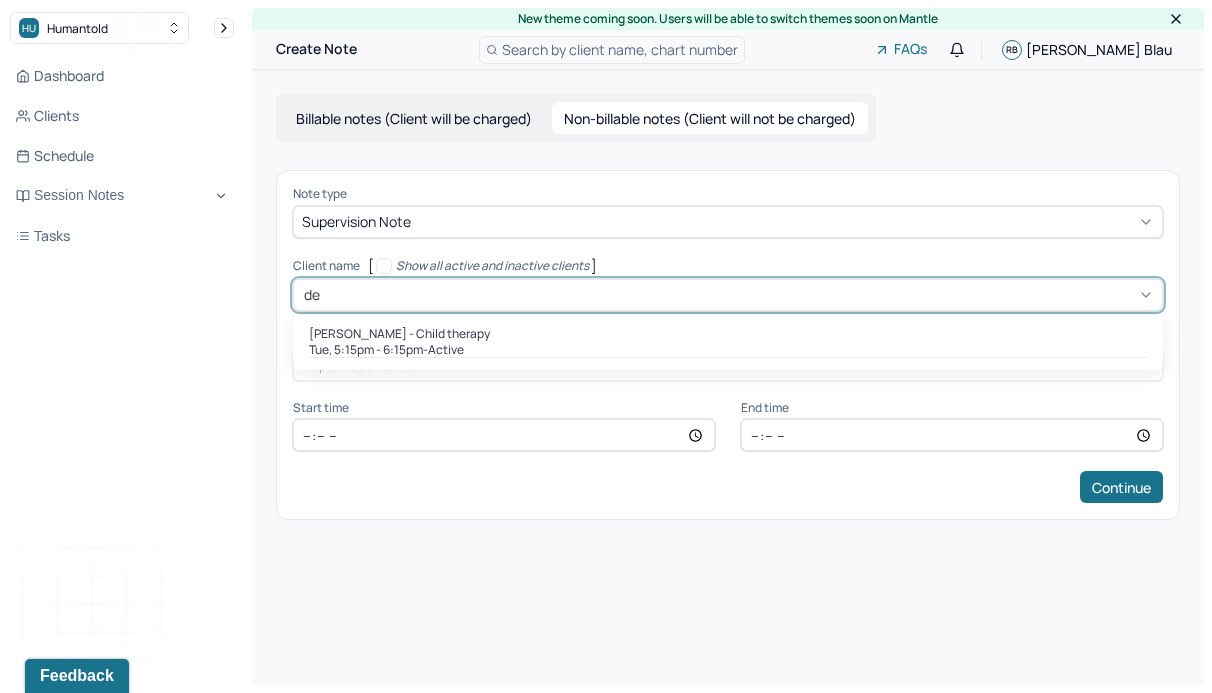 type on "d" 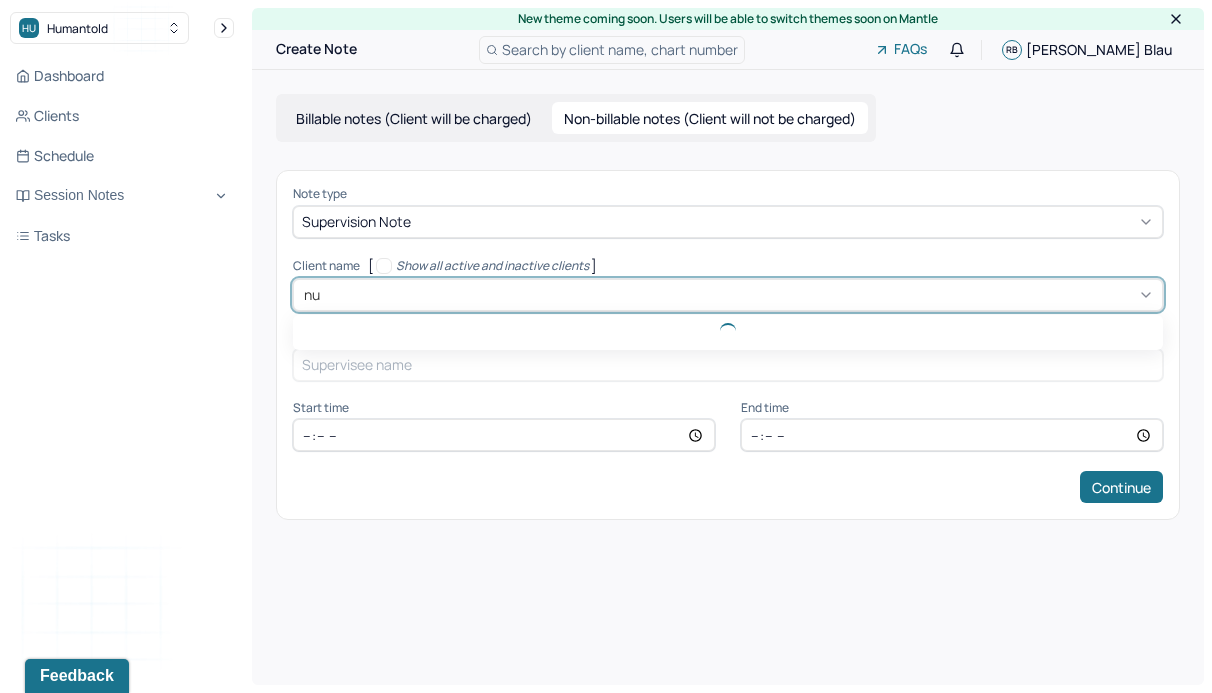type on "n" 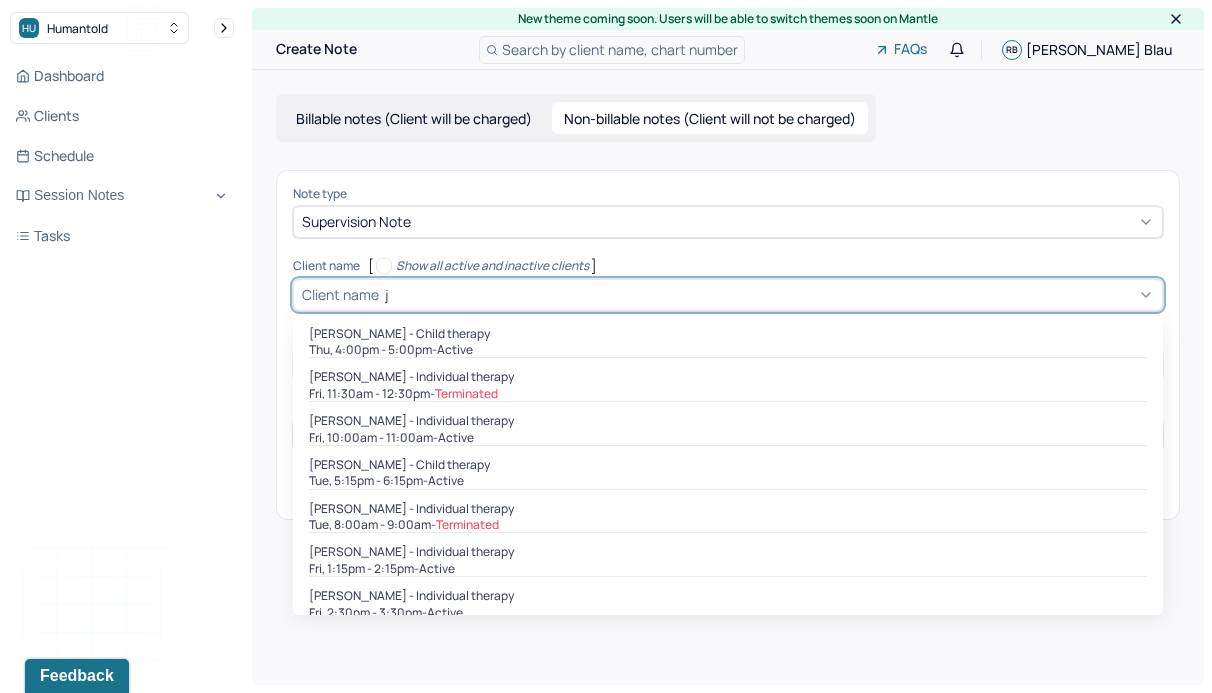 type on "ju" 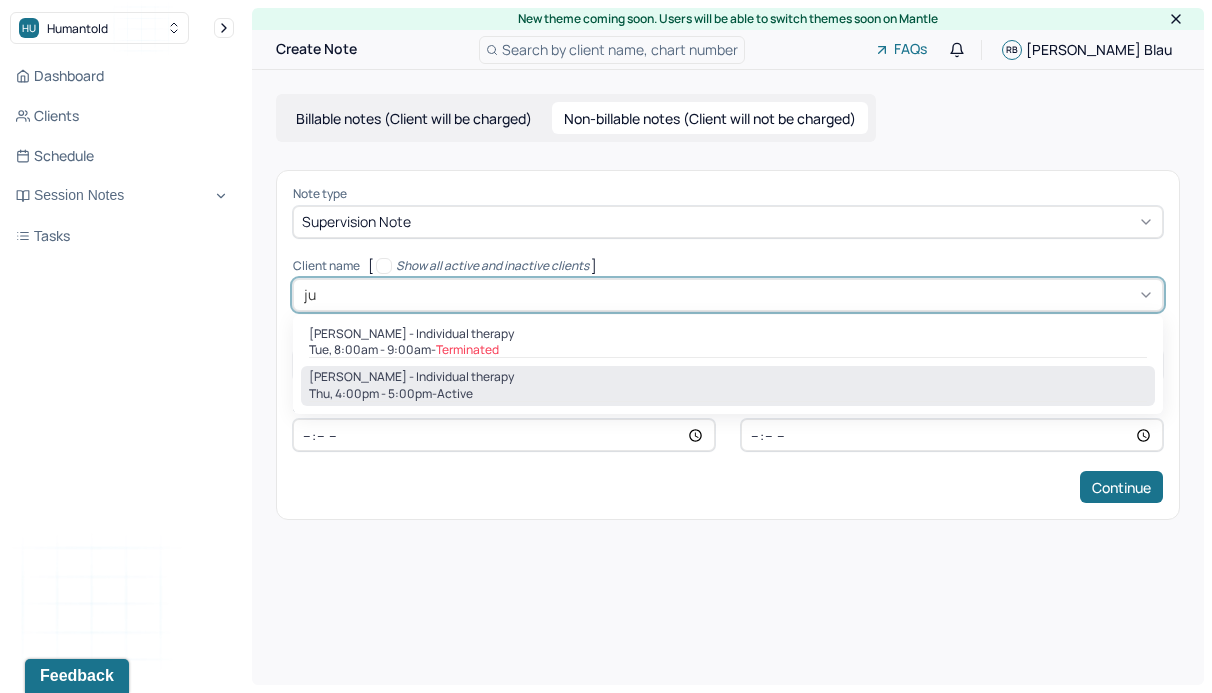 click on "[PERSON_NAME] - Individual therapy" at bounding box center (411, 377) 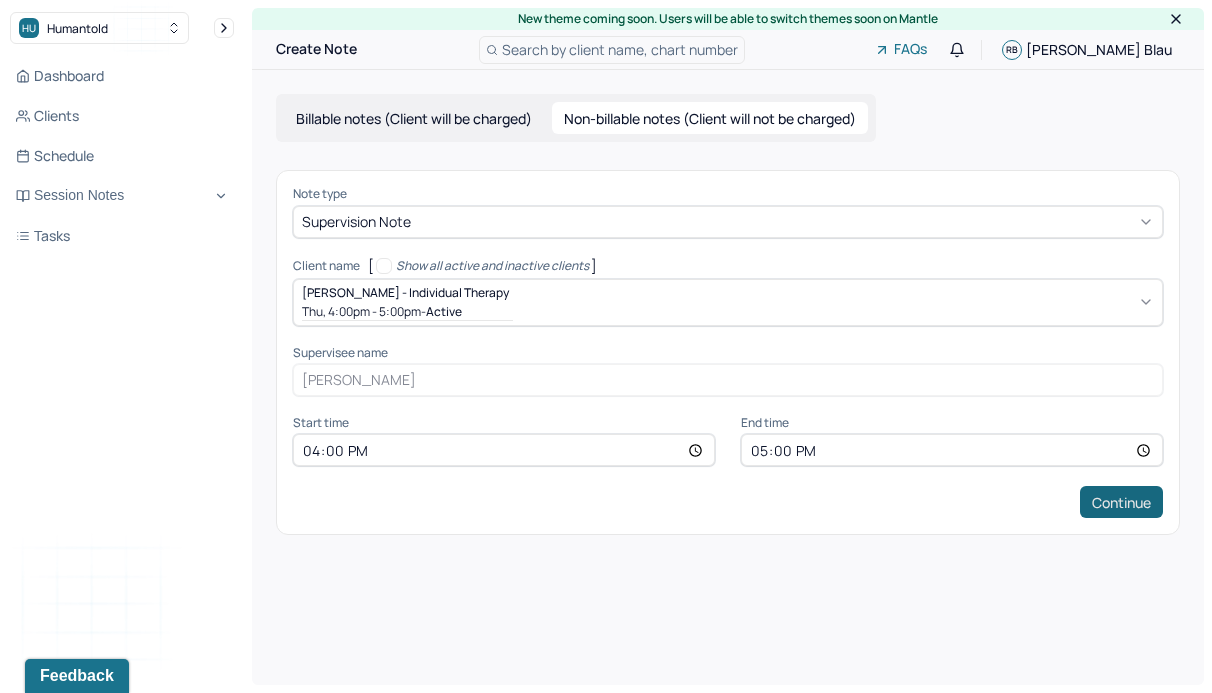 click on "Continue" at bounding box center (1121, 502) 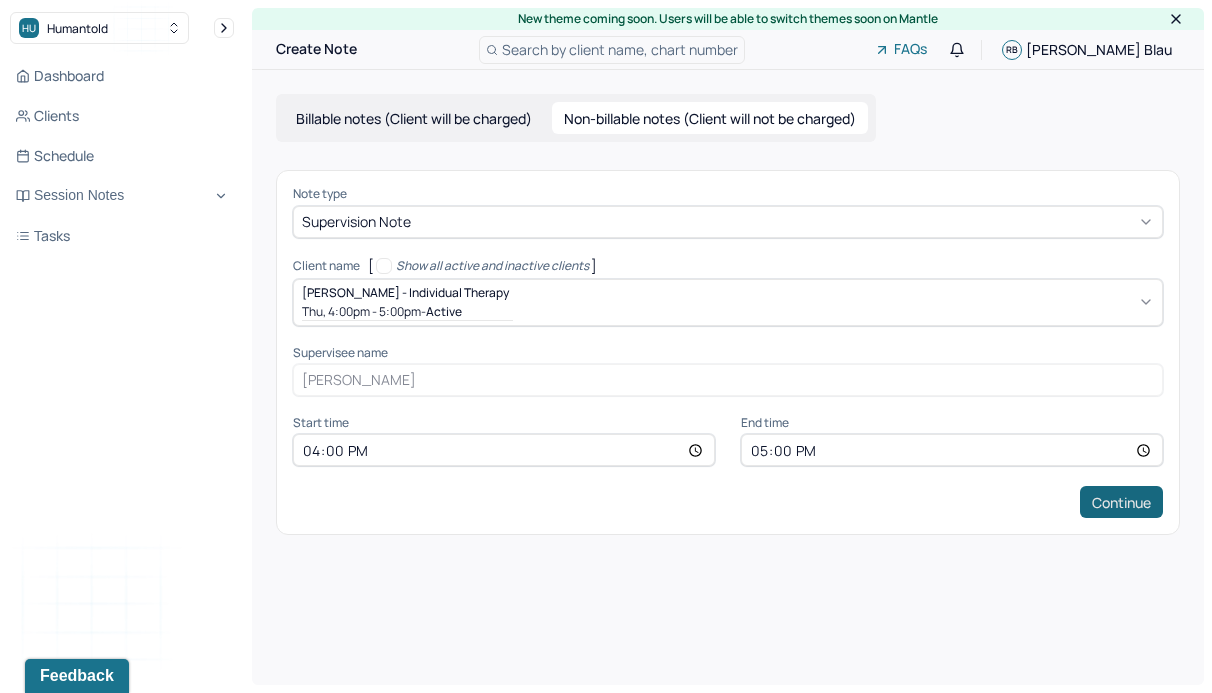 click on "Continue" at bounding box center [1121, 502] 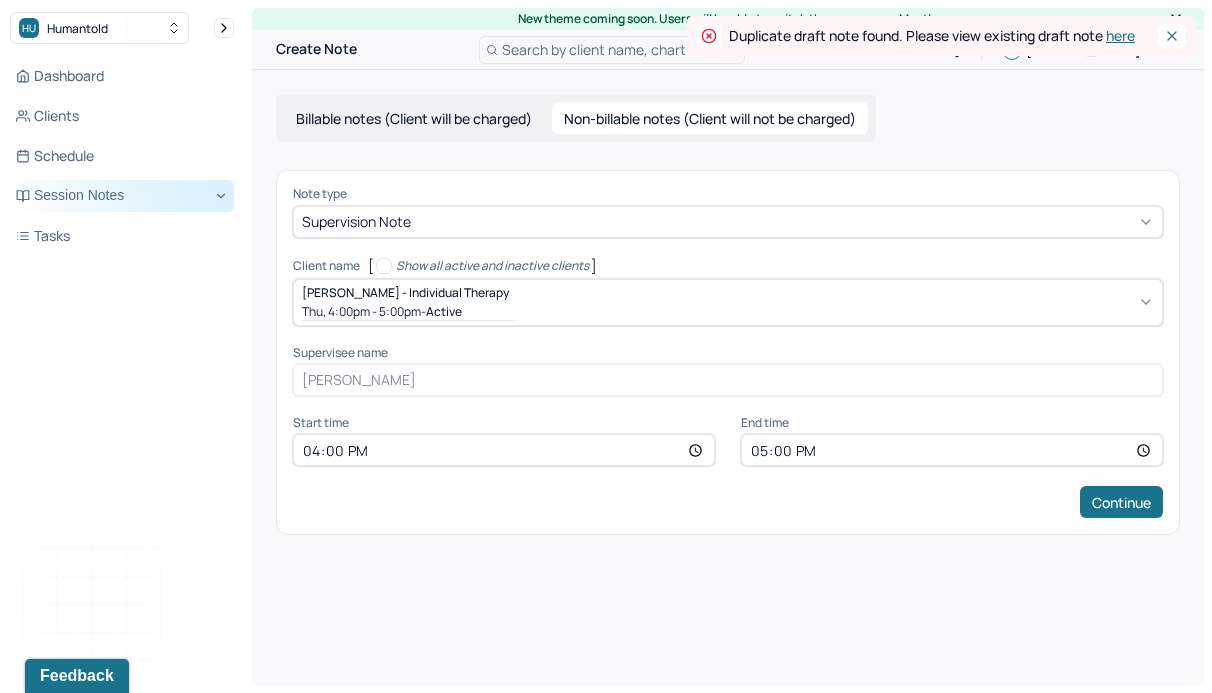 click on "Session Notes" at bounding box center (122, 196) 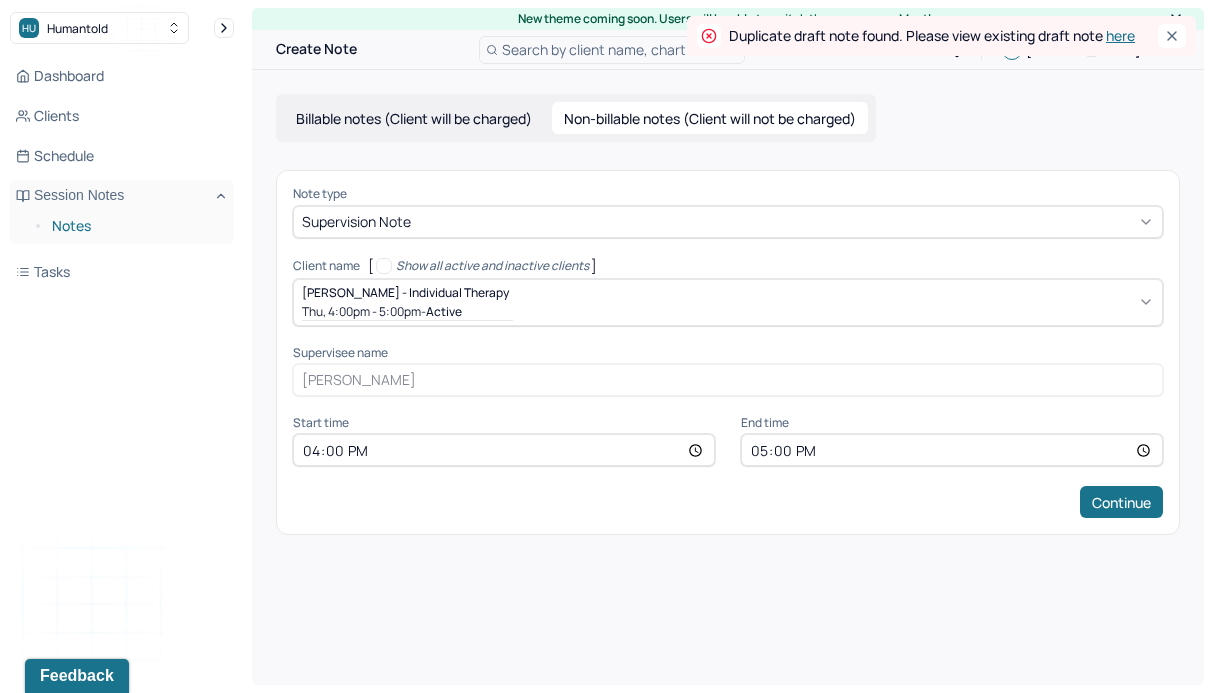 click on "Notes" at bounding box center [135, 226] 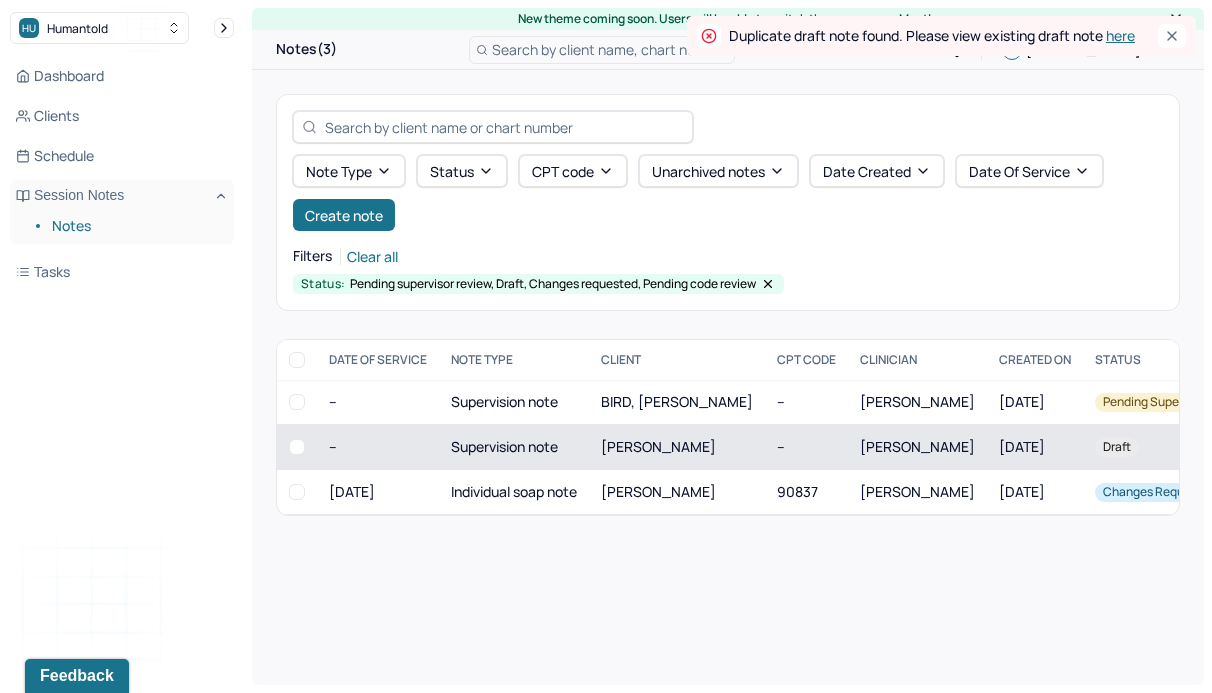 click on "Supervision note" at bounding box center [514, 447] 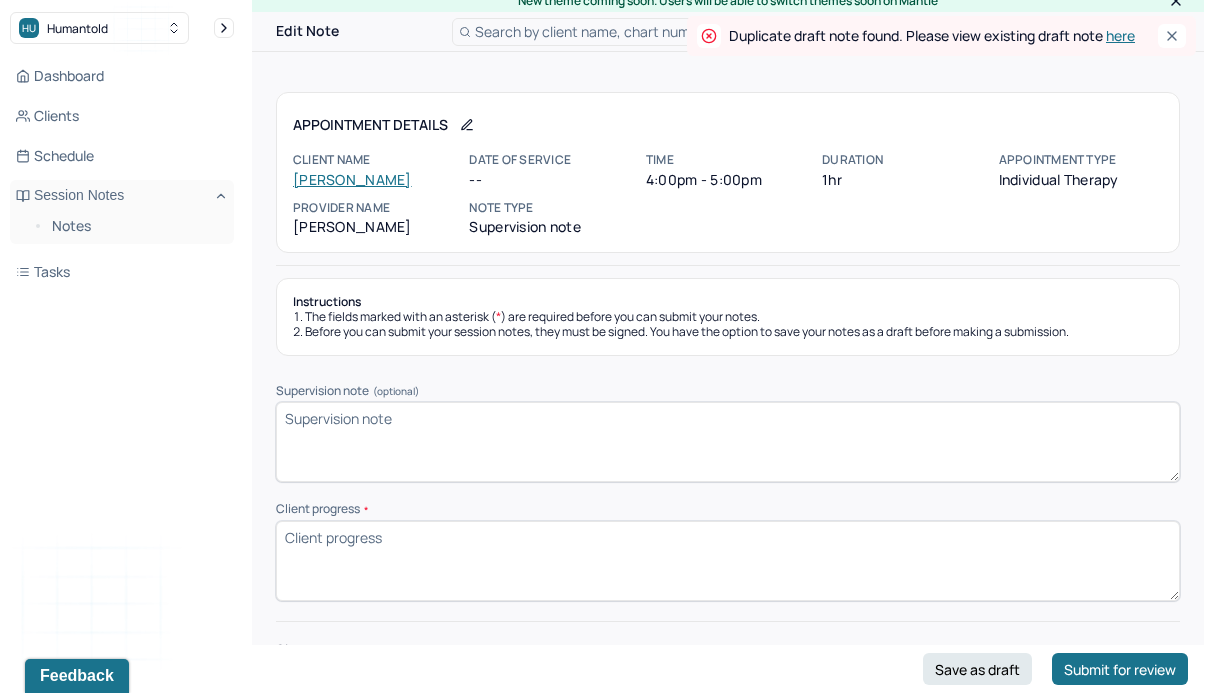 click on "Supervision note (optional)" at bounding box center [728, 442] 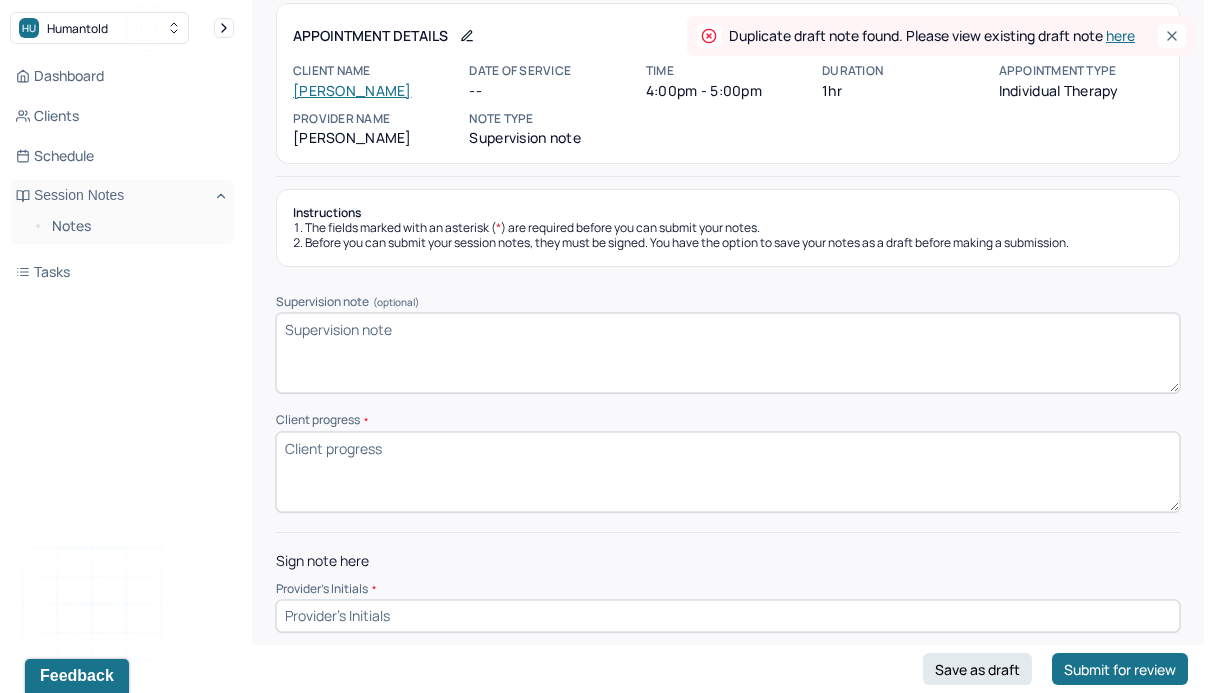 scroll, scrollTop: 106, scrollLeft: 0, axis: vertical 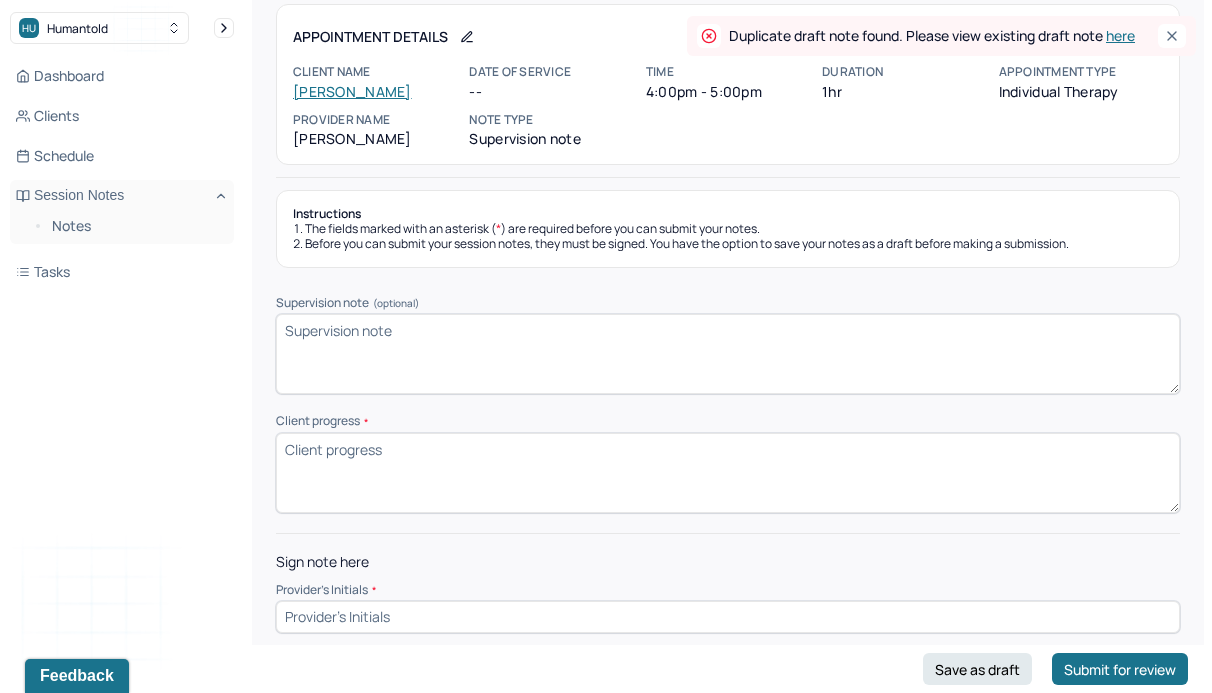 click on "Client progress *" at bounding box center (728, 473) 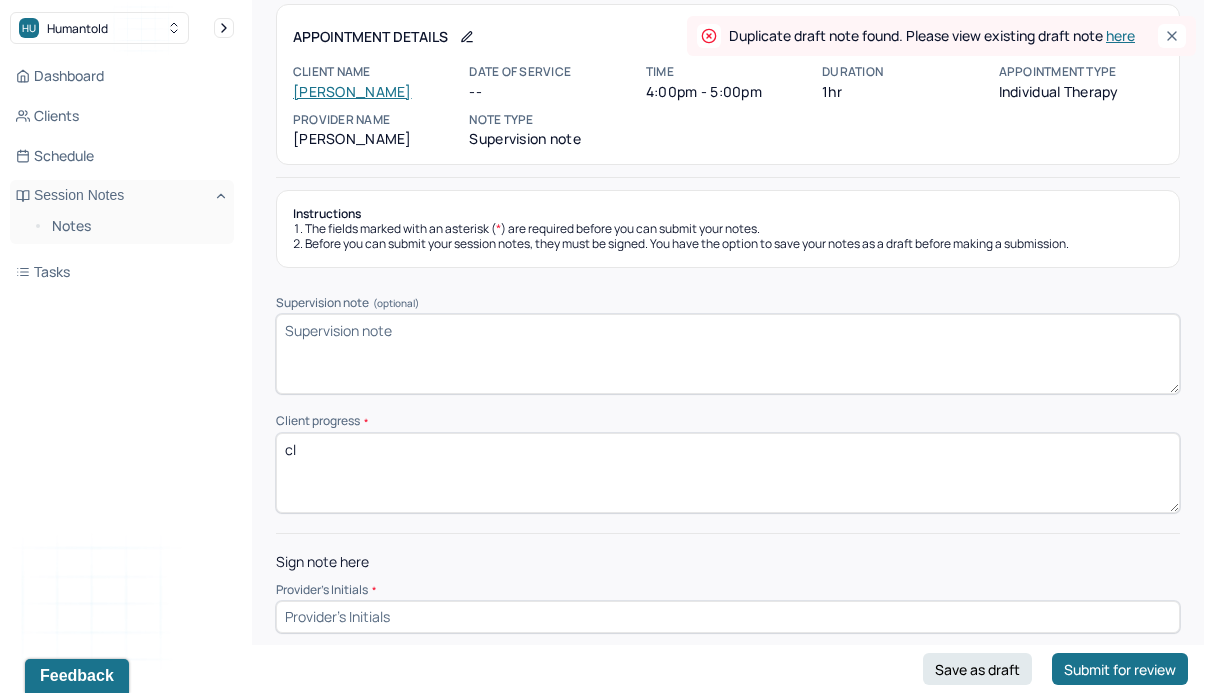 type on "c" 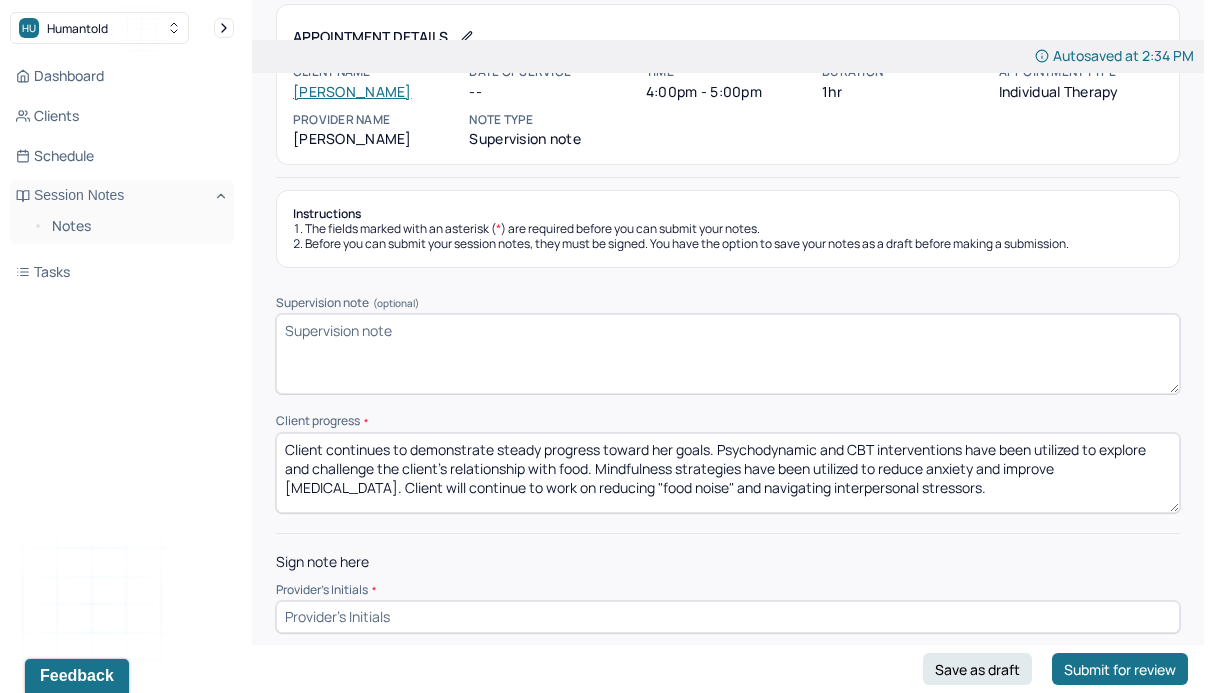 drag, startPoint x: 495, startPoint y: 444, endPoint x: 328, endPoint y: 443, distance: 167.00299 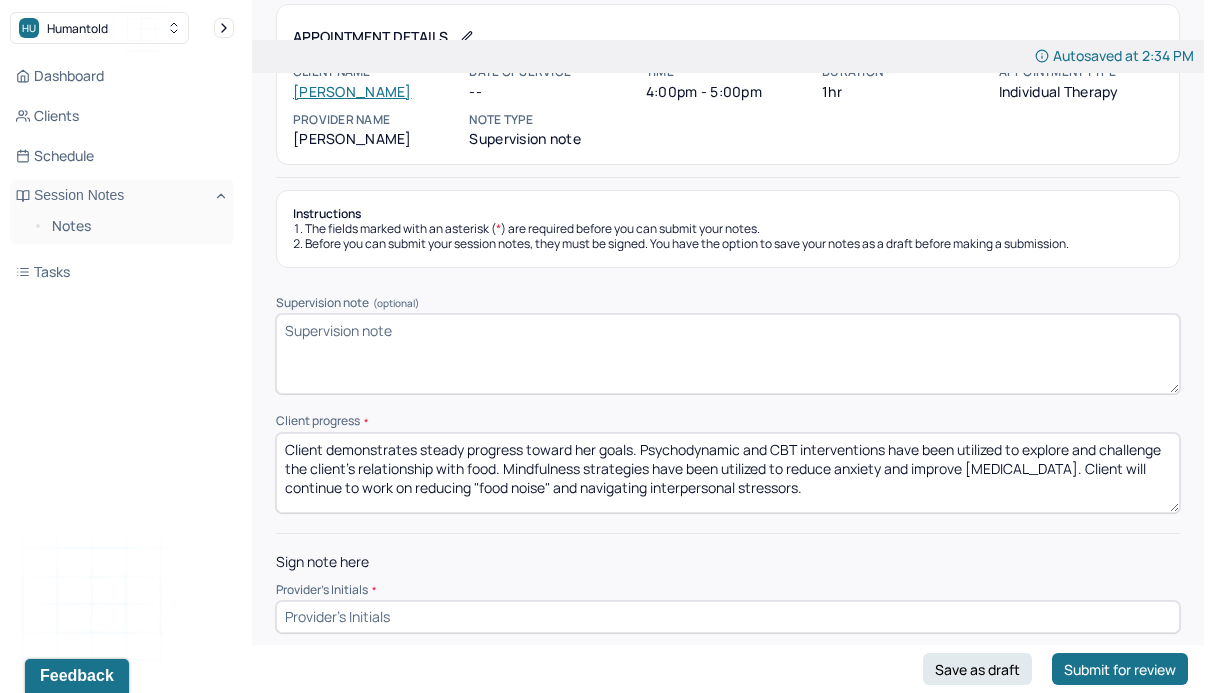 type on "Client demonstrates steady progress toward her goals. Psychodynamic and CBT interventions have been utilized to explore and challenge the client's relationship with food. Mindfulness strategies have been utilized to reduce anxiety and improve [MEDICAL_DATA]. Client will continue to work on reducing "food noise" and navigating interpersonal stressors." 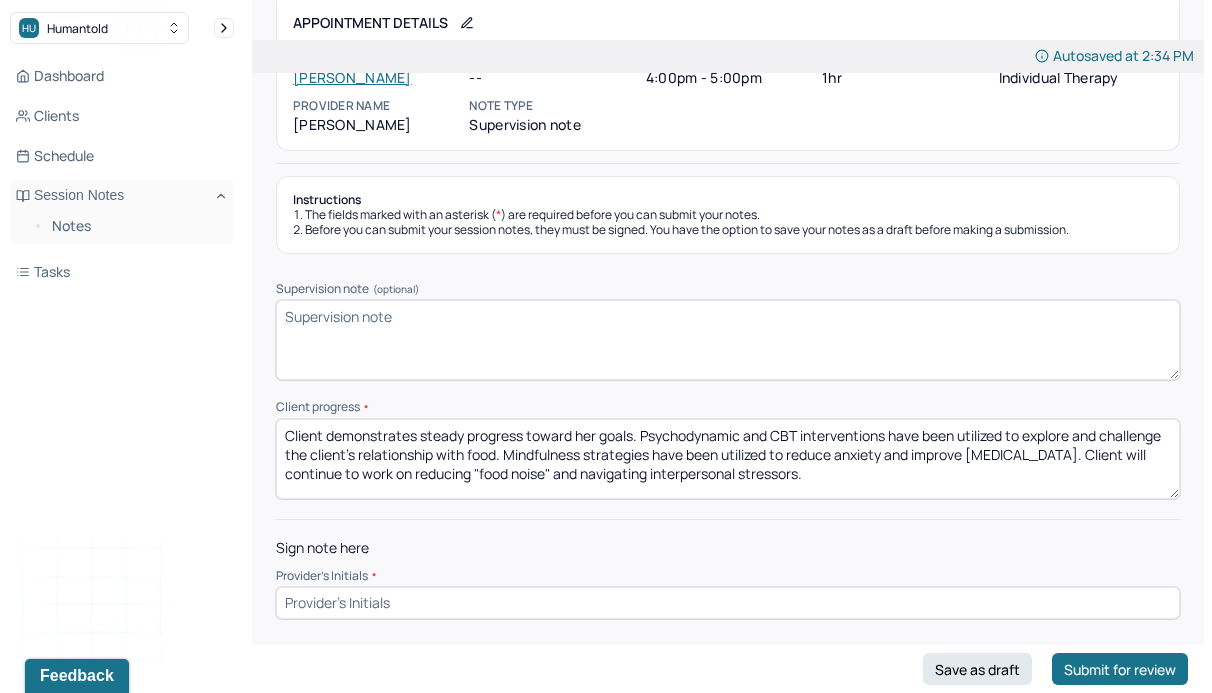 click at bounding box center [728, 603] 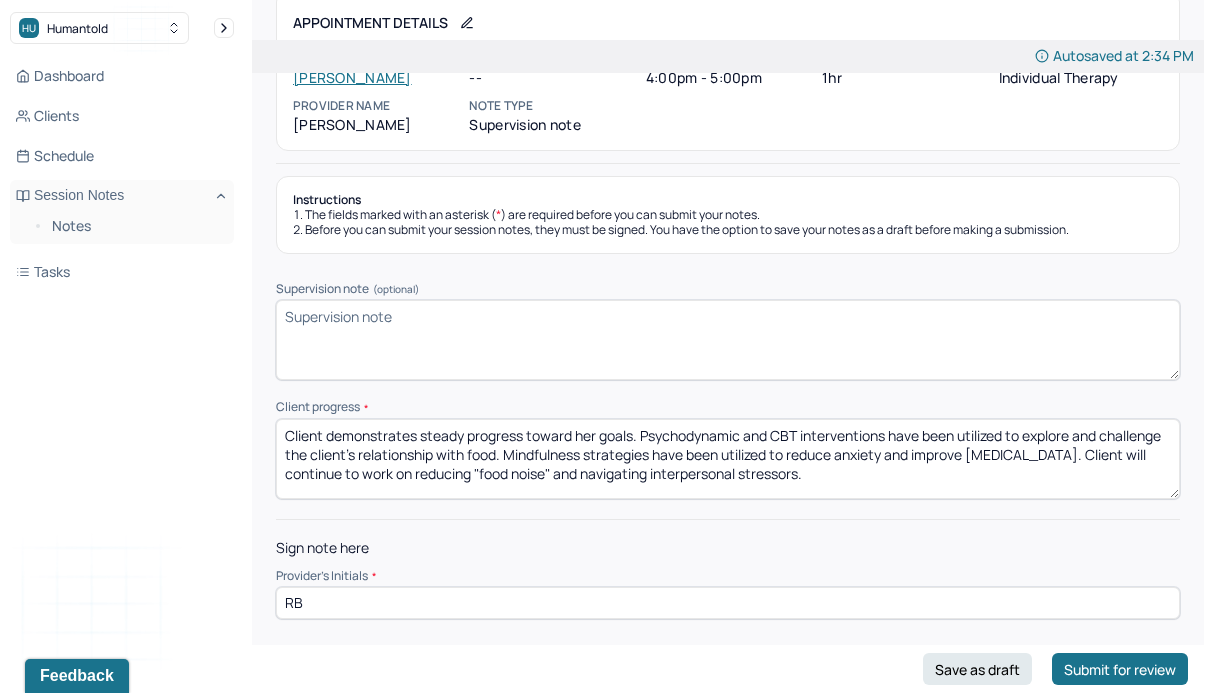 type on "RB" 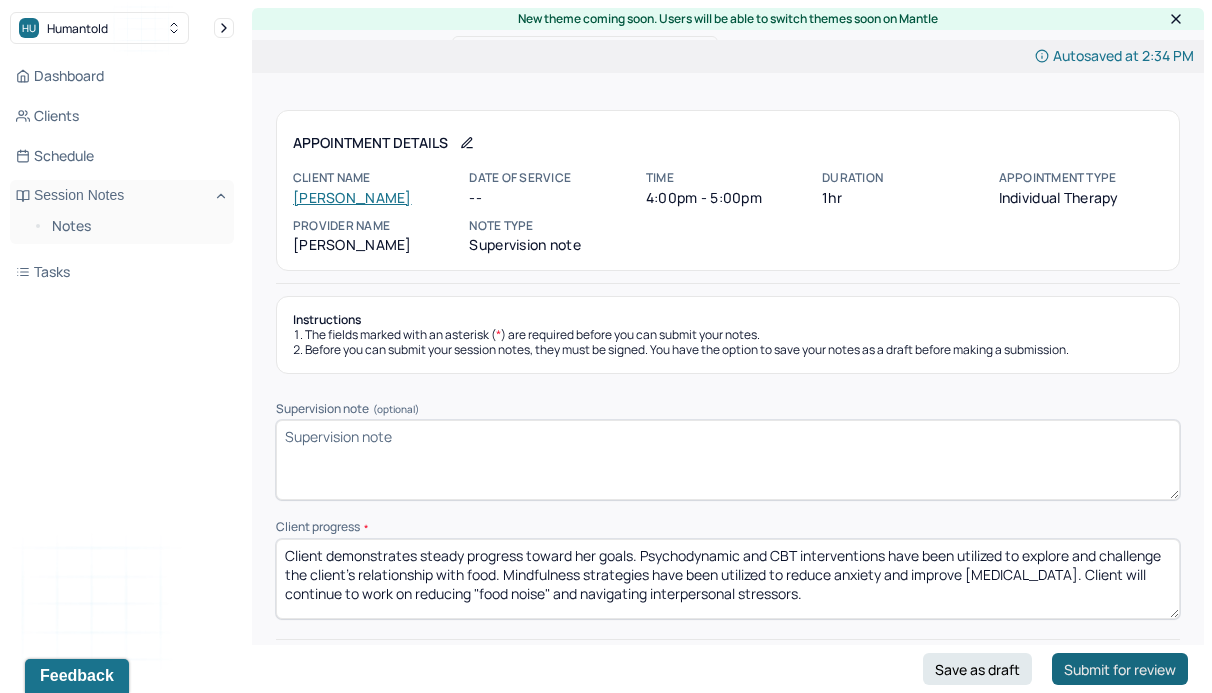click on "Submit for review" at bounding box center (1120, 669) 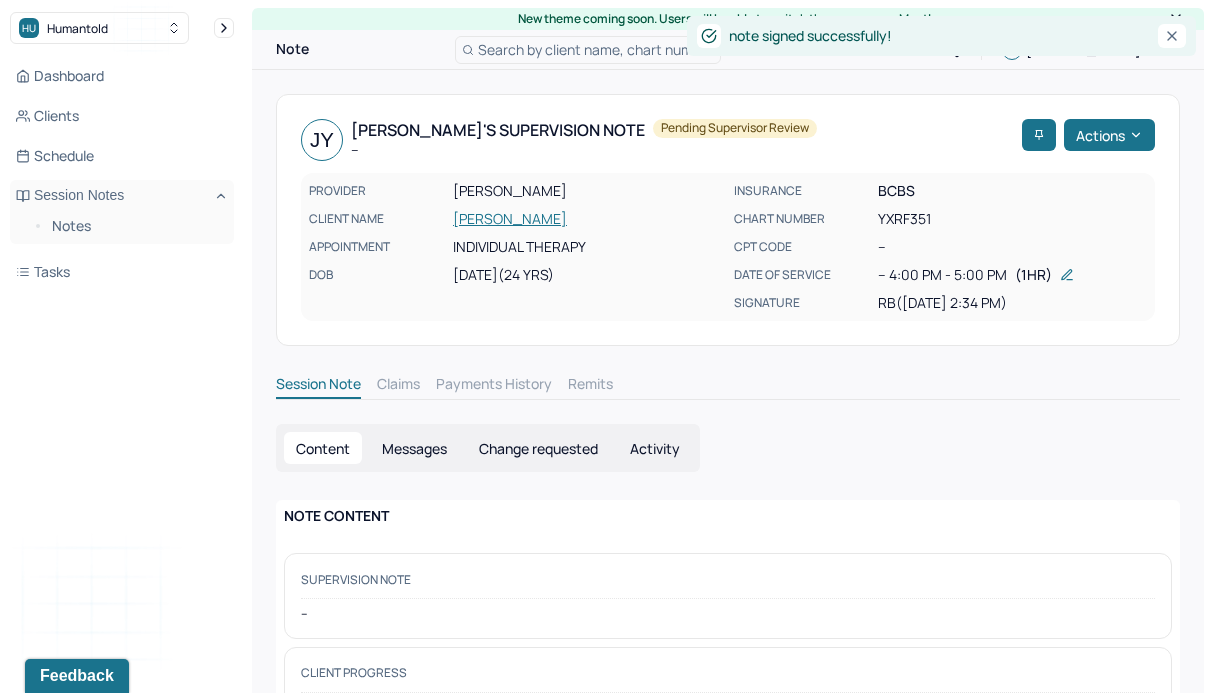scroll, scrollTop: 105, scrollLeft: 0, axis: vertical 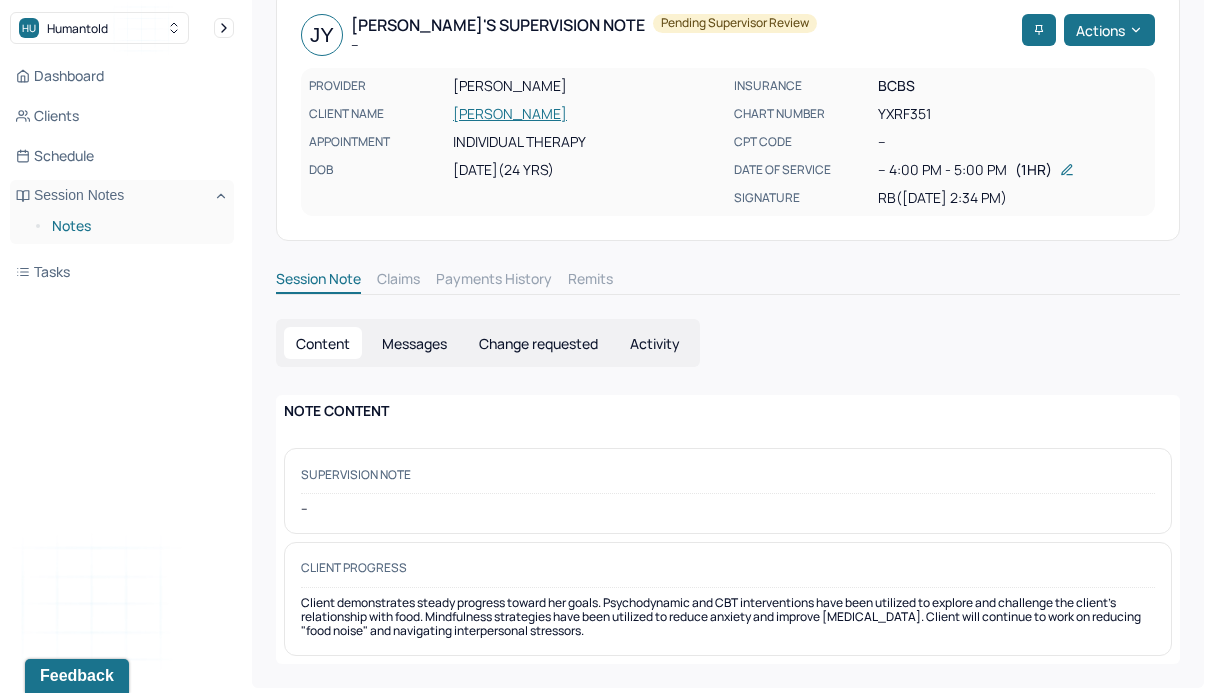 click on "Notes" at bounding box center [135, 226] 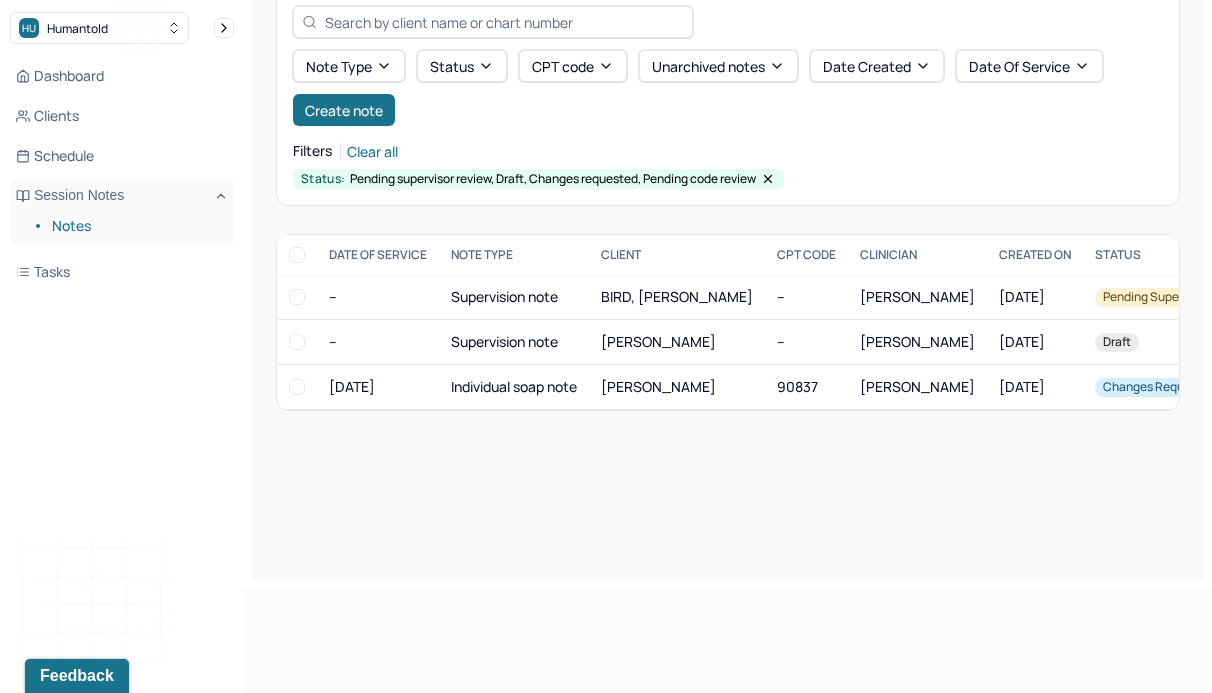 scroll, scrollTop: 0, scrollLeft: 0, axis: both 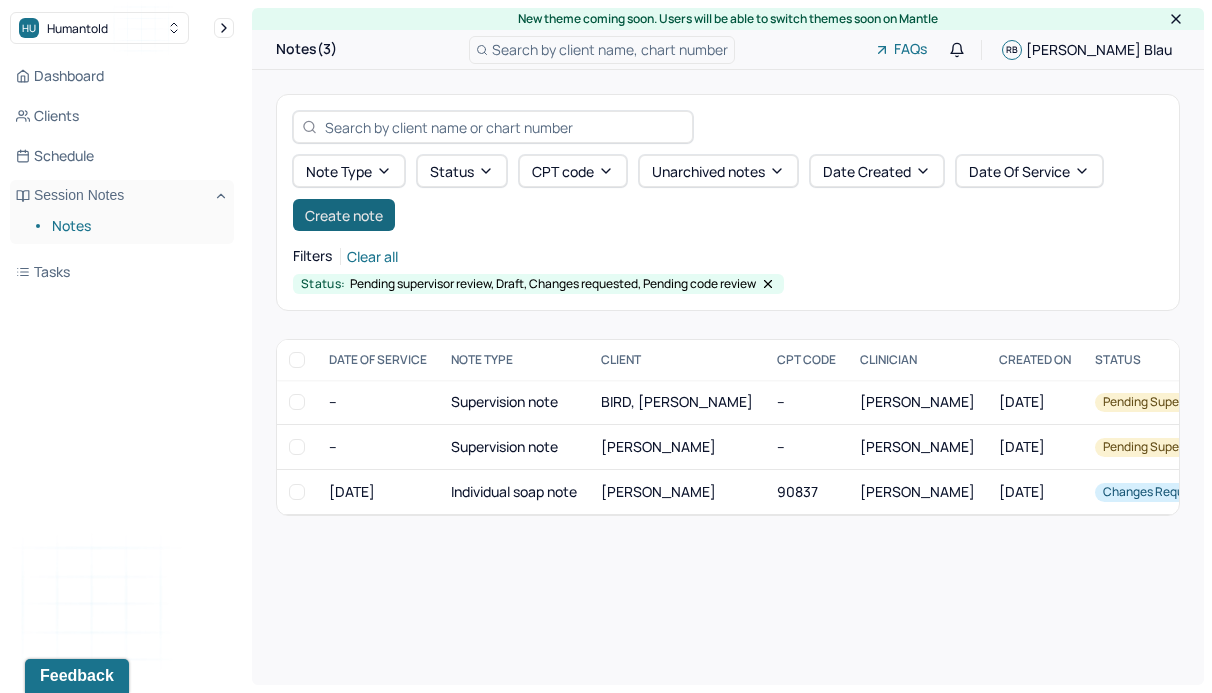 click on "Create note" at bounding box center (344, 215) 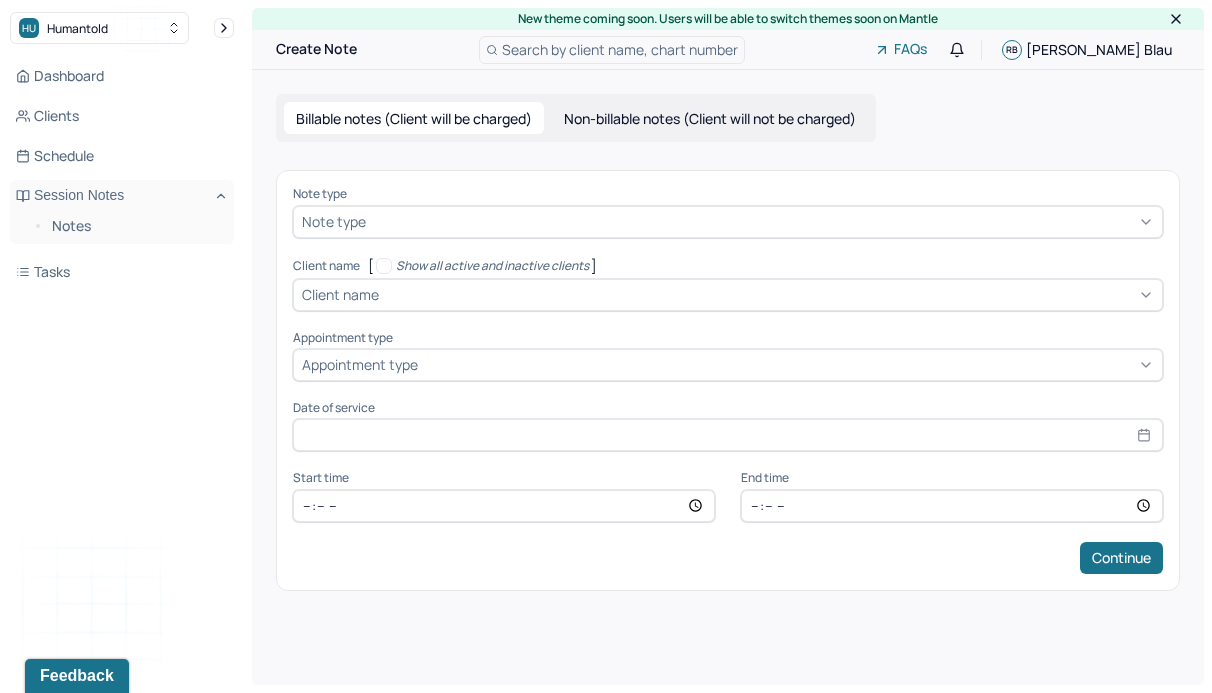 click on "Non-billable notes (Client will not be charged)" at bounding box center (710, 118) 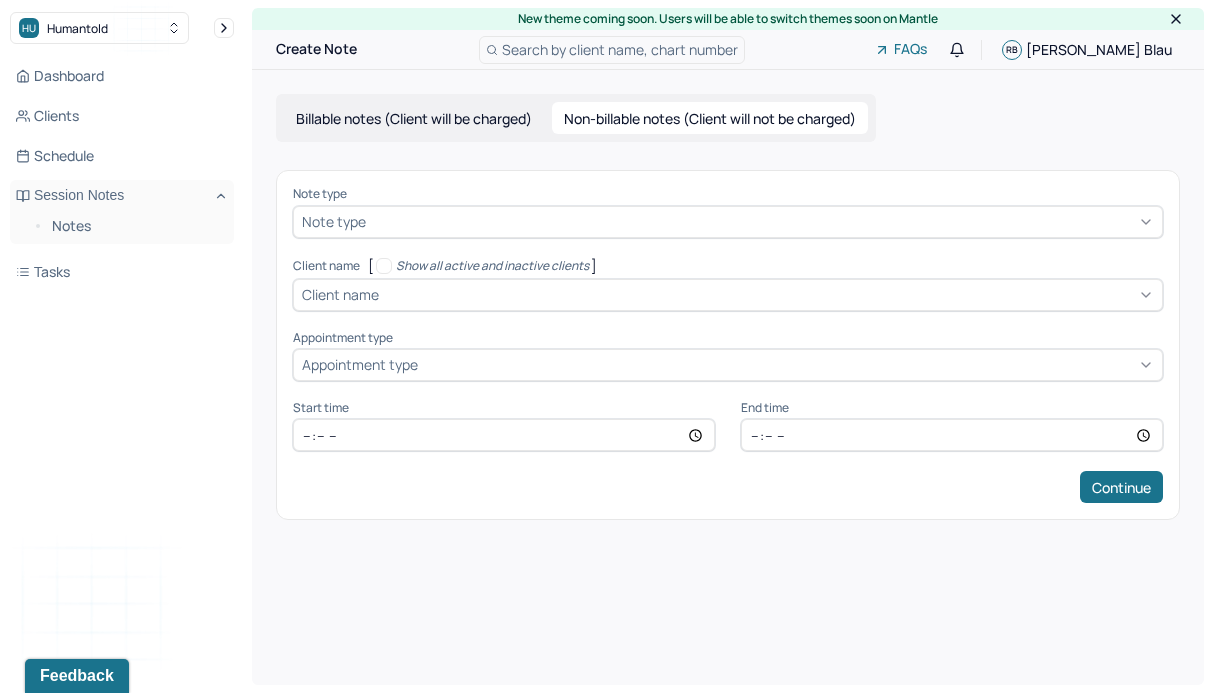 click at bounding box center (762, 221) 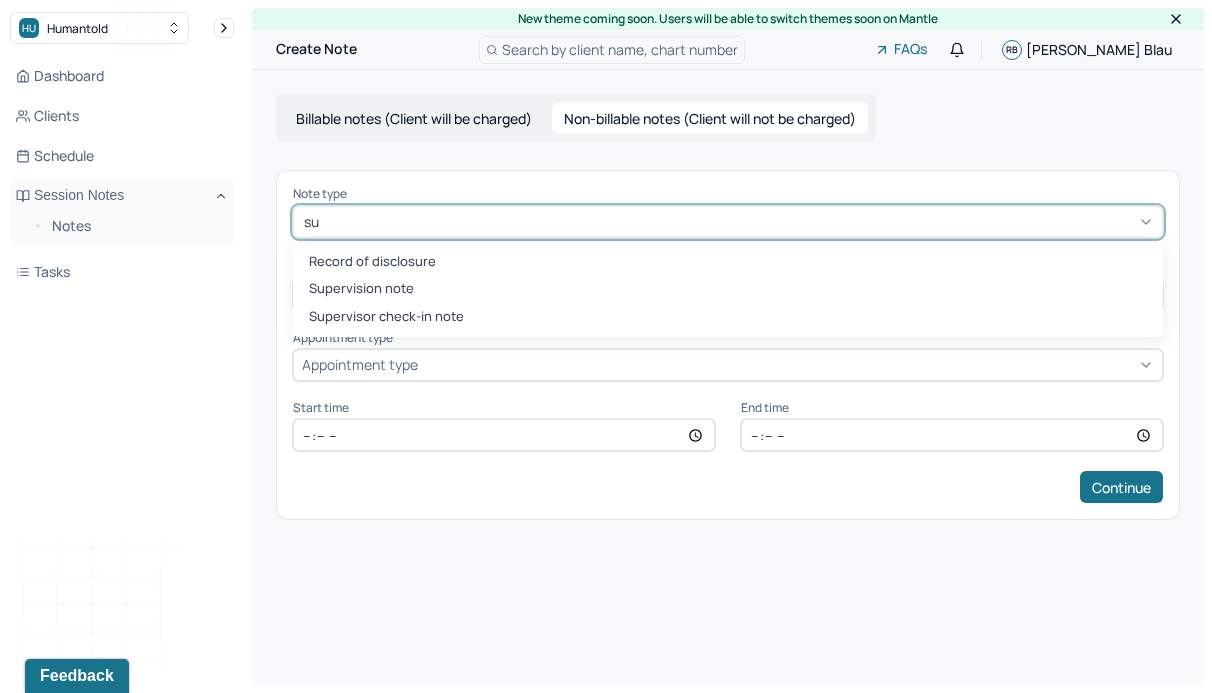 type on "sup" 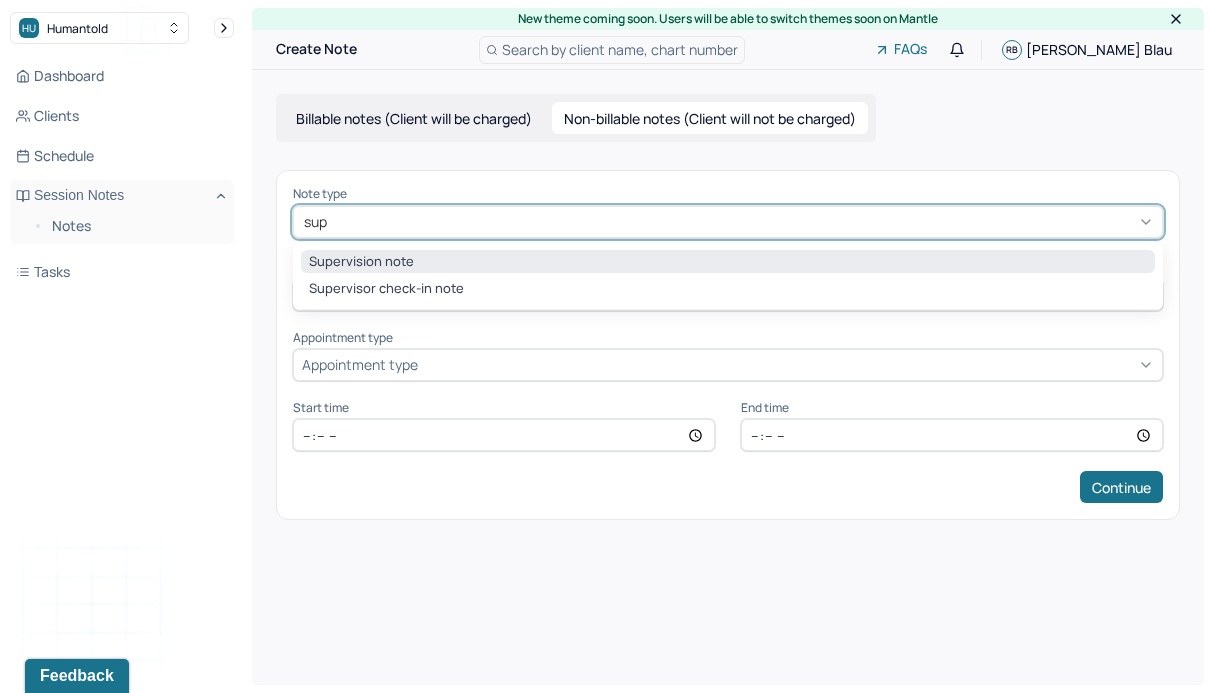 click on "Supervision note" at bounding box center (728, 262) 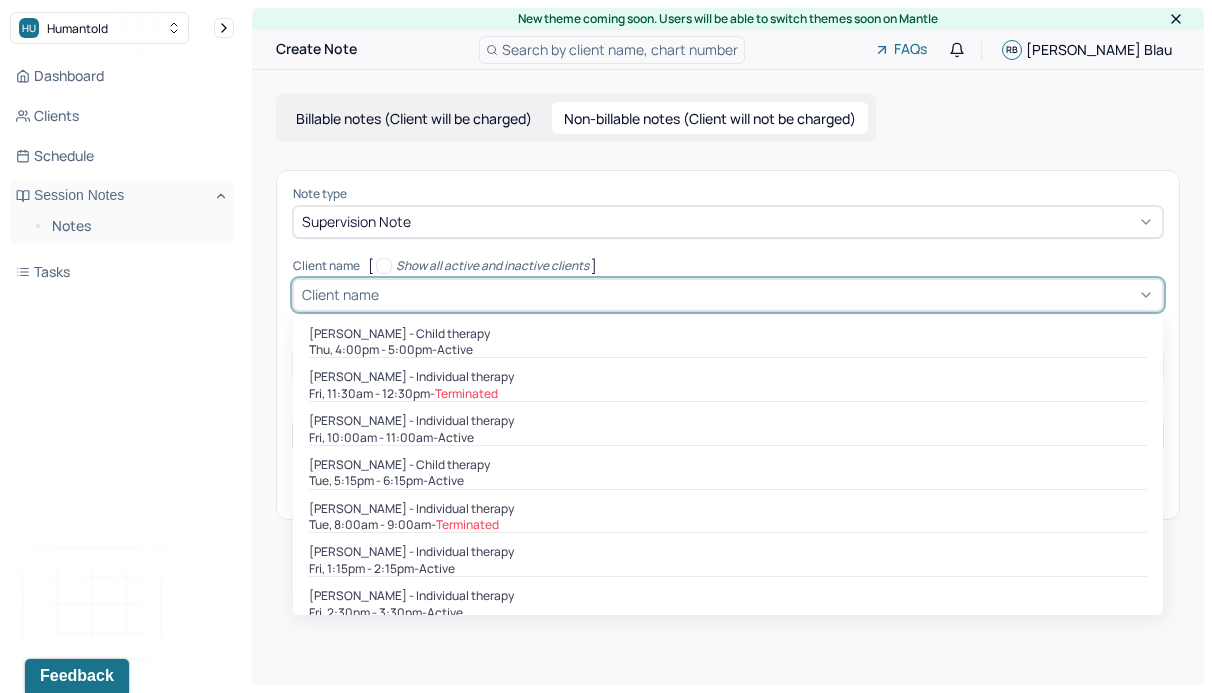 click at bounding box center [768, 294] 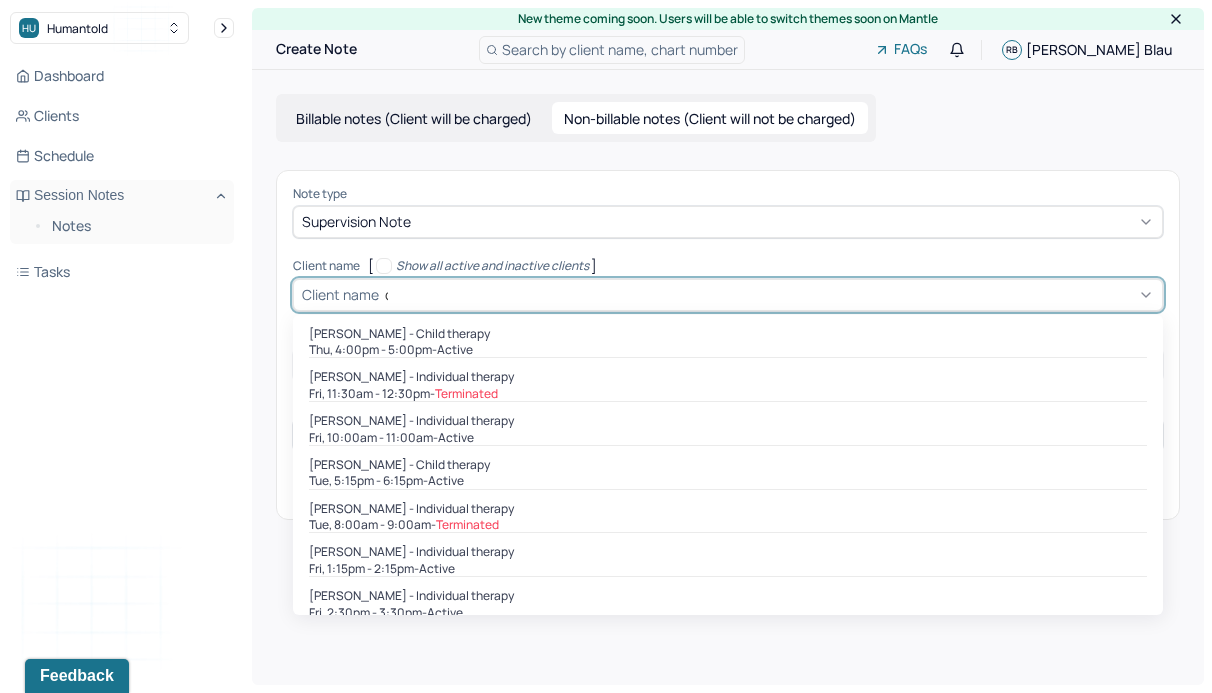 type on "del" 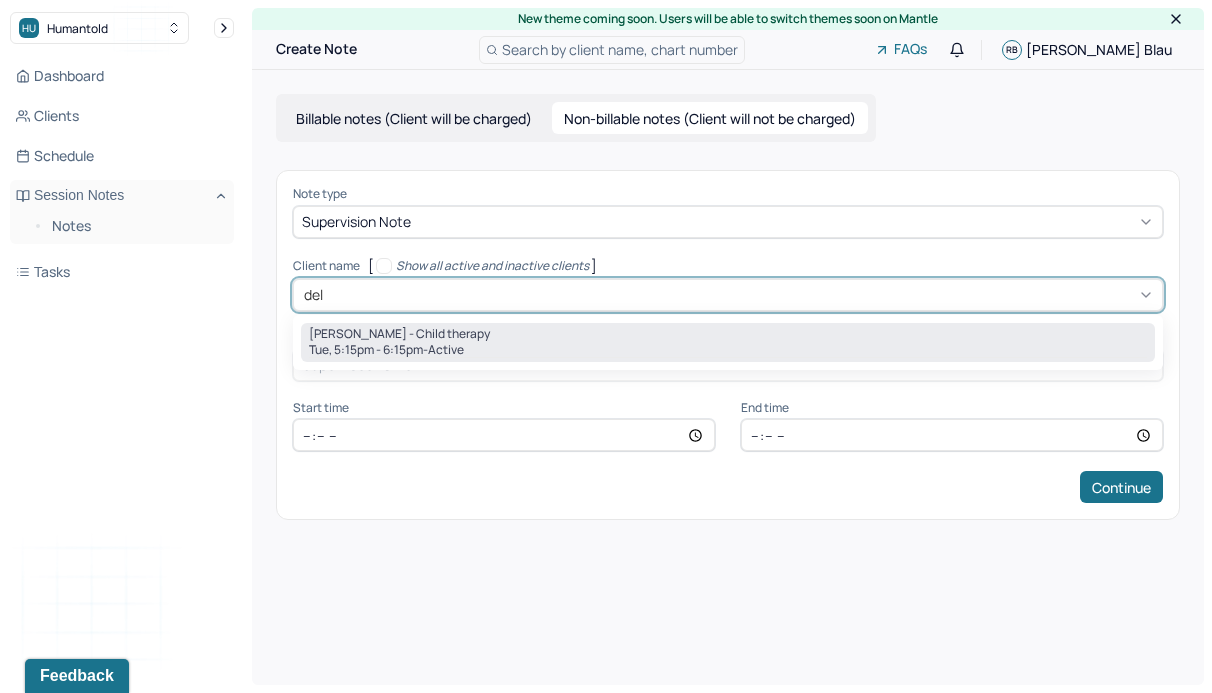 click on "Tue, 5:15pm - 6:15pm  -  active" at bounding box center (728, 350) 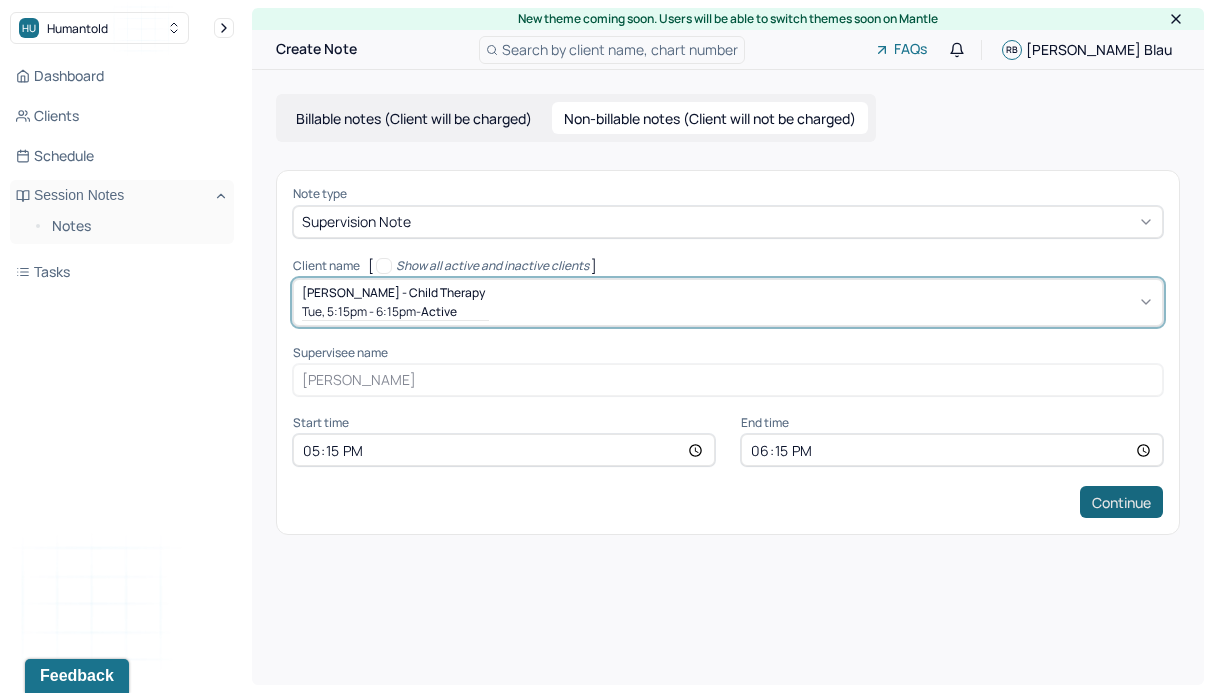 click on "Continue" at bounding box center [1121, 502] 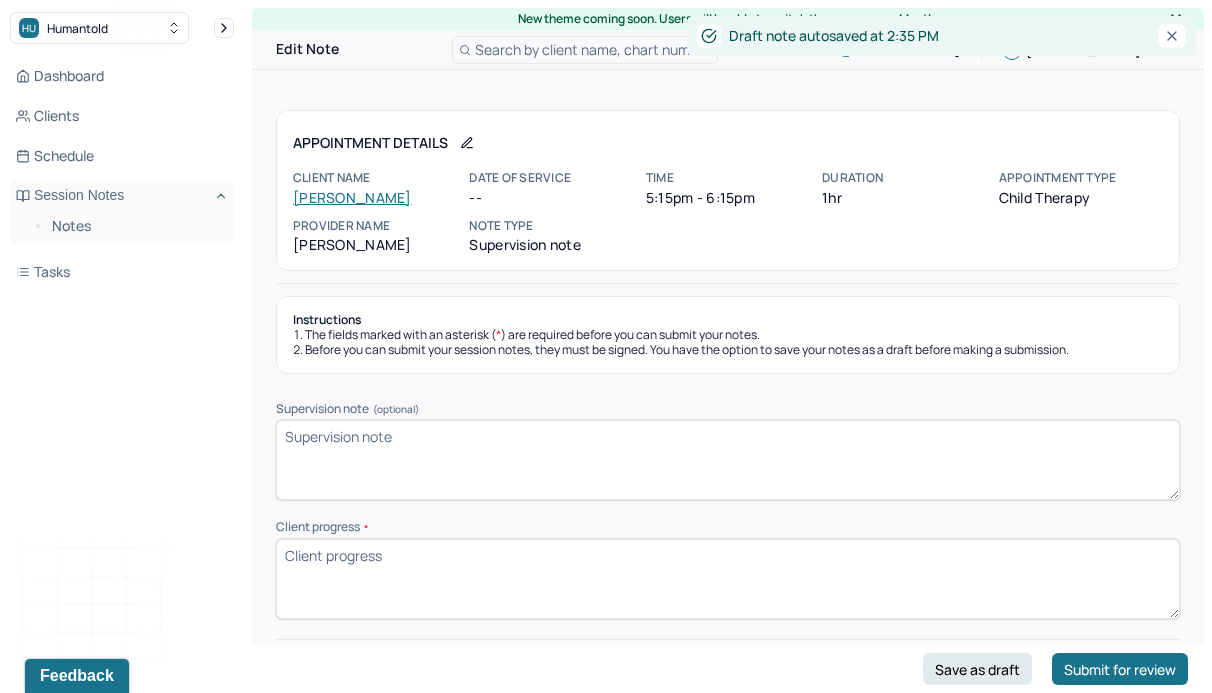 click on "Client progress *" at bounding box center [728, 579] 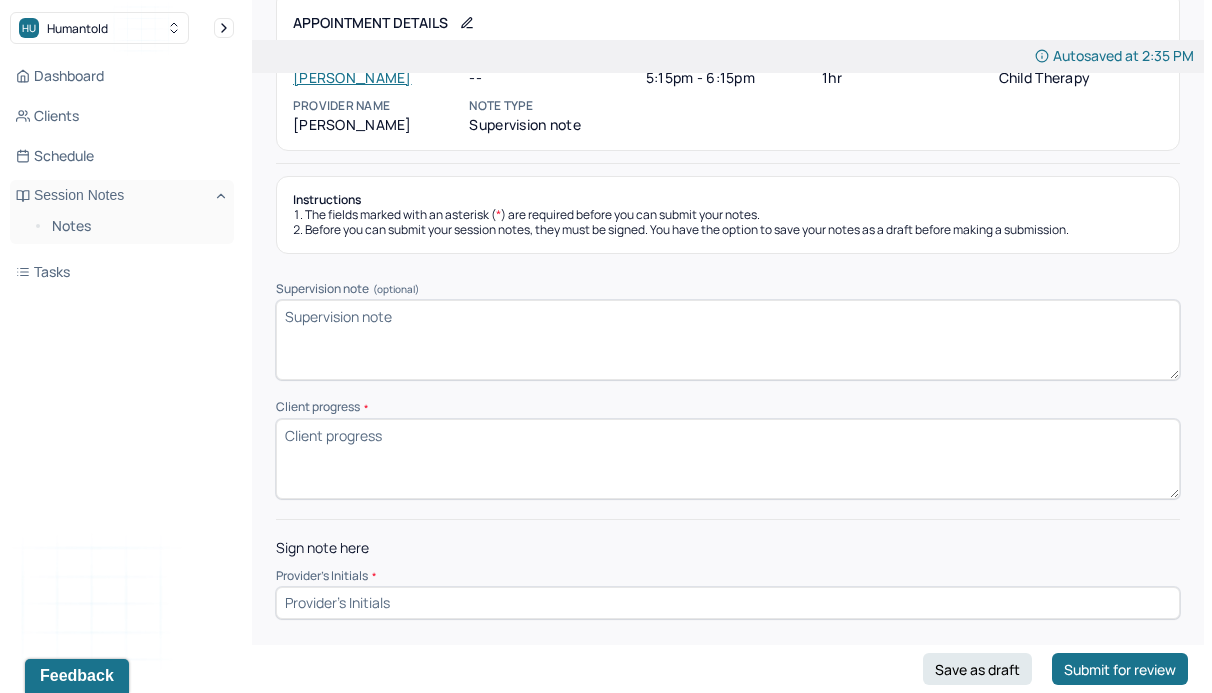 scroll, scrollTop: 0, scrollLeft: 0, axis: both 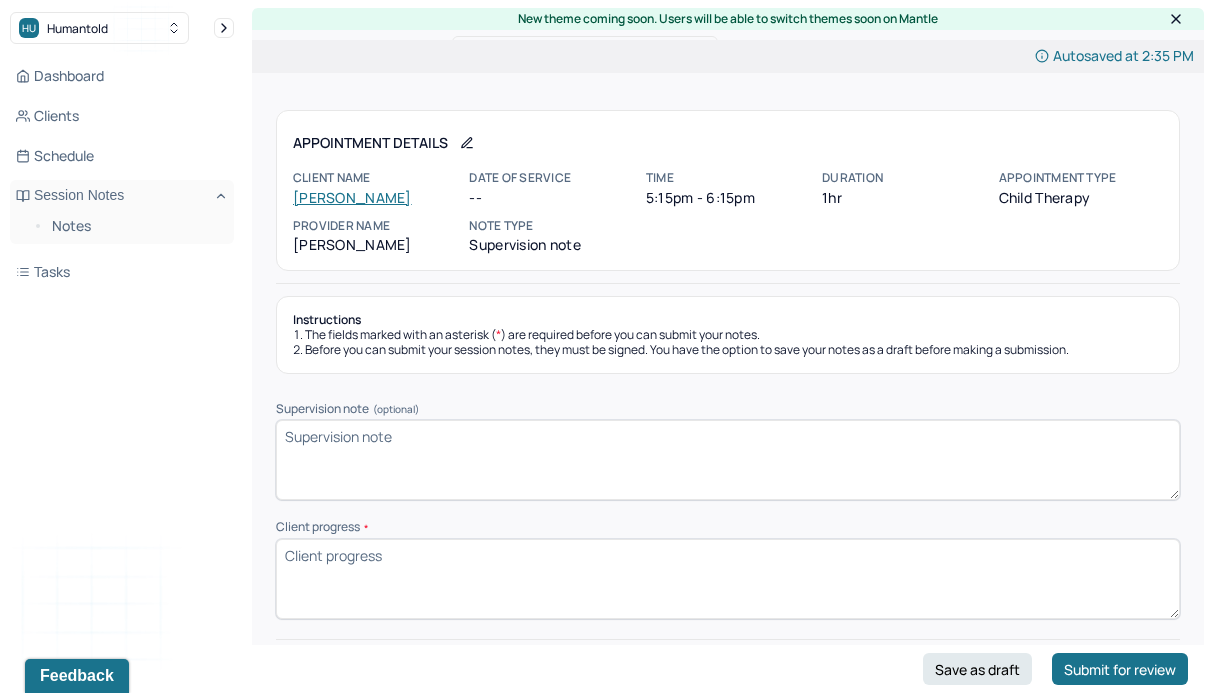 click on "Instructions The fields marked with an asterisk ( * ) are required before you can submit your notes. Before you can submit your session notes, they must be signed. You have the option to save your notes as a draft before making a submission. Supervision note (optional) Client progress * Sign note here Provider's Initials * Save as draft Submit for review" at bounding box center [728, 517] 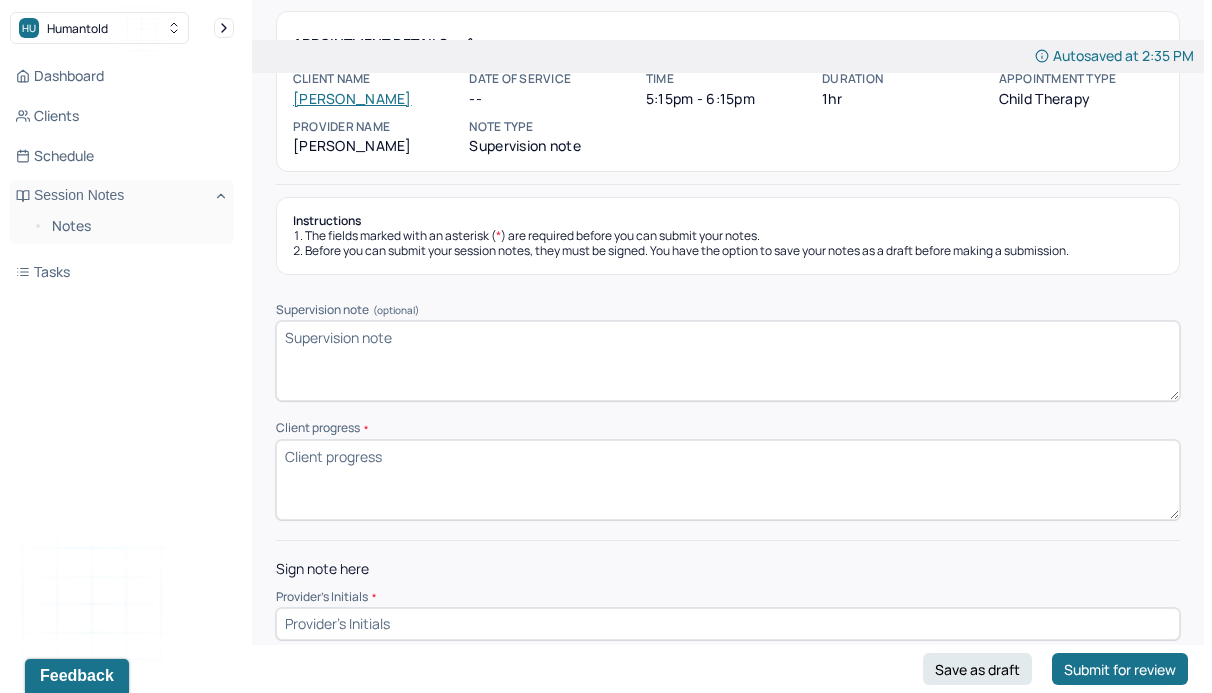 scroll, scrollTop: 108, scrollLeft: 0, axis: vertical 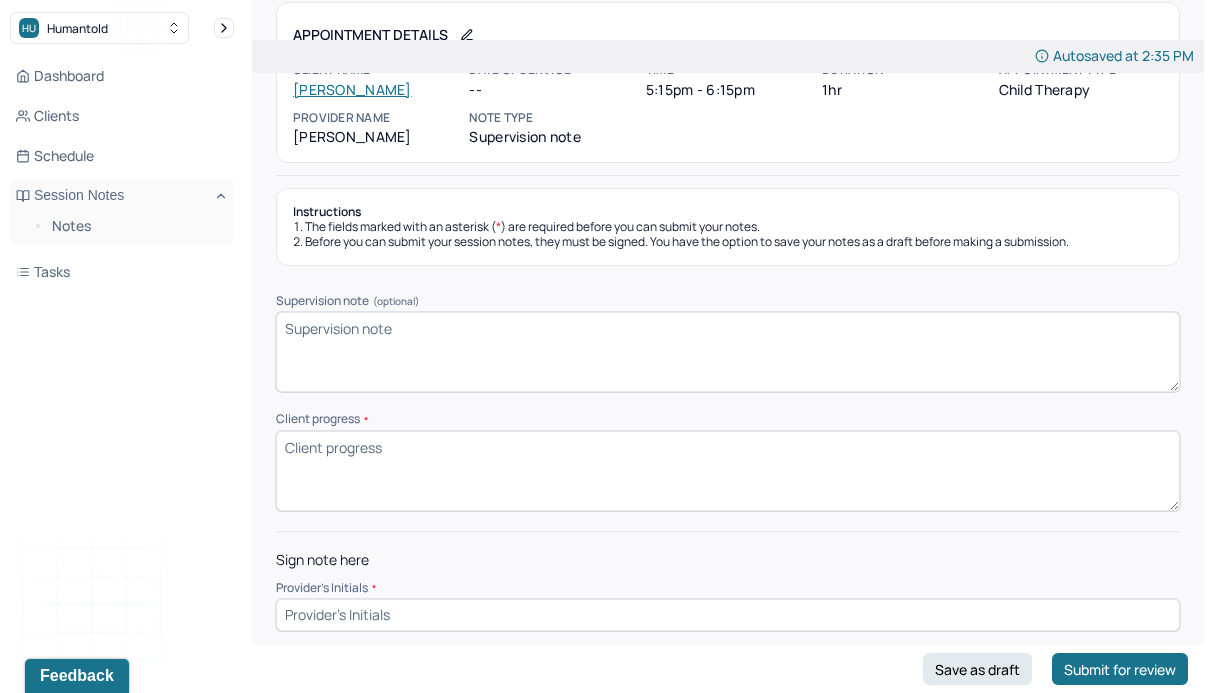 click on "Before you can submit your session notes, they must be signed. You have the option to save your notes as a draft before making a submission." at bounding box center [728, 242] 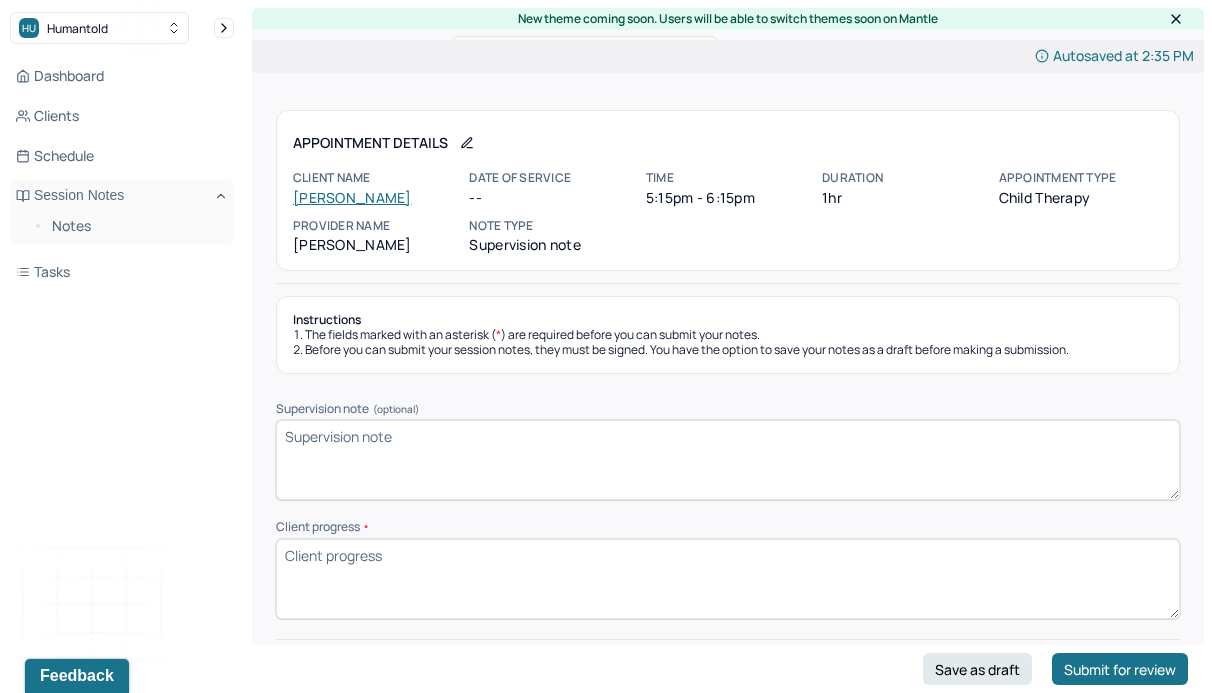 scroll, scrollTop: 120, scrollLeft: 0, axis: vertical 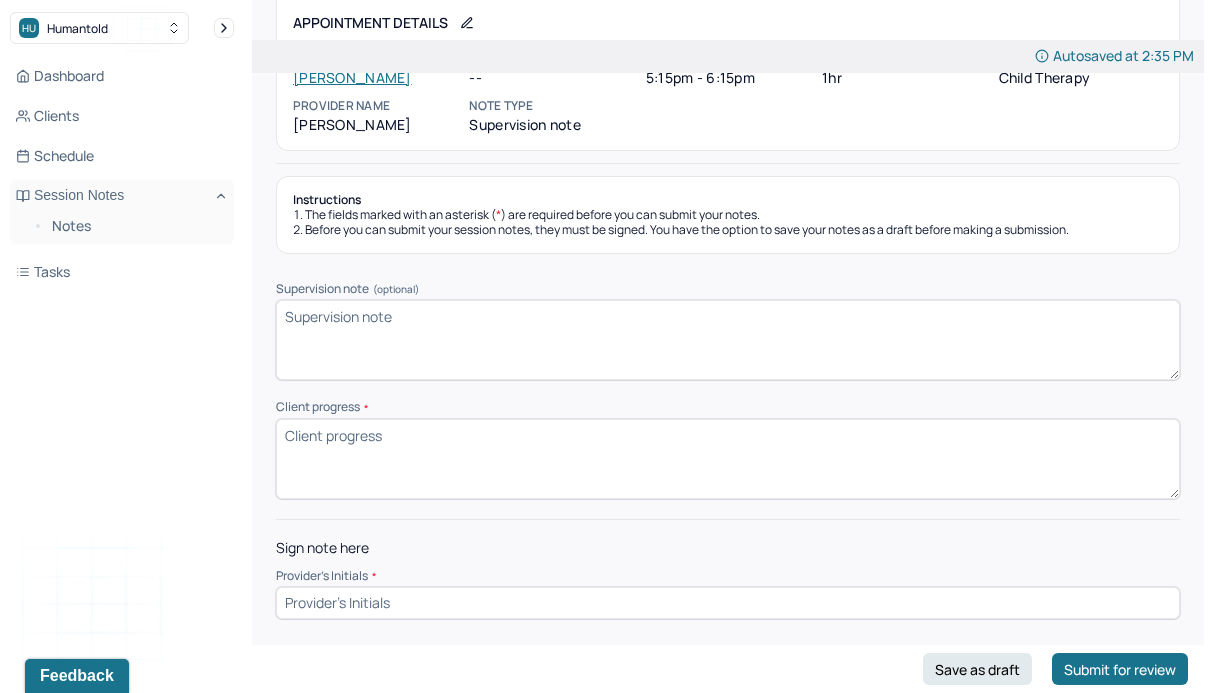 click on "Client progress *" at bounding box center (728, 459) 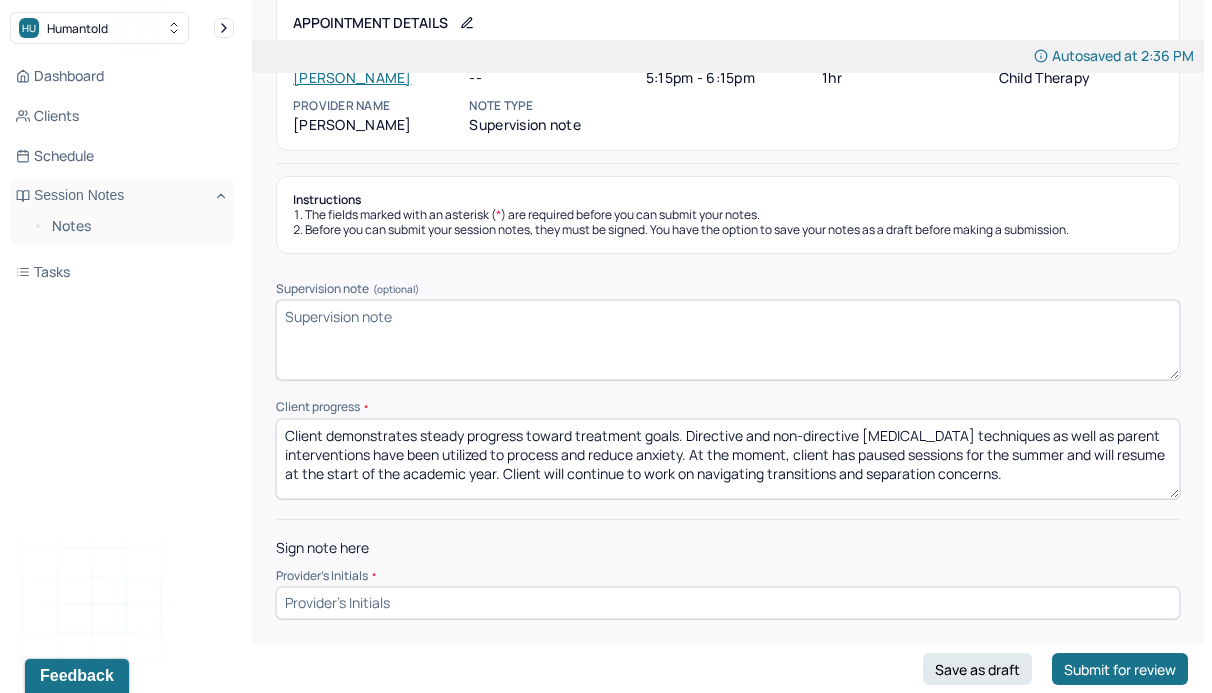drag, startPoint x: 693, startPoint y: 472, endPoint x: 1089, endPoint y: 477, distance: 396.03156 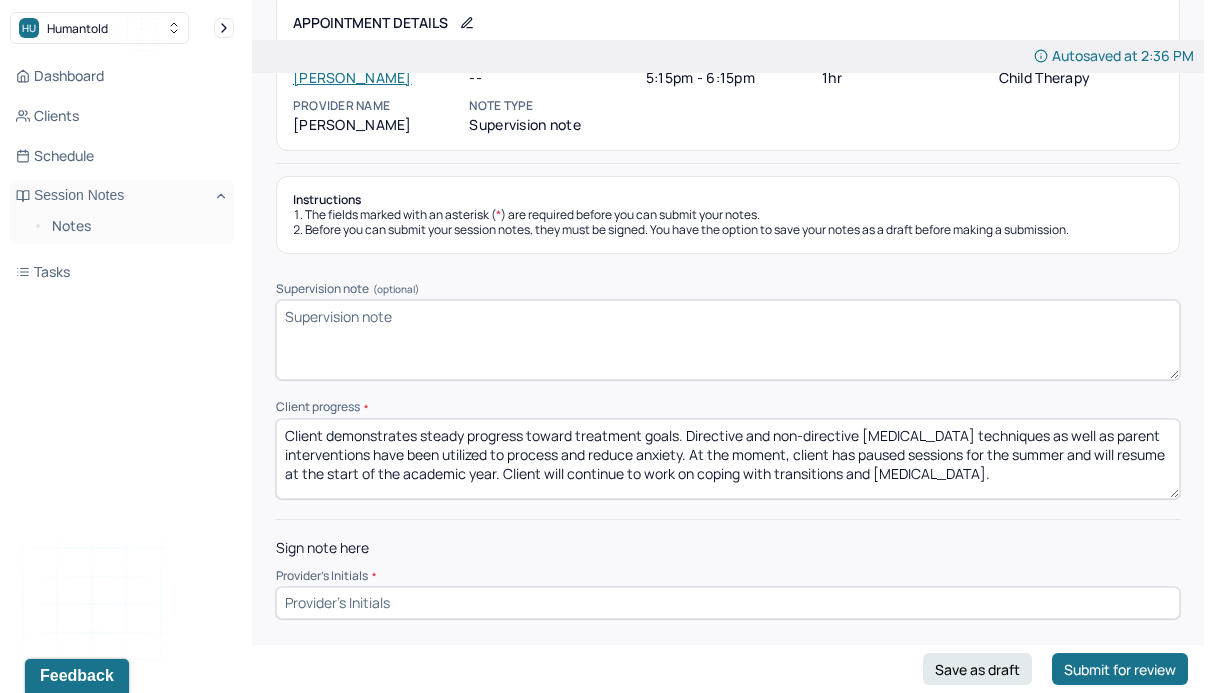 click on "Client demonstrates steady progress toward treatment goals. Directive and non-directive [MEDICAL_DATA] techniques as well as parent interventions have been utilized to process and reduce anxiety. At the moment, client has paused sessions for the summer and will resume at the start of the academic year. Client will continue to work on coping with transitions and [MEDICAL_DATA]." at bounding box center [728, 459] 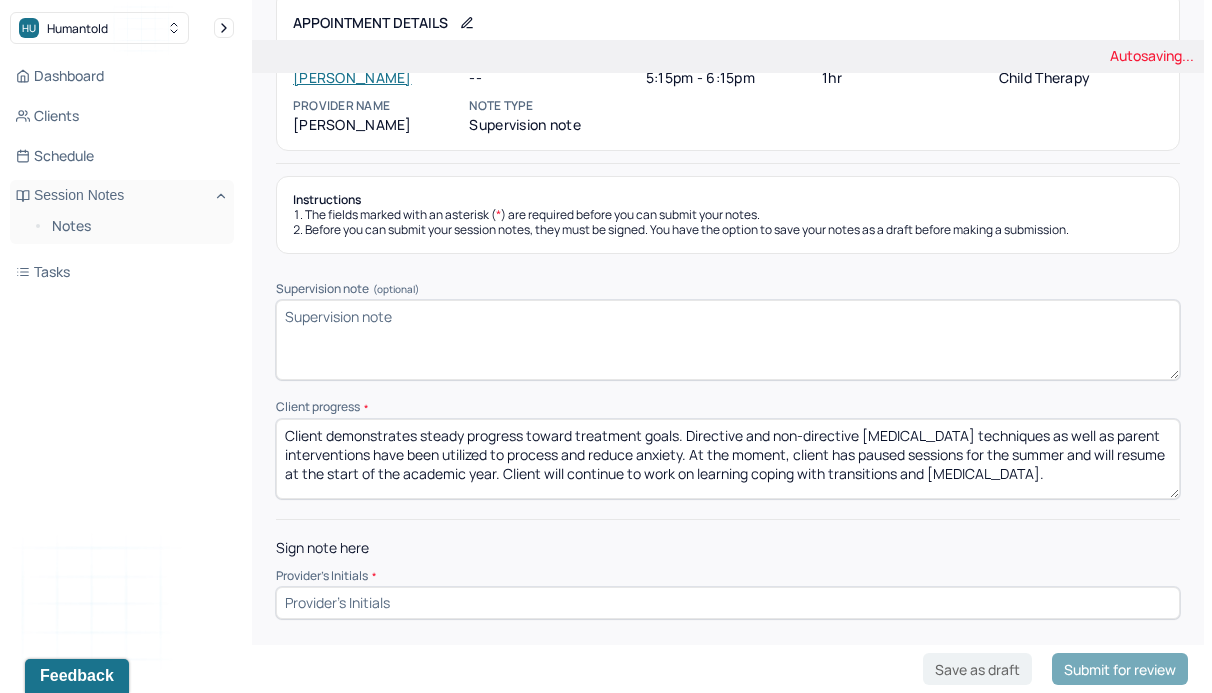 click on "Client demonstrates steady progress toward treatment goals. Directive and non-directive [MEDICAL_DATA] techniques as well as parent interventions have been utilized to process and reduce anxiety. At the moment, client has paused sessions for the summer and will resume at the start of the academic year. Client will continue to work on coping with transitions and [MEDICAL_DATA]." at bounding box center [728, 459] 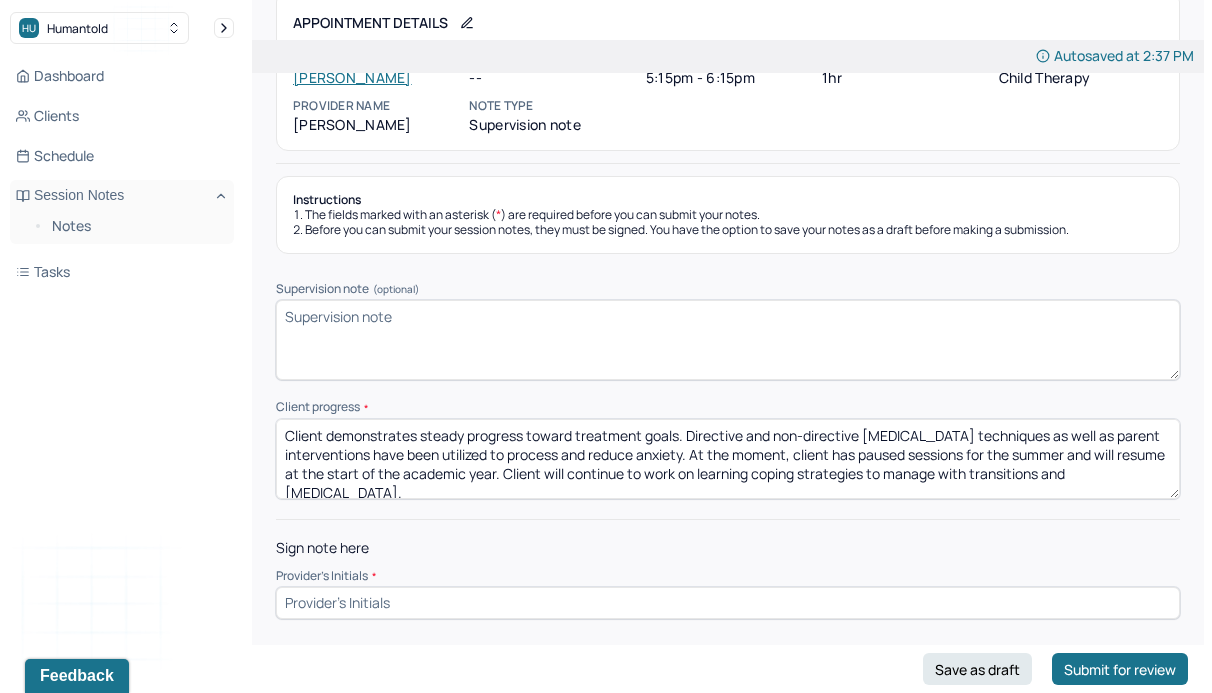 drag, startPoint x: 960, startPoint y: 471, endPoint x: 943, endPoint y: 468, distance: 17.262676 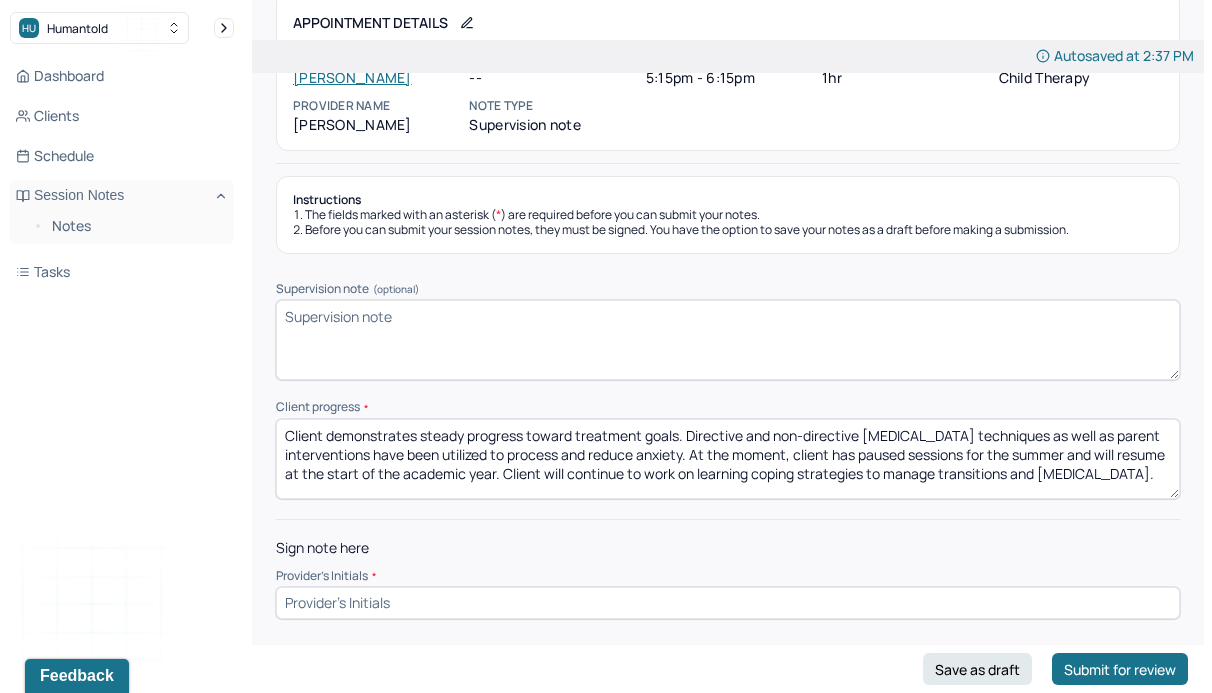 drag, startPoint x: 1031, startPoint y: 468, endPoint x: 935, endPoint y: 467, distance: 96.00521 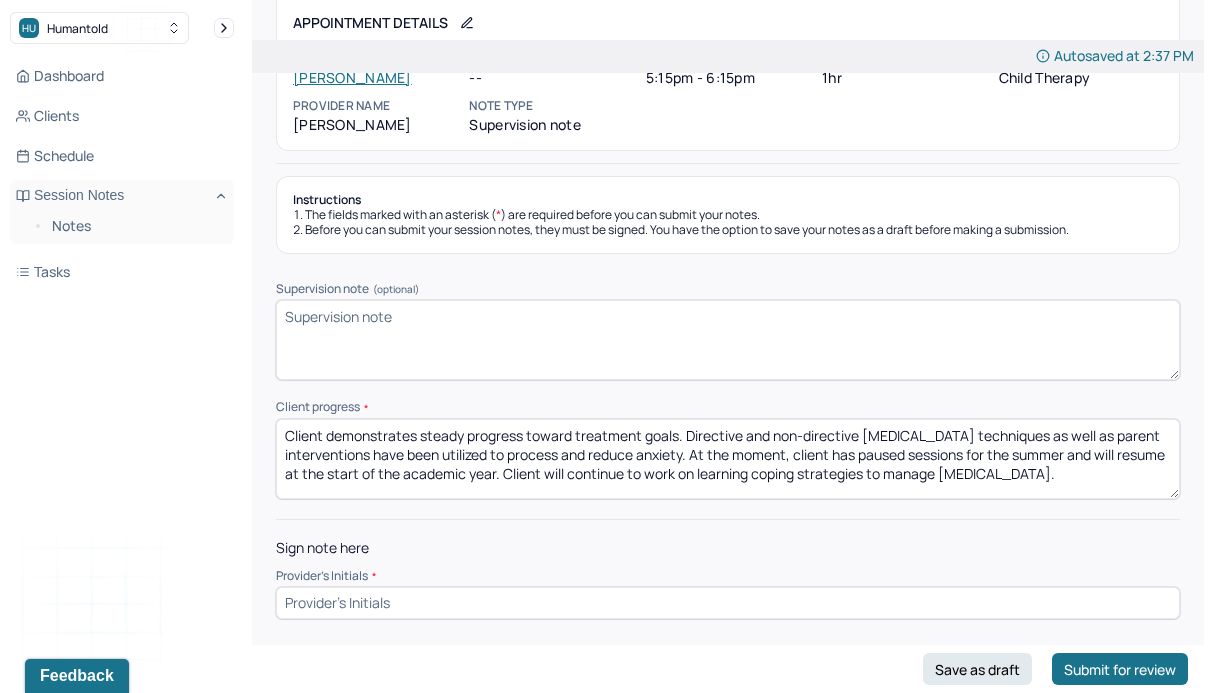 type on "Client demonstrates steady progress toward treatment goals. Directive and non-directive [MEDICAL_DATA] techniques as well as parent interventions have been utilized to process and reduce anxiety. At the moment, client has paused sessions for the summer and will resume at the start of the academic year. Client will continue to work on learning coping strategies to manage [MEDICAL_DATA]." 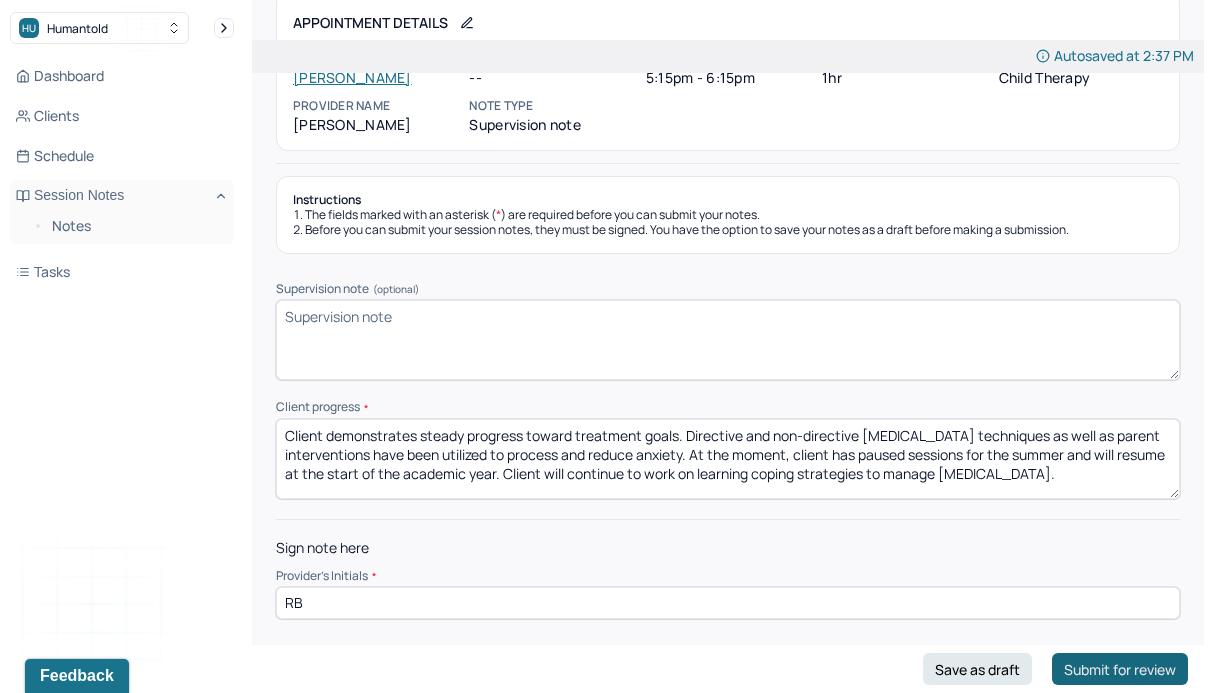 type on "RB" 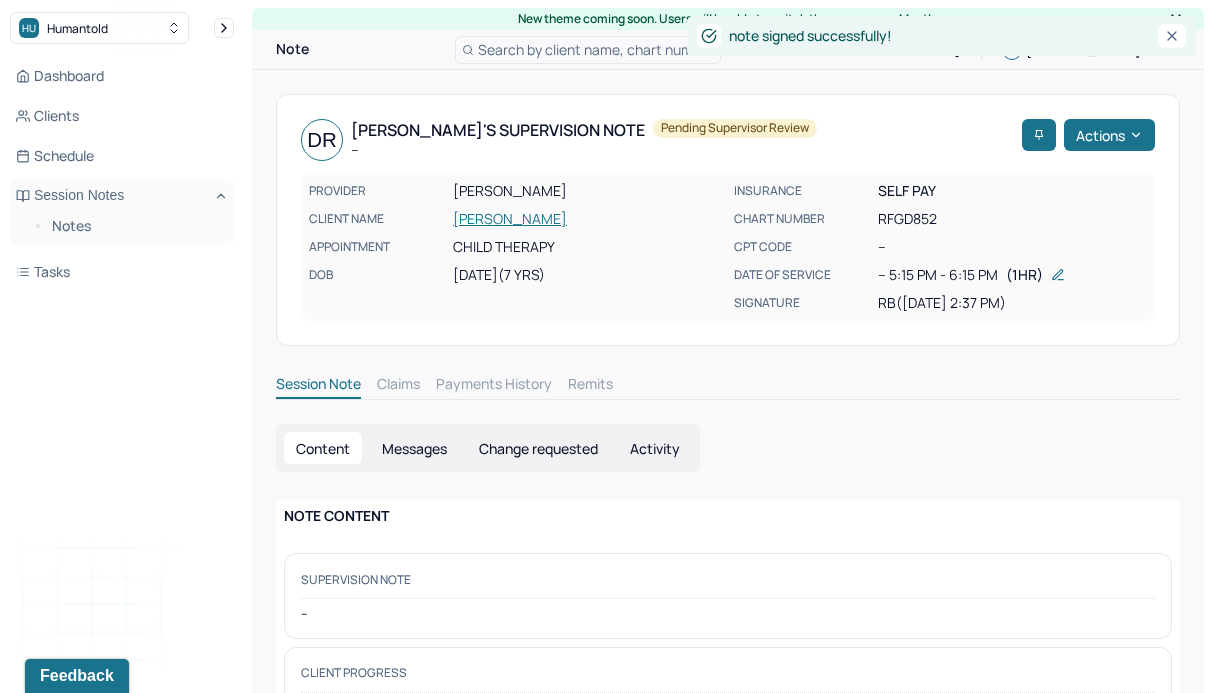 scroll, scrollTop: 105, scrollLeft: 0, axis: vertical 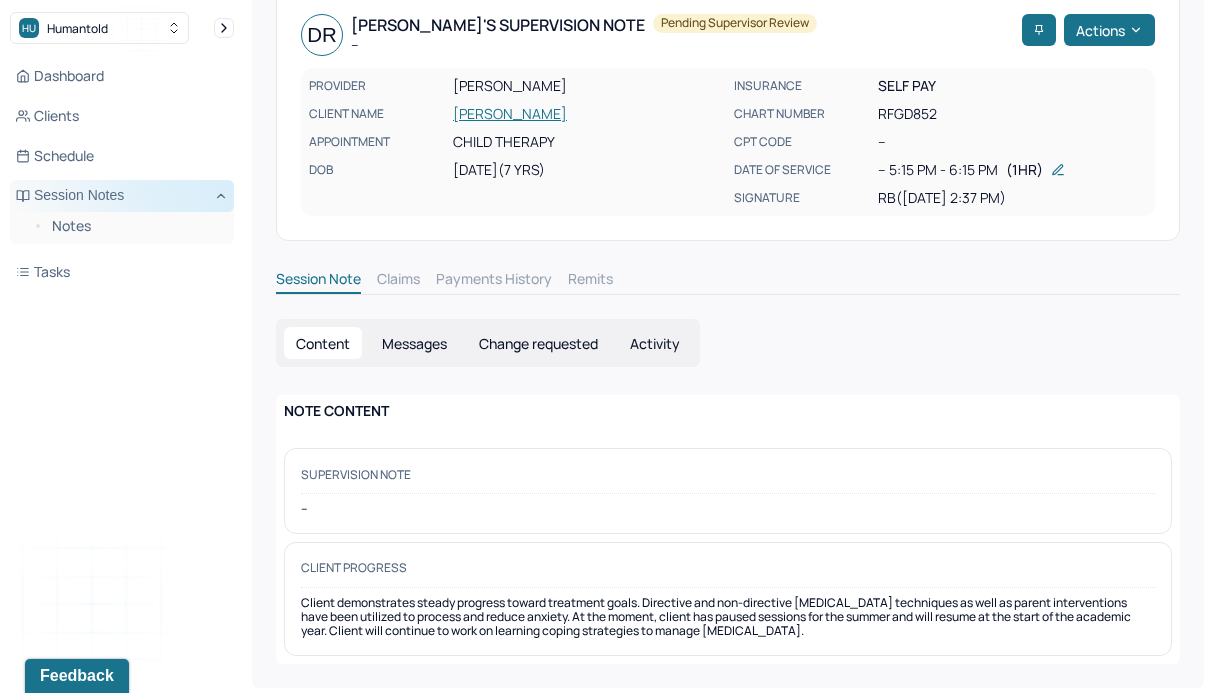 click on "Session Notes" at bounding box center (122, 196) 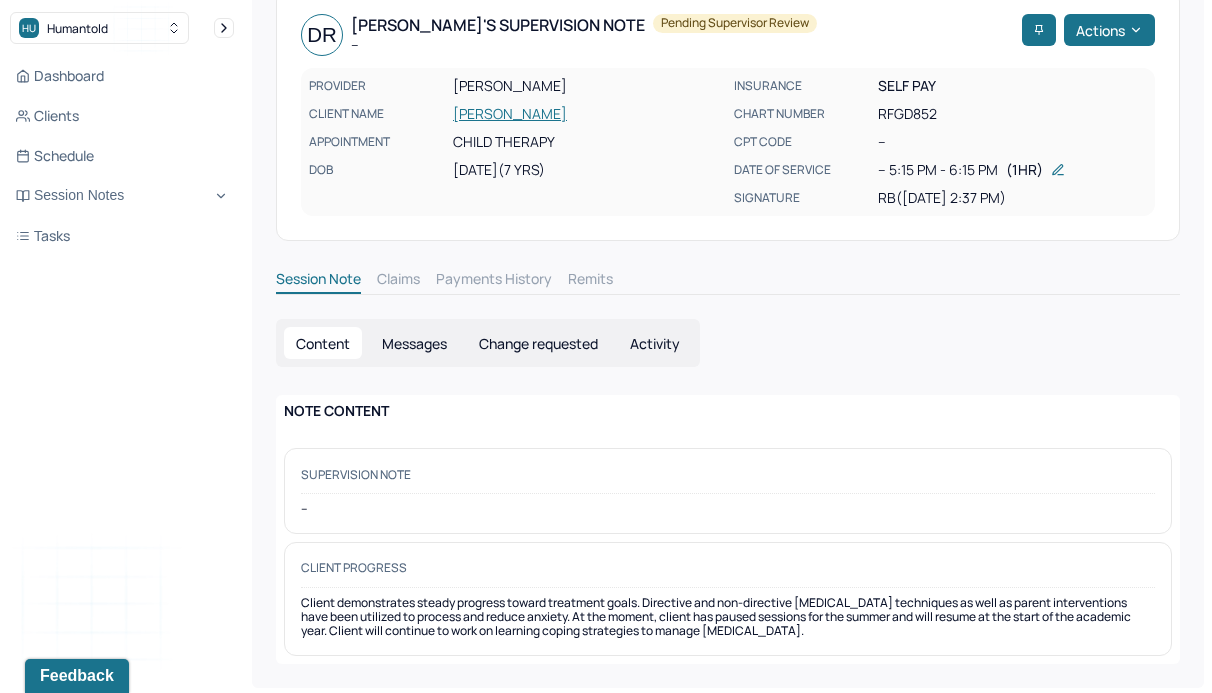 click on "Dashboard Clients Schedule Session Notes Tasks" at bounding box center [122, 156] 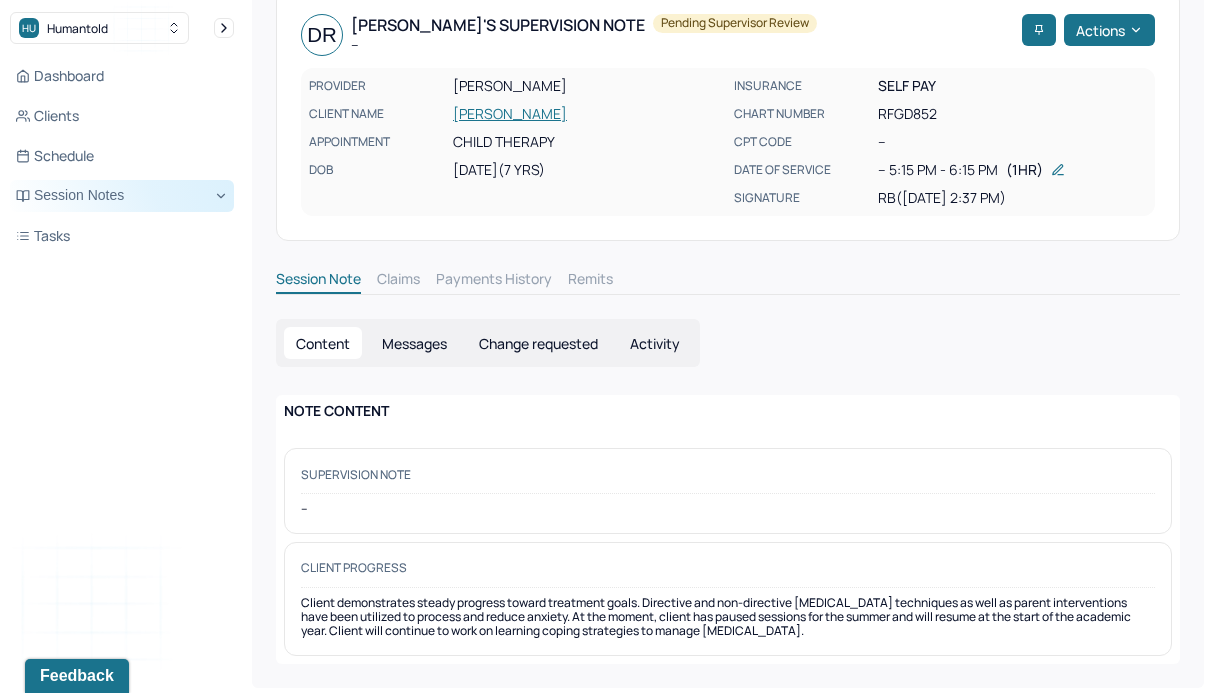 click on "Session Notes" at bounding box center [122, 196] 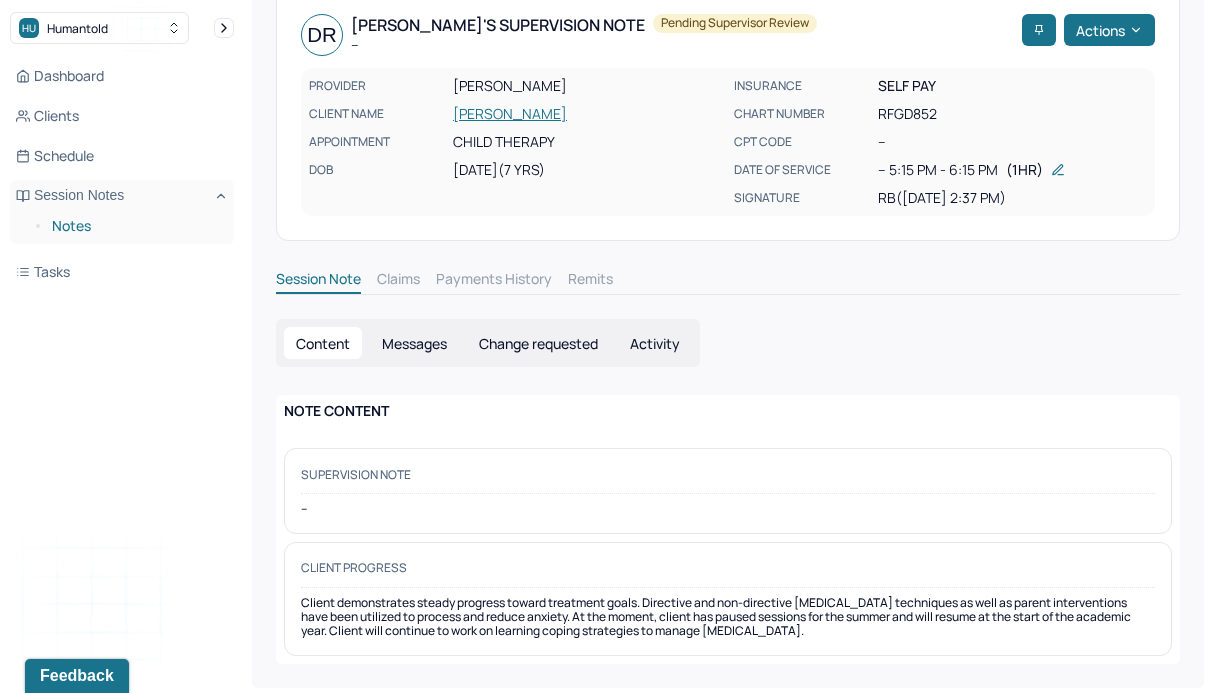 click on "Notes" at bounding box center [135, 226] 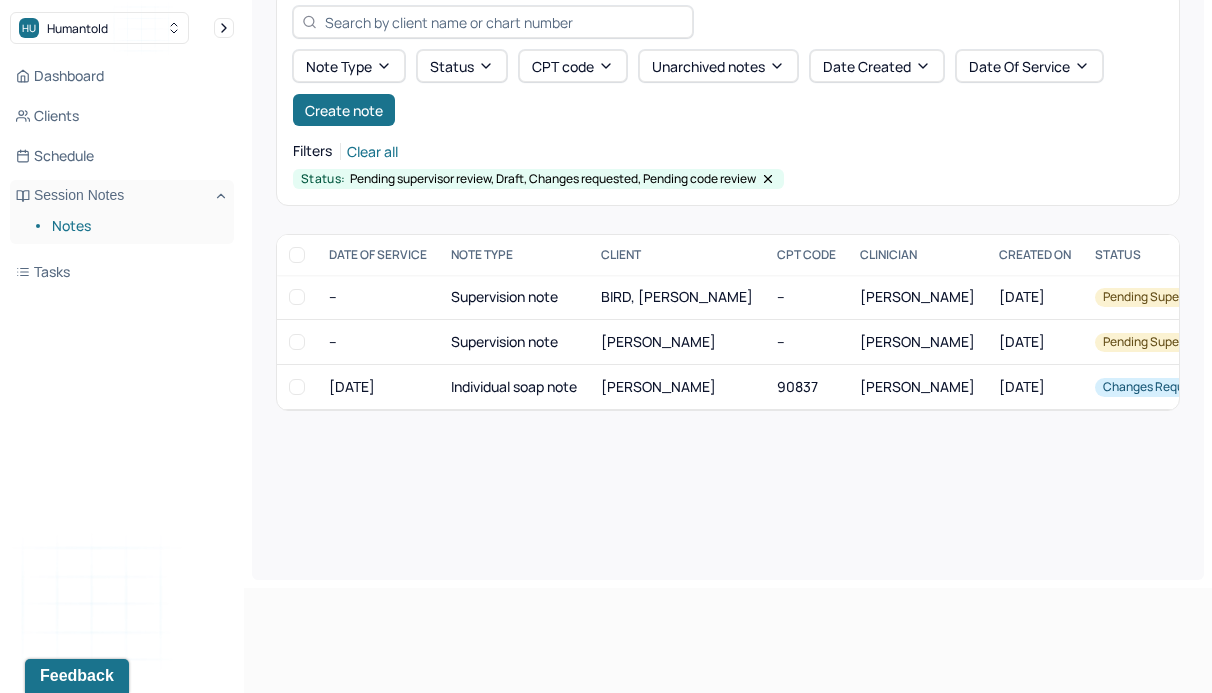 scroll, scrollTop: 0, scrollLeft: 0, axis: both 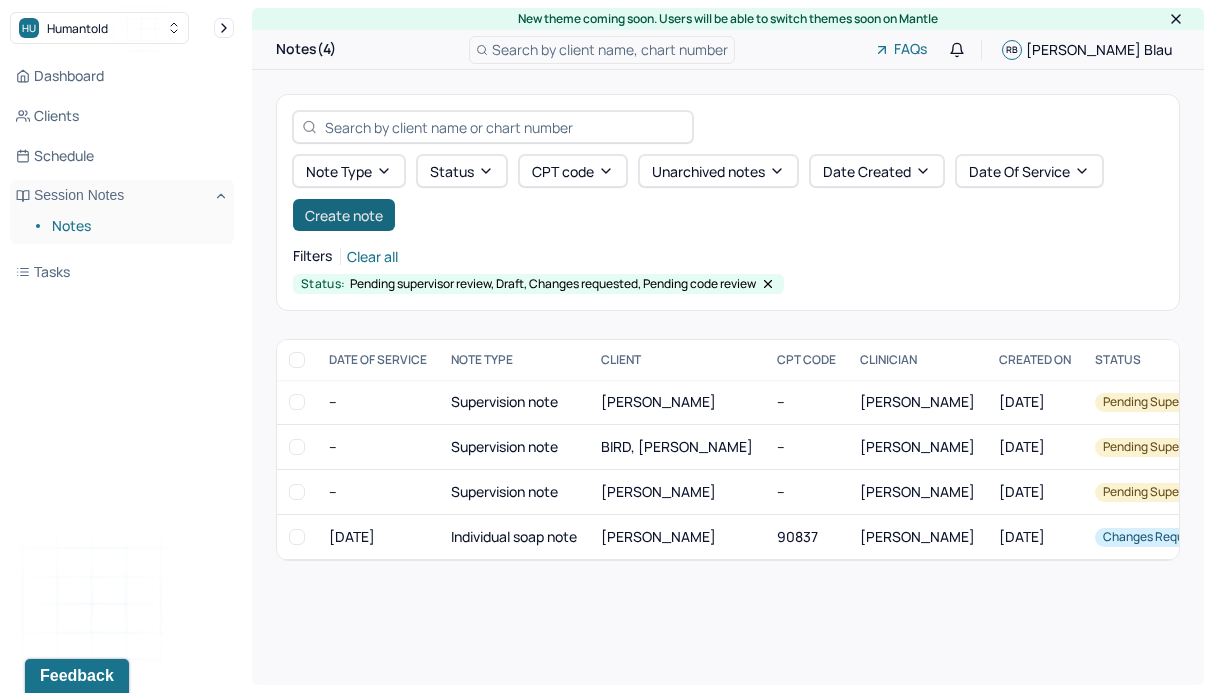 click on "Create note" at bounding box center [344, 215] 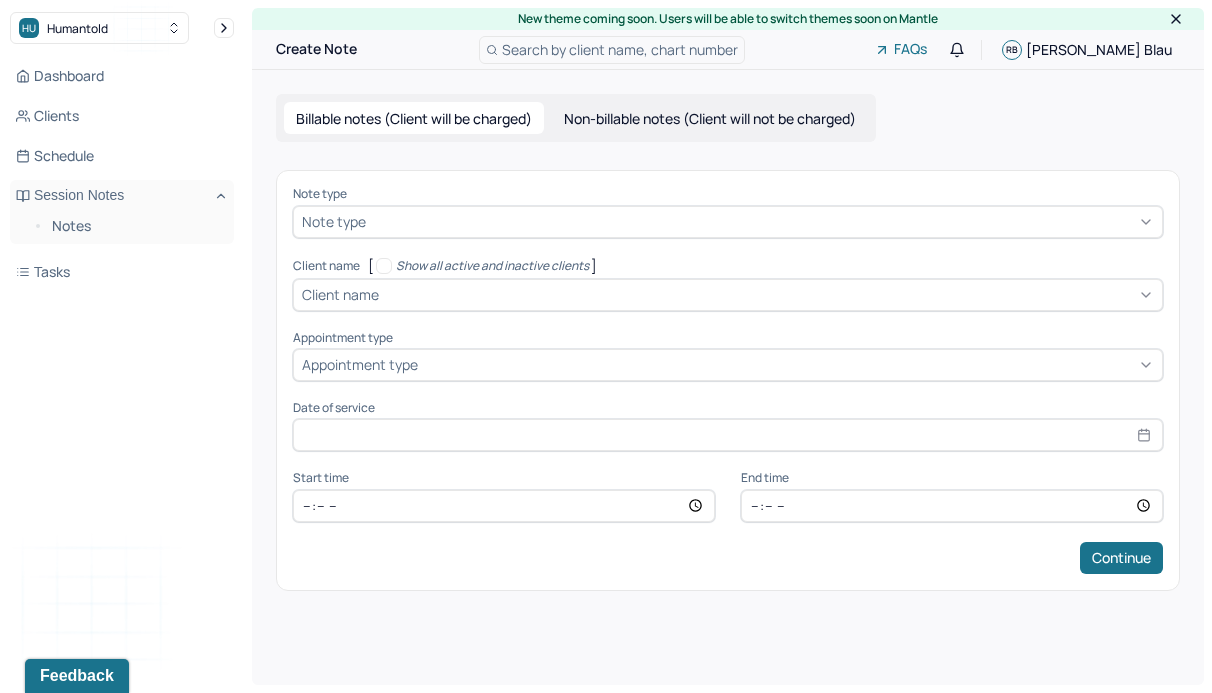 click on "Non-billable notes (Client will not be charged)" at bounding box center (710, 118) 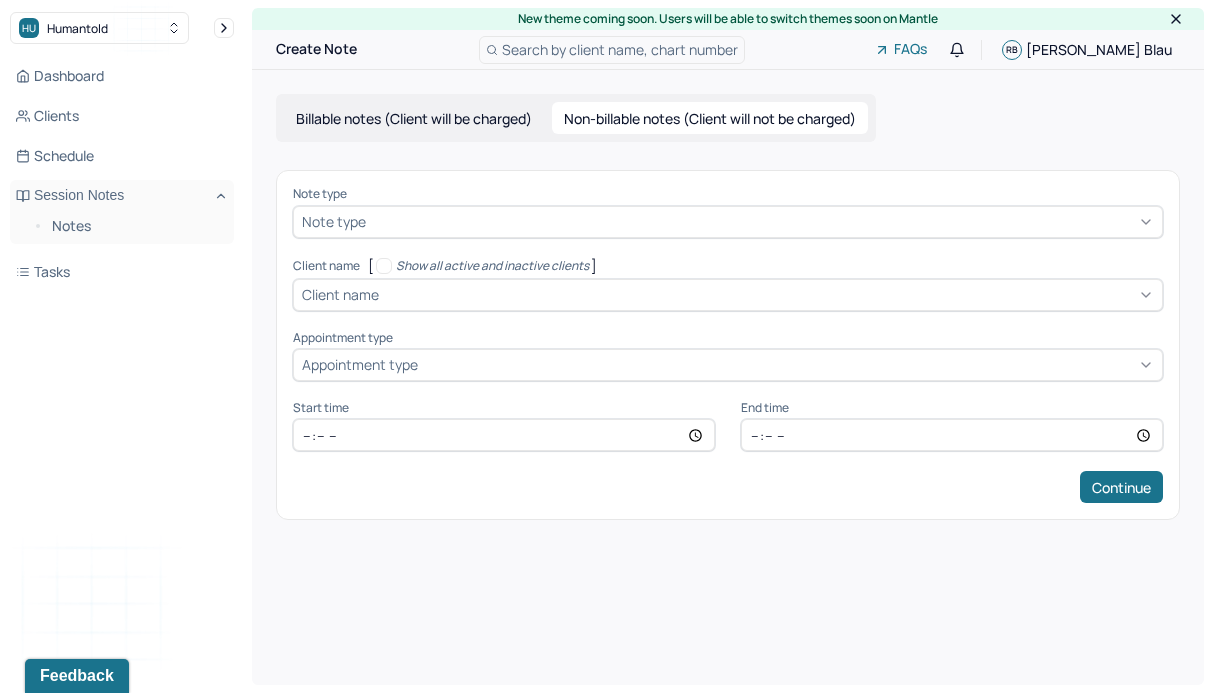 click on "Note type Note type" at bounding box center (728, 212) 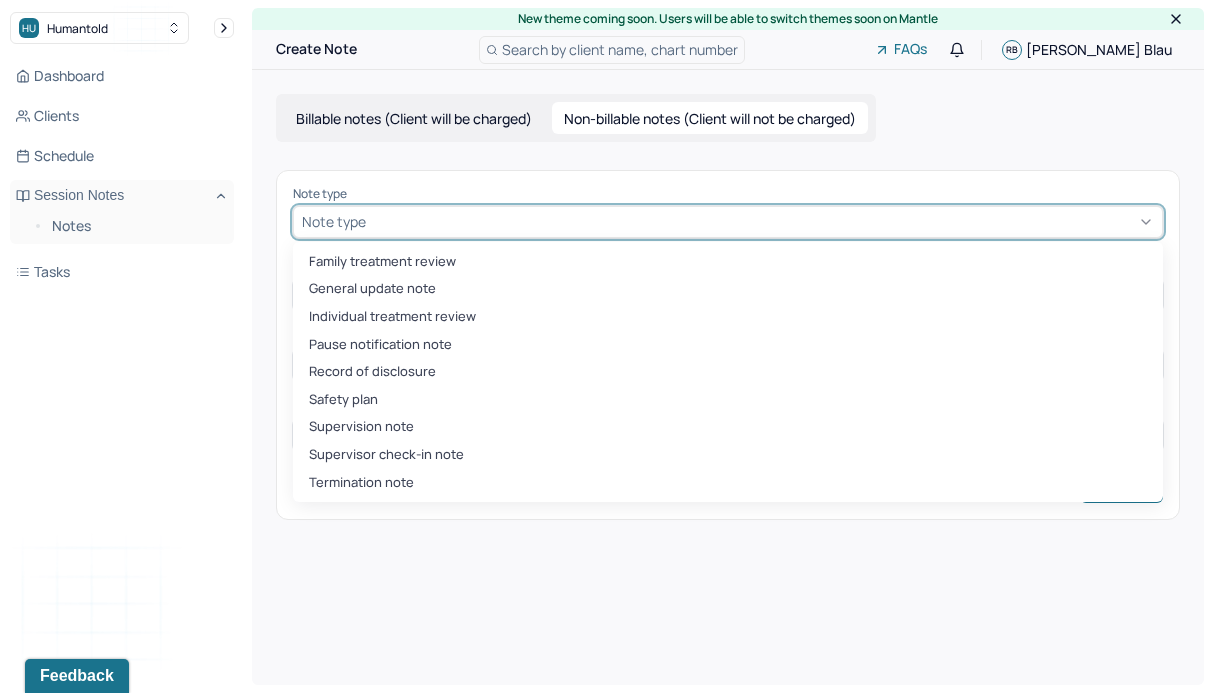 click at bounding box center [762, 221] 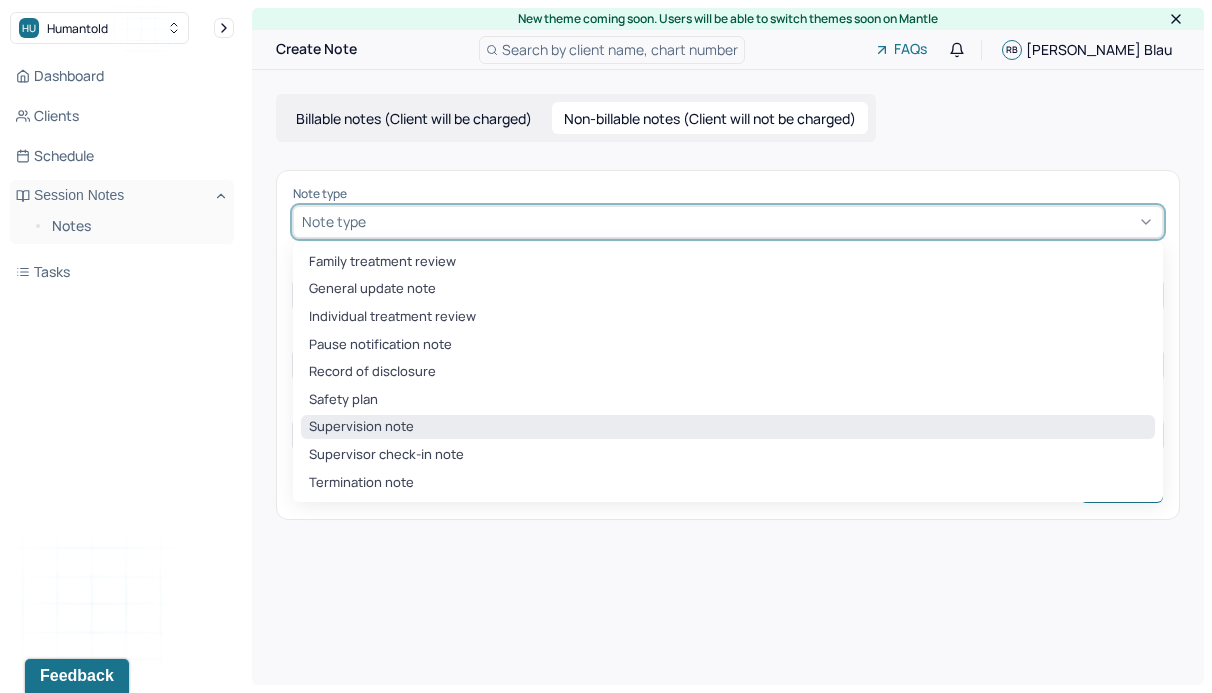 click on "Supervision note" at bounding box center [728, 427] 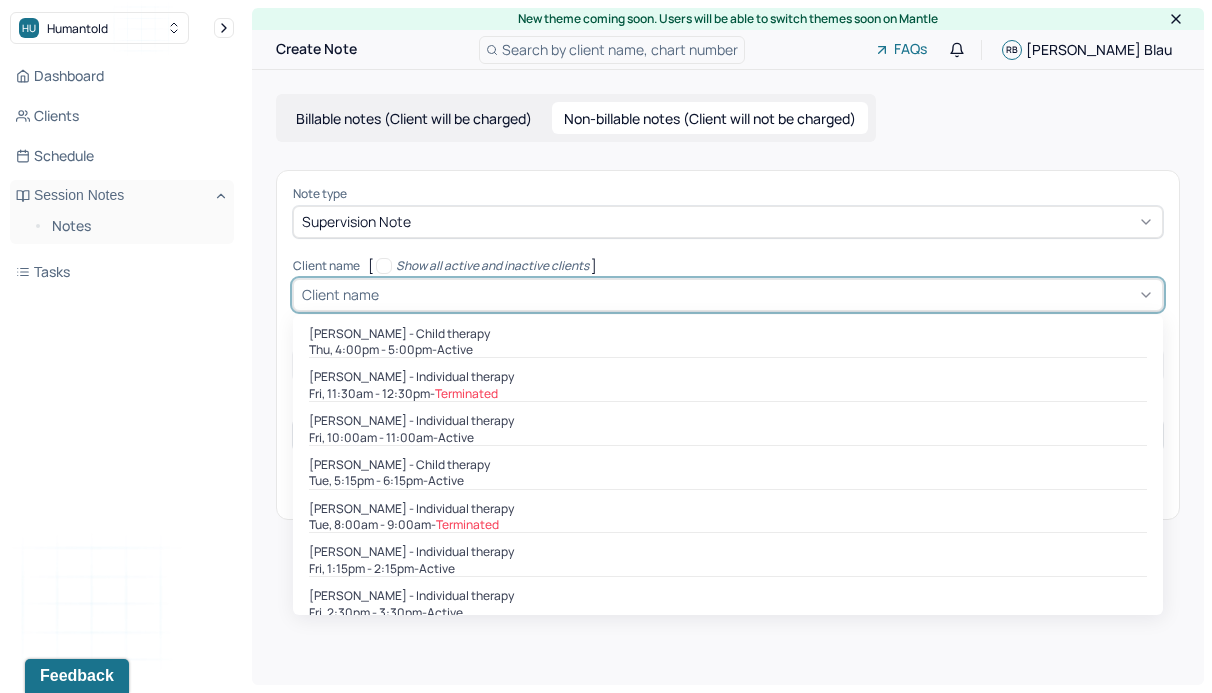 click on "Client name" at bounding box center [340, 294] 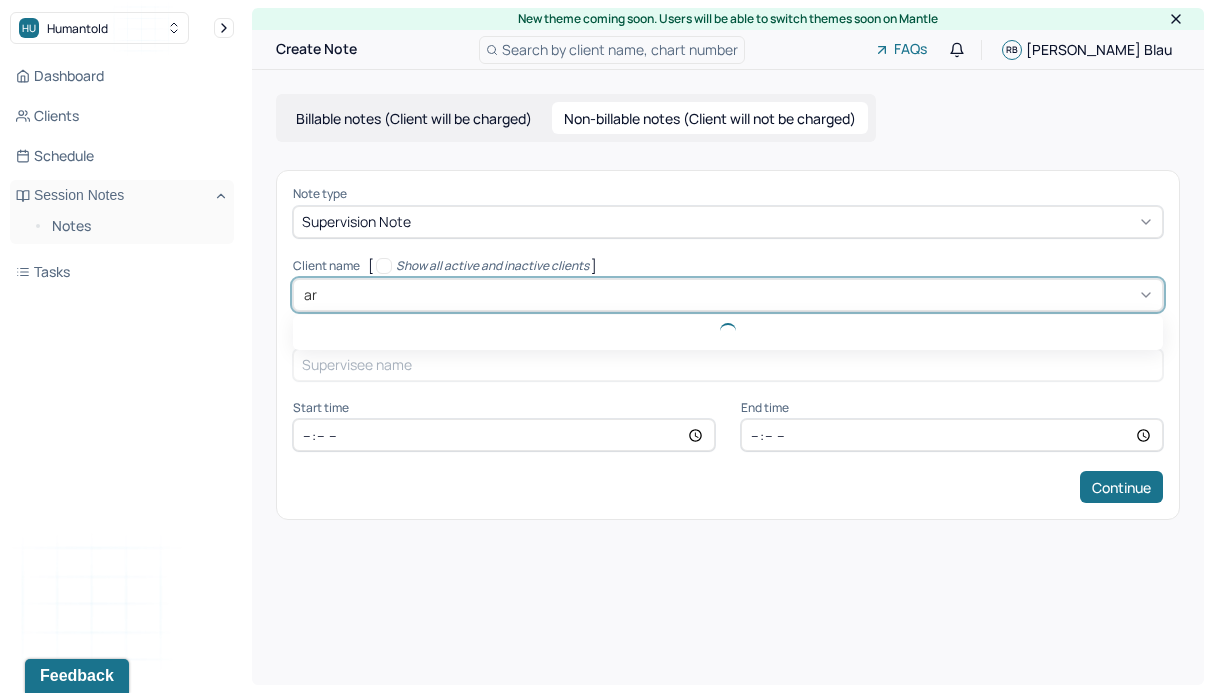 type on "ari" 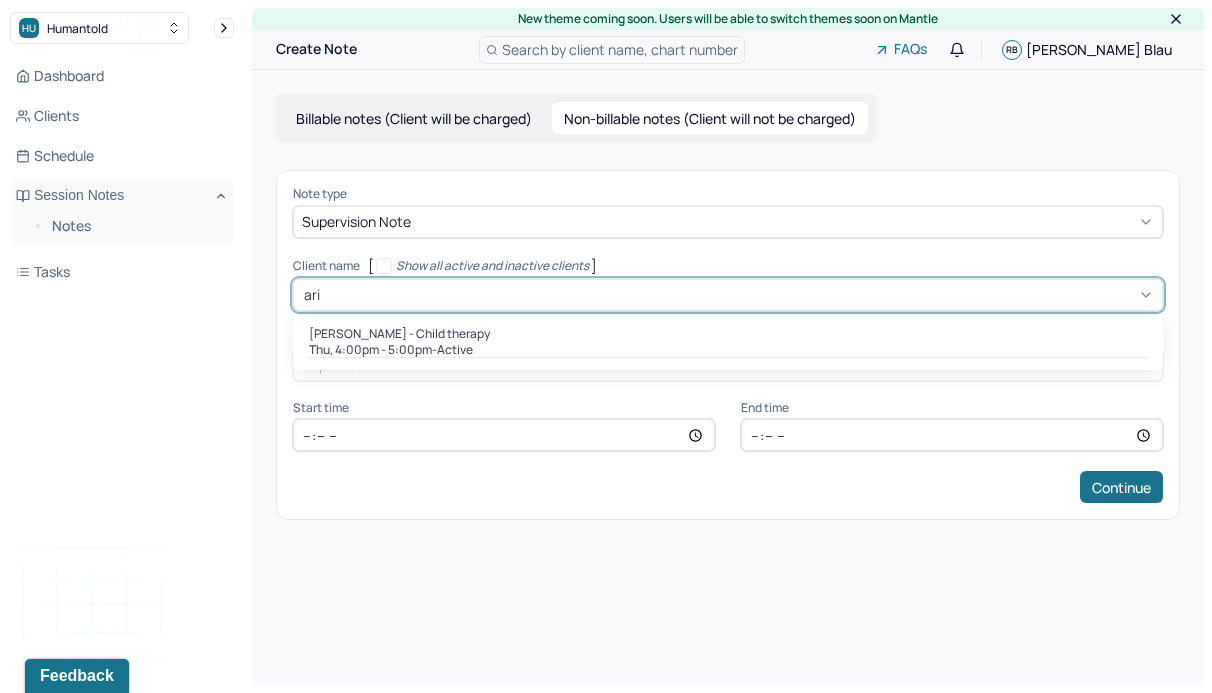 click on "[PERSON_NAME] - Child therapy" at bounding box center [399, 334] 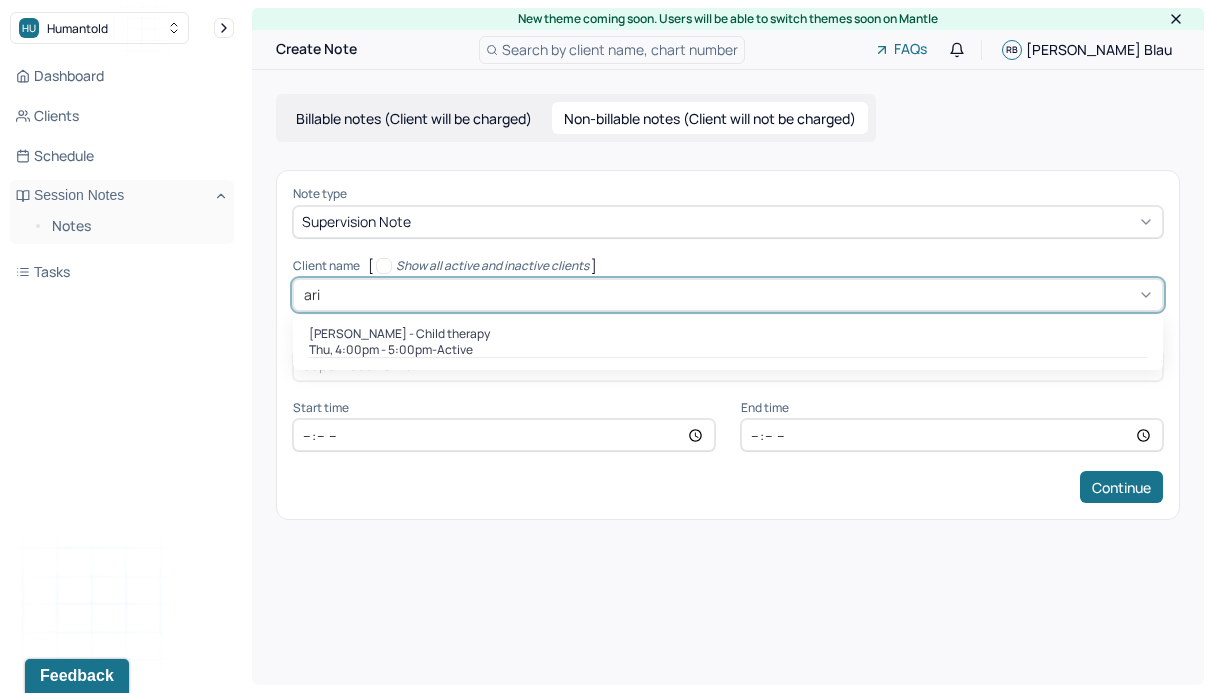 type 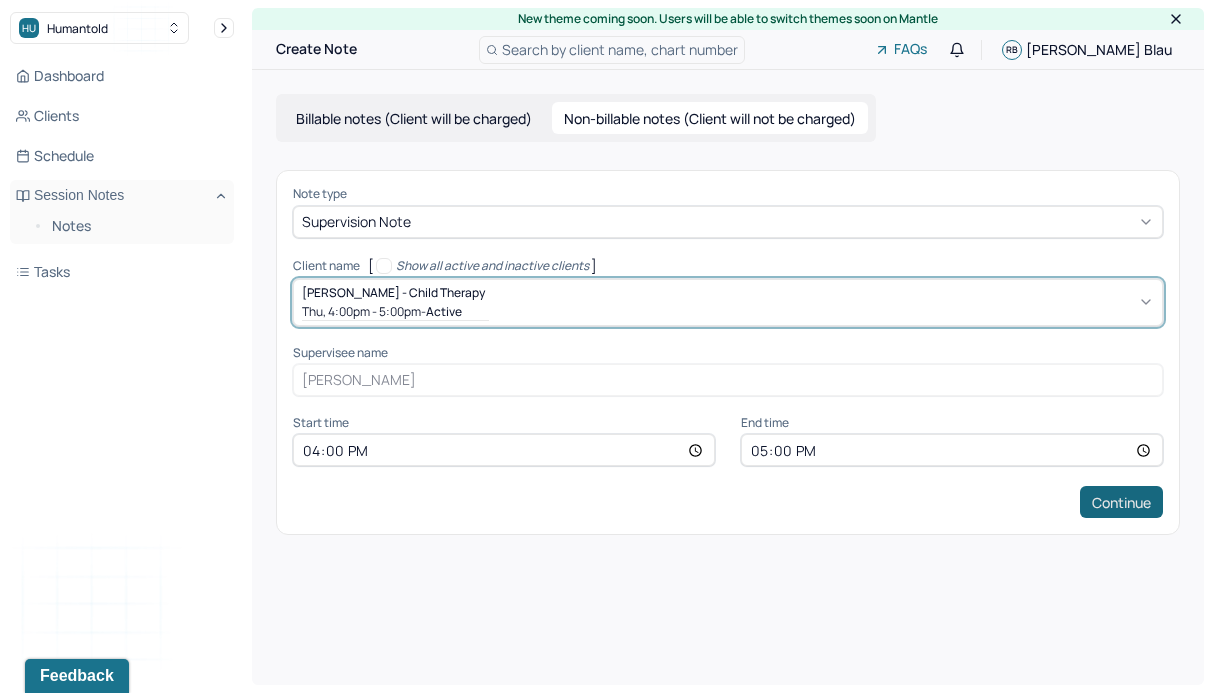 click on "Continue" at bounding box center (1121, 502) 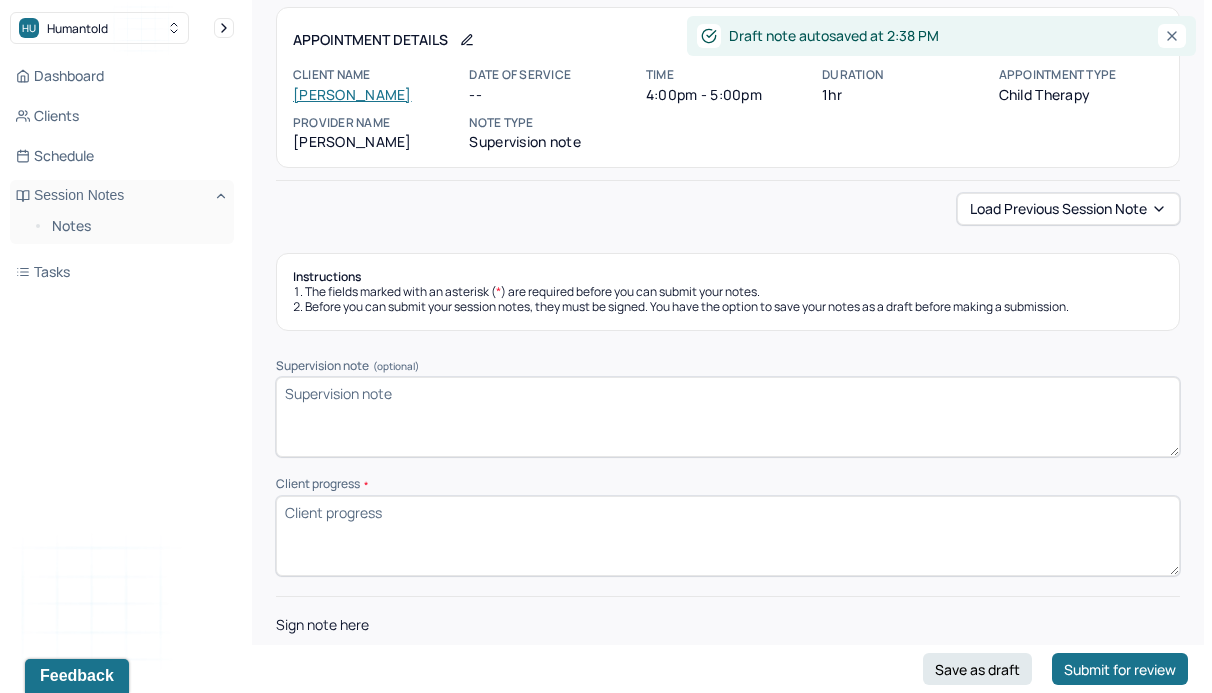 scroll, scrollTop: 104, scrollLeft: 0, axis: vertical 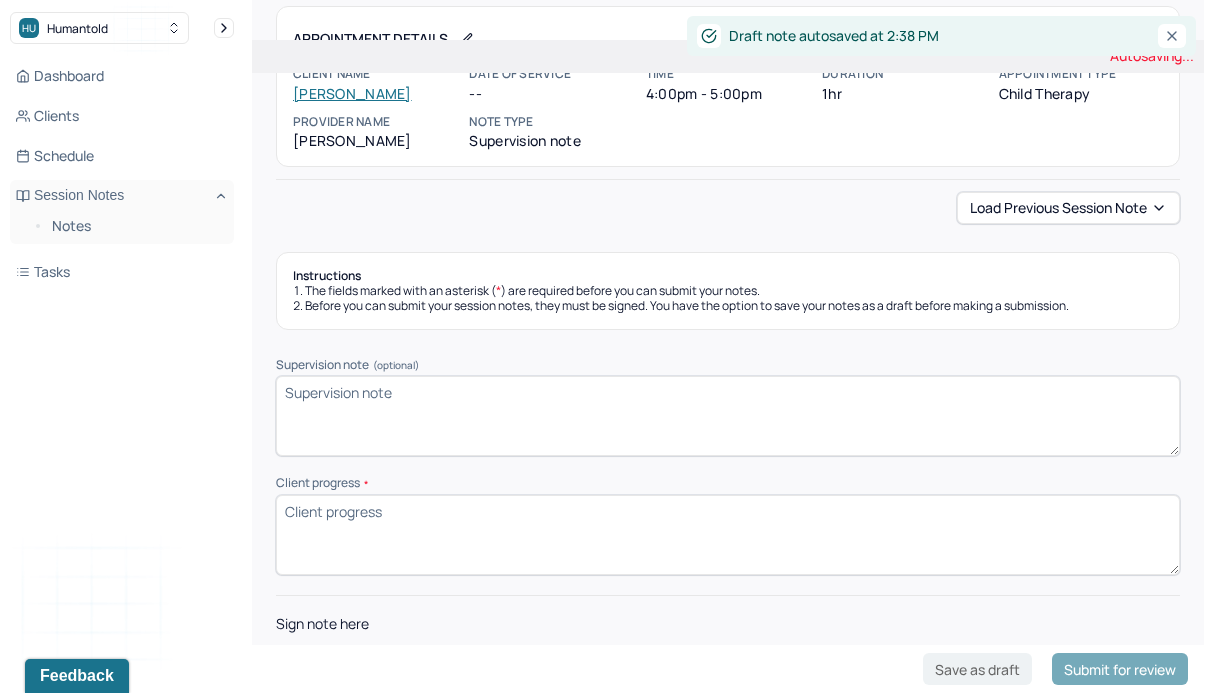 click on "Client progress *" at bounding box center (728, 535) 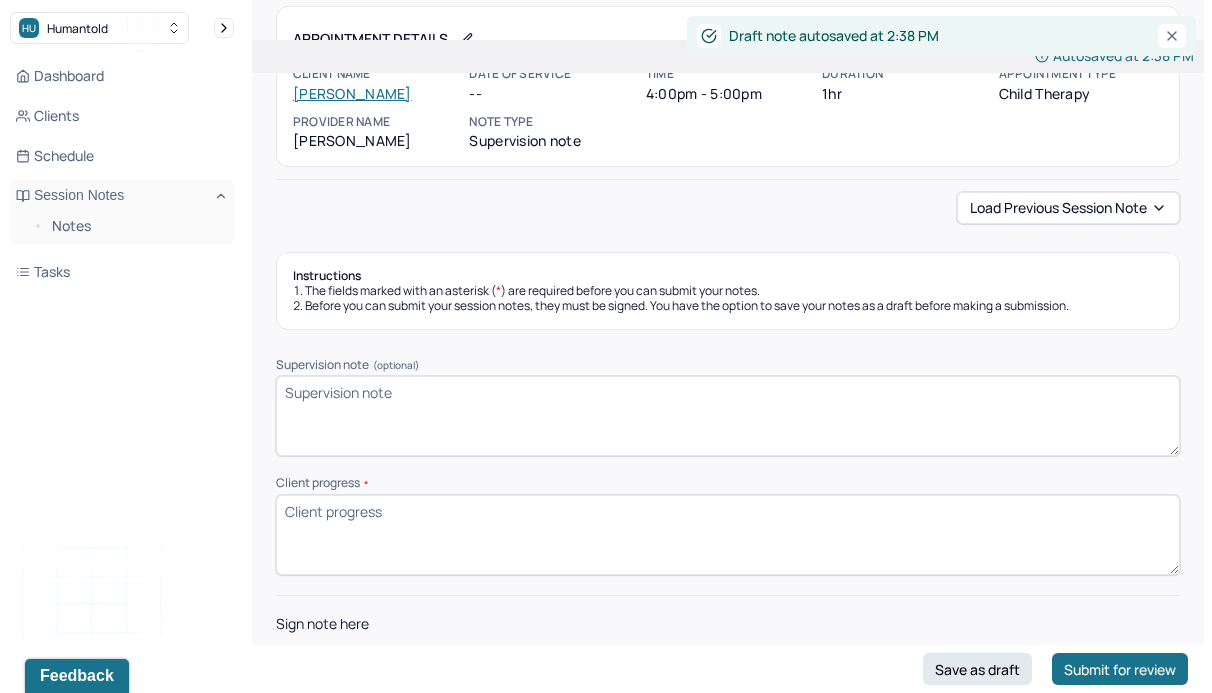 type on "C" 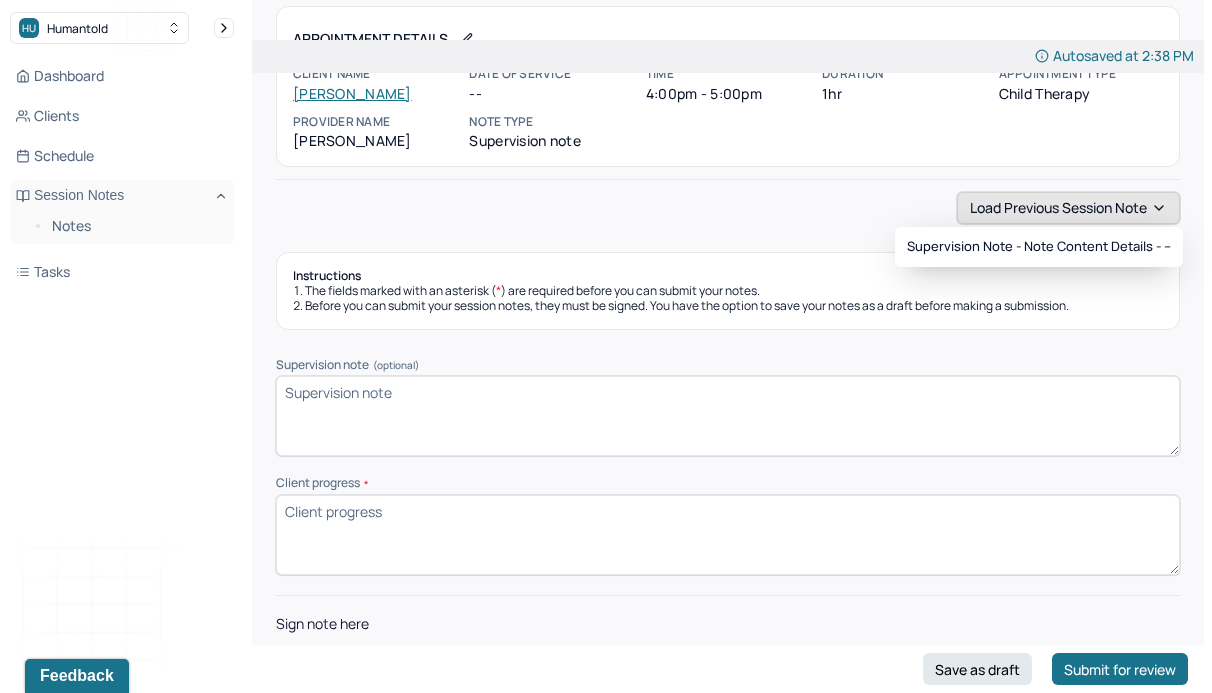 click on "Load previous session note" at bounding box center [1068, 208] 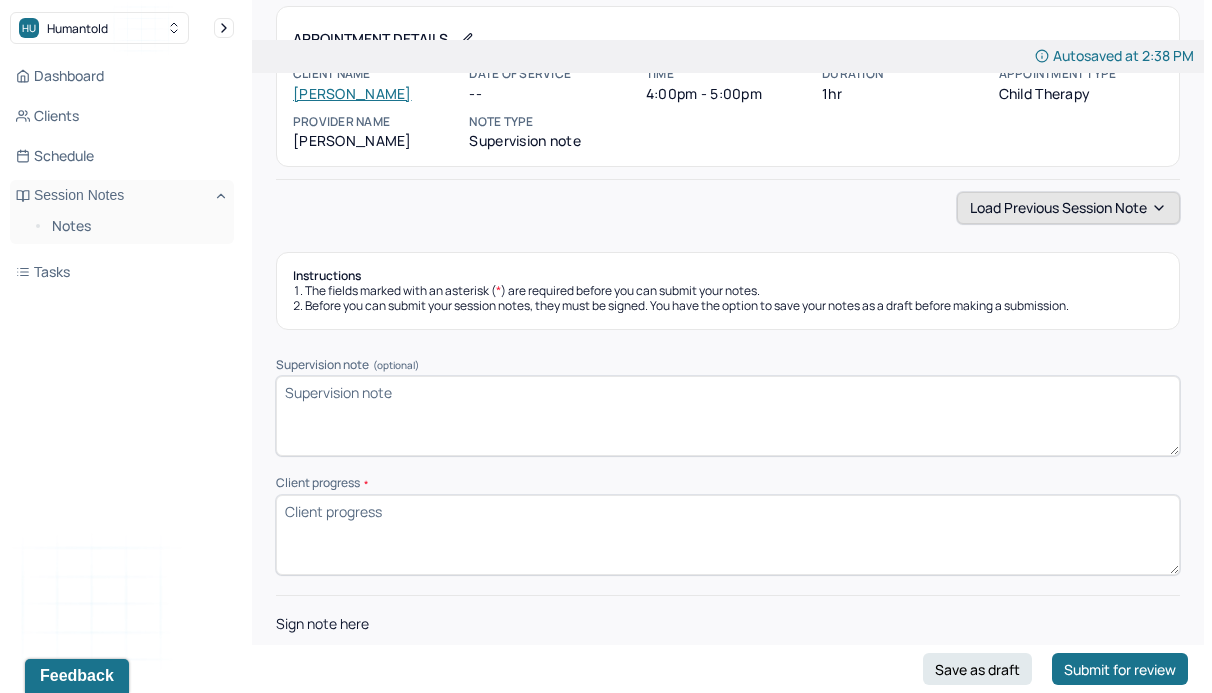 click on "Load previous session note" at bounding box center (1068, 208) 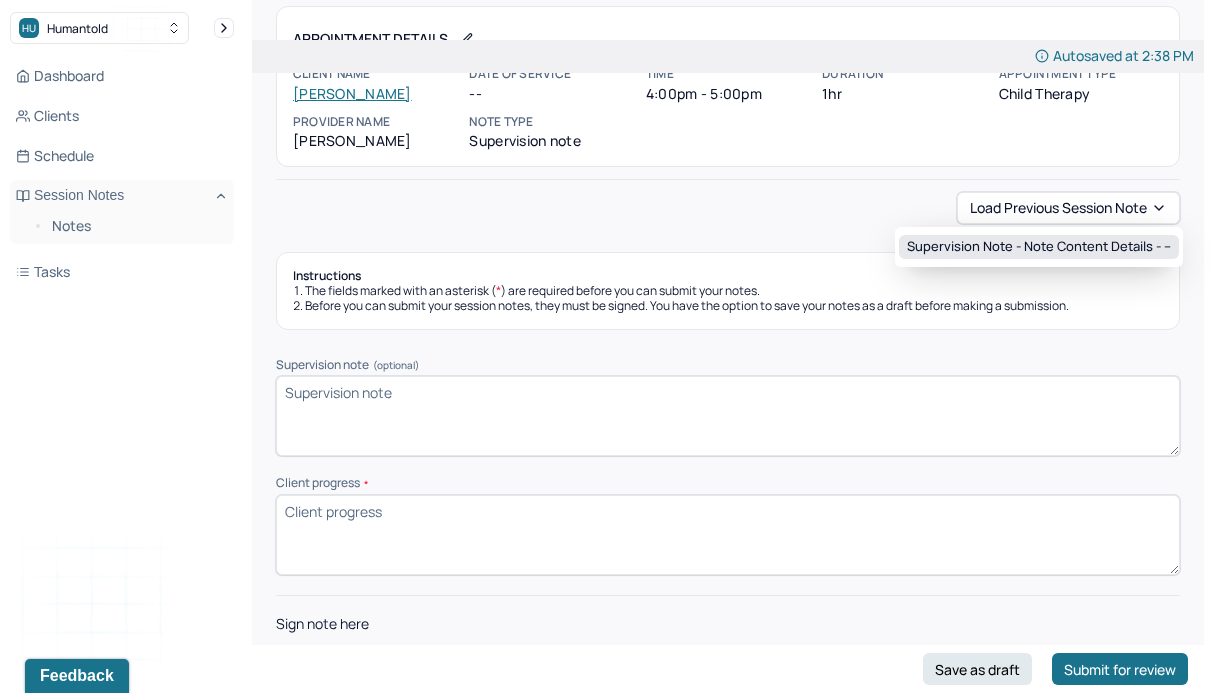 click on "Supervision note   - Note content Details -   --" at bounding box center (1039, 247) 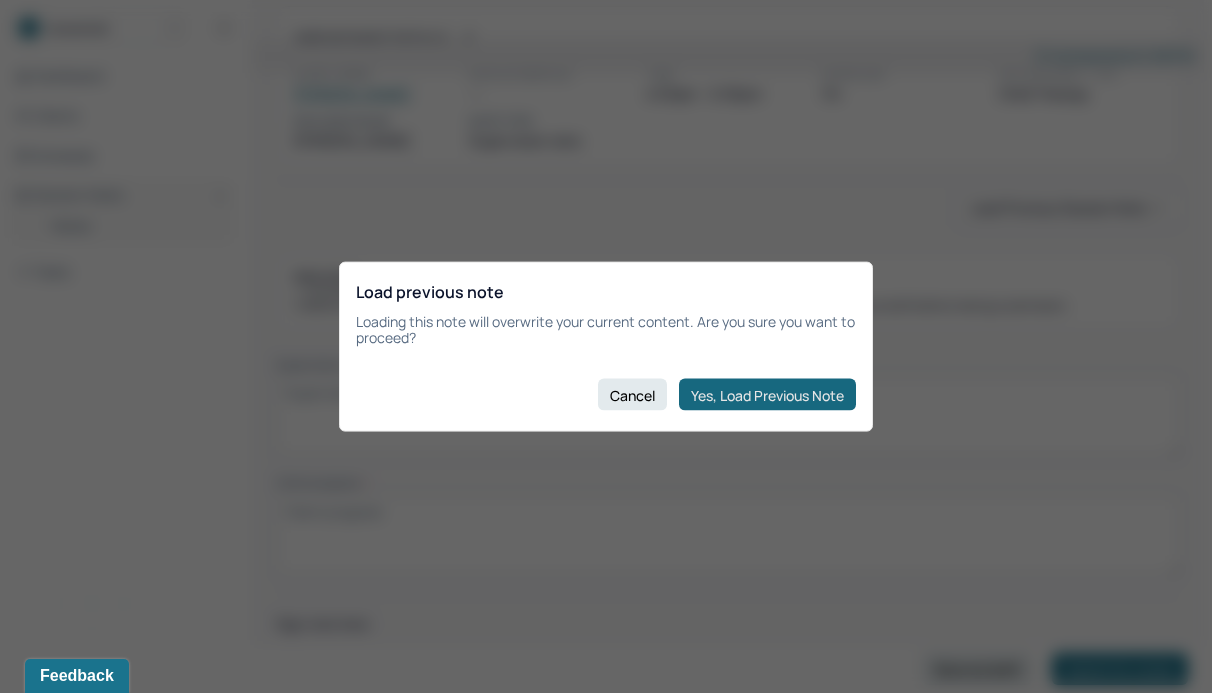 click on "Yes, Load Previous Note" at bounding box center (767, 395) 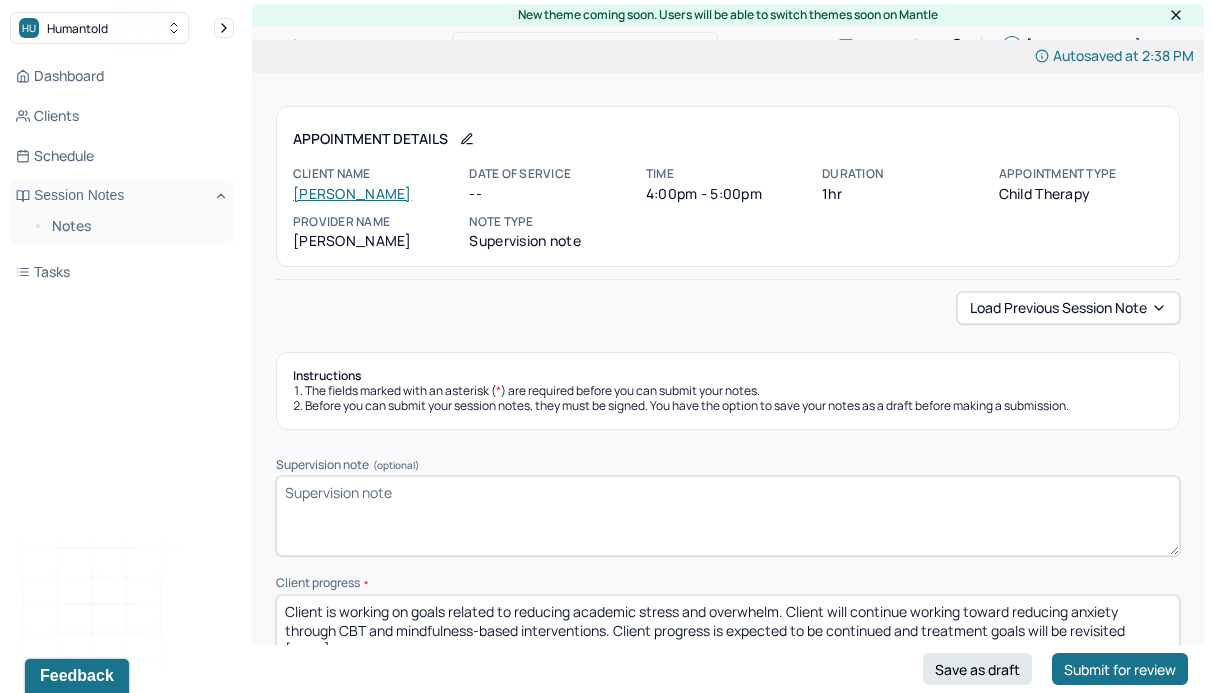 scroll, scrollTop: 180, scrollLeft: 0, axis: vertical 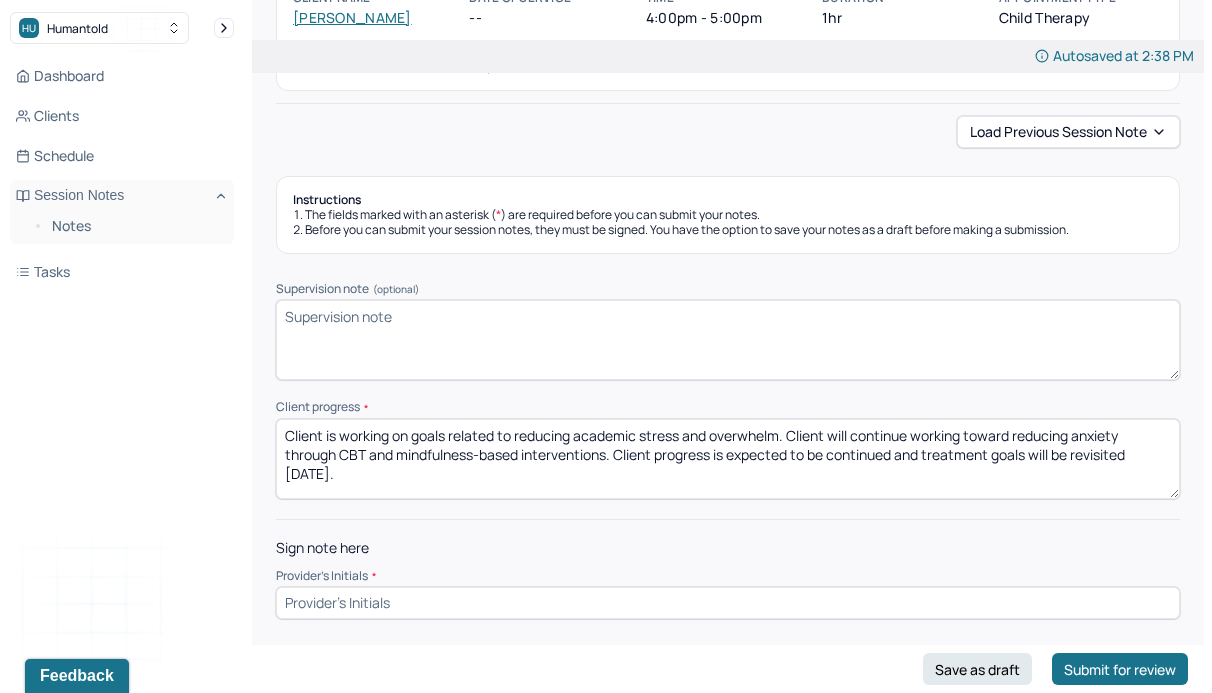 drag, startPoint x: 721, startPoint y: 478, endPoint x: 619, endPoint y: 448, distance: 106.320274 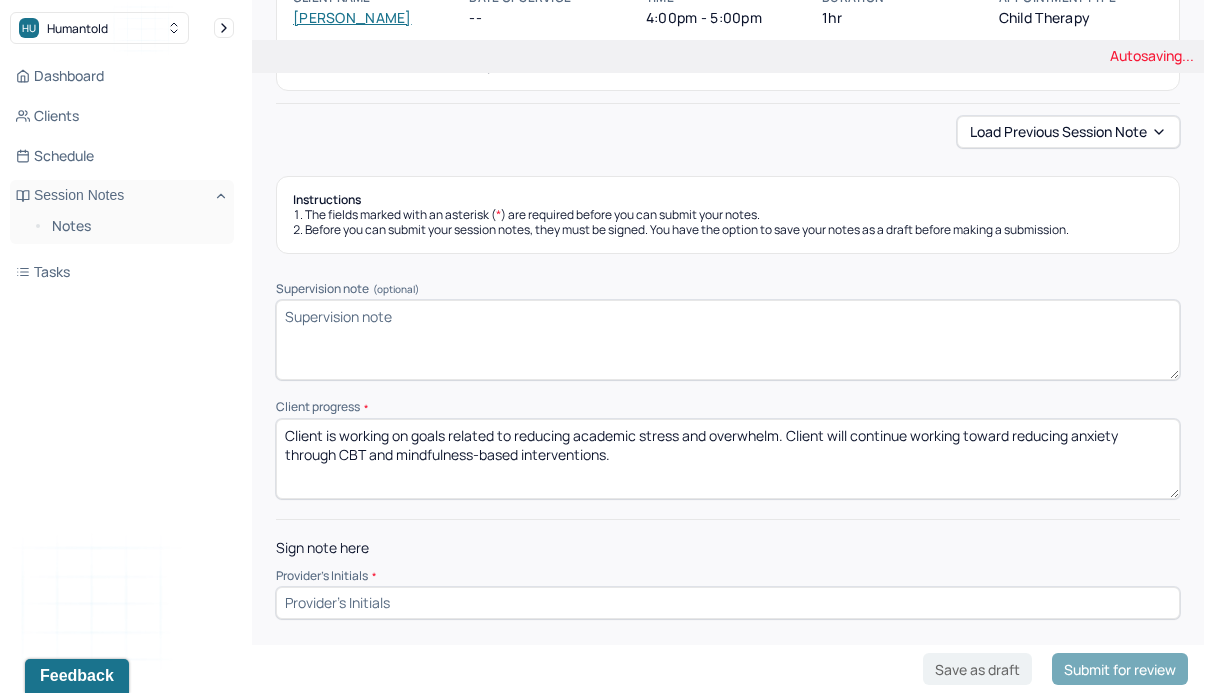 click on "Client is working on goals related to reducing academic stress and overwhelm. Client will continue working toward reducing anxiety through CBT and mindfulness-based interventions. Client progress is expected to be continued and treatment goals will be revisited [DATE]." at bounding box center [728, 459] 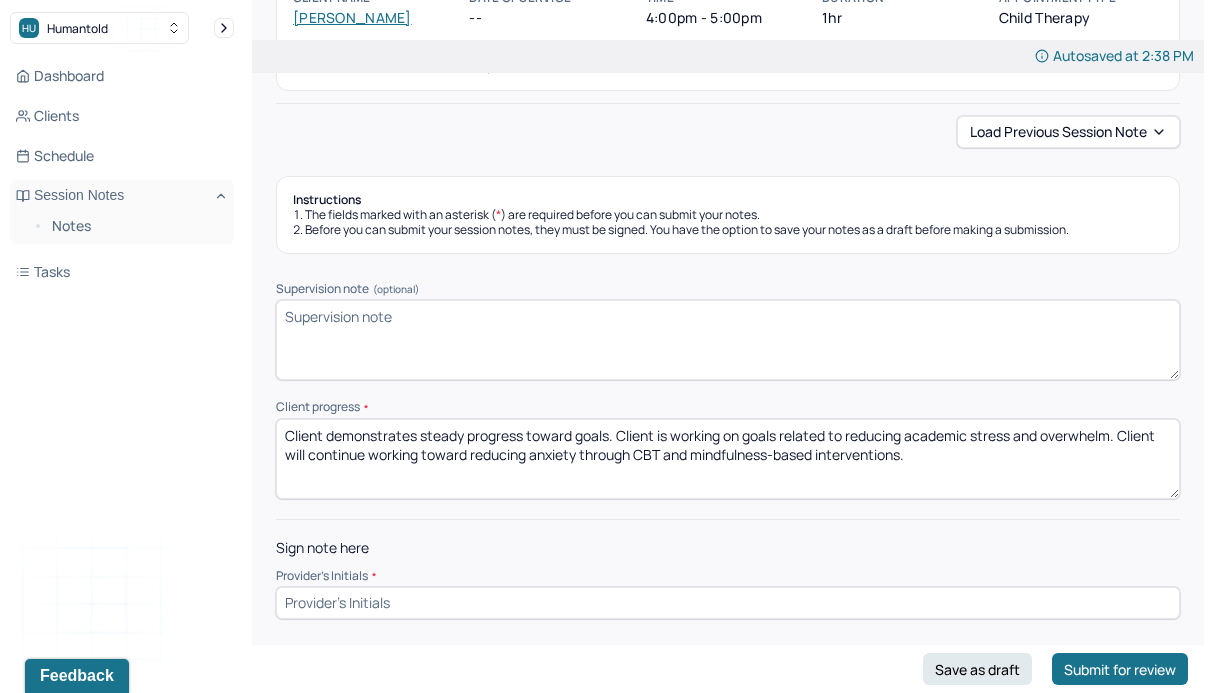 click on "Client demonstrates steady progress toward goals. Client is working on goals related to reducing academic stress and overwhelm. Client will continue working toward reducing anxiety through CBT and mindfulness-based interventions." at bounding box center [728, 459] 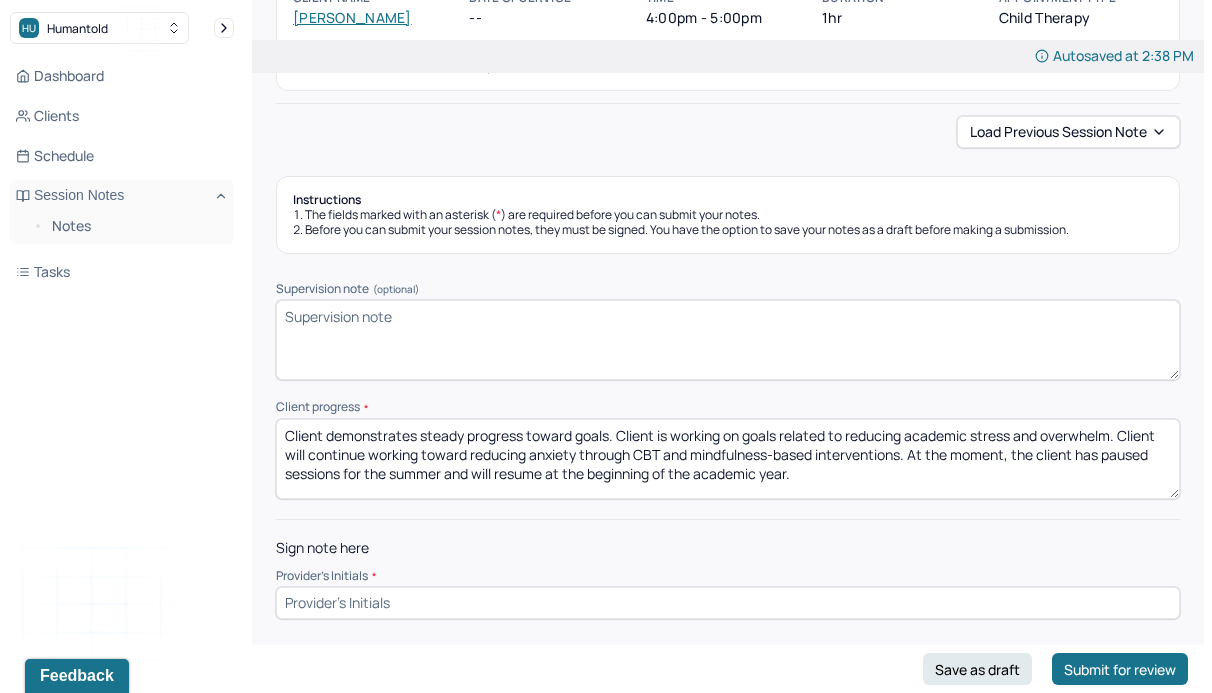 drag, startPoint x: 932, startPoint y: 450, endPoint x: 499, endPoint y: 343, distance: 446.02466 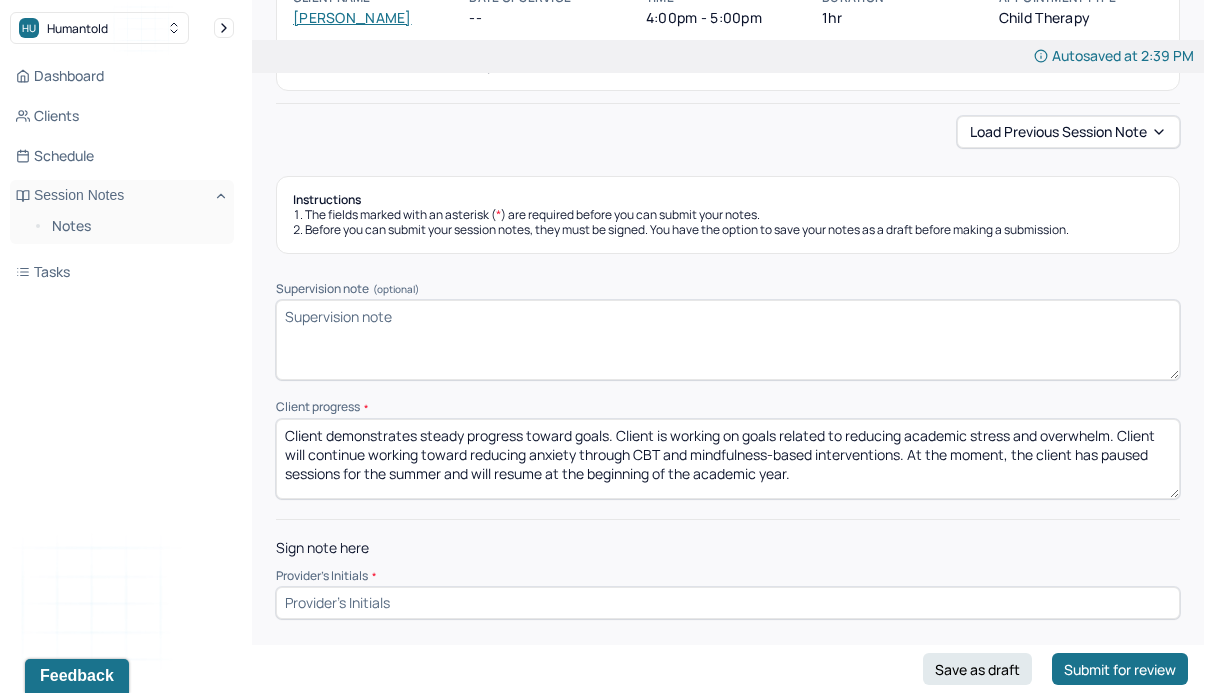 paste on "continues to show steady progress toward identified treatment goals, with a focus on managing academic stress and feelings of overwhelm. Interventions have included CBT and mindfulness-based strategies to support reduction in anxiety symptoms. Client has temporarily paused sessions for the summer and is expected to resume at the start of the upcoming" 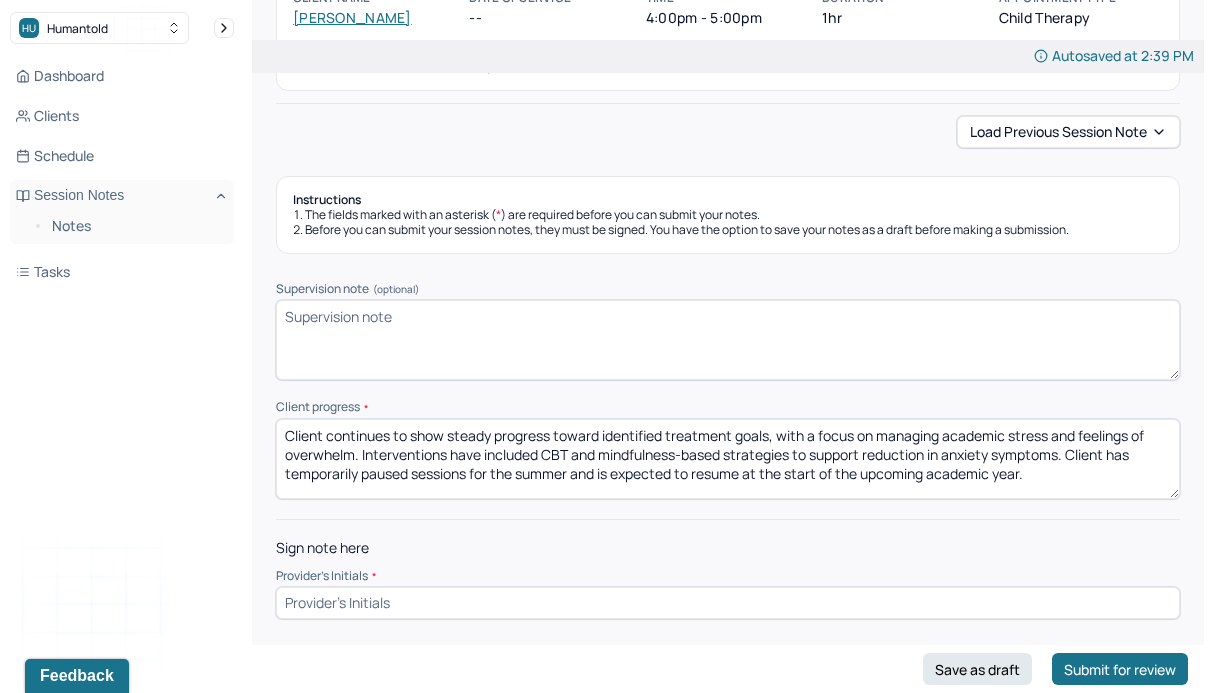 click on "Client continues to show steady progress toward identified treatment goals, with a focus on managing academic stress and feelings of overwhelm. Interventions have included CBT and mindfulness-based strategies to support reduction in anxiety symptoms. Client has temporarily paused sessions for the summer and is expected to resume at the start of the upcoming academic year." at bounding box center [728, 459] 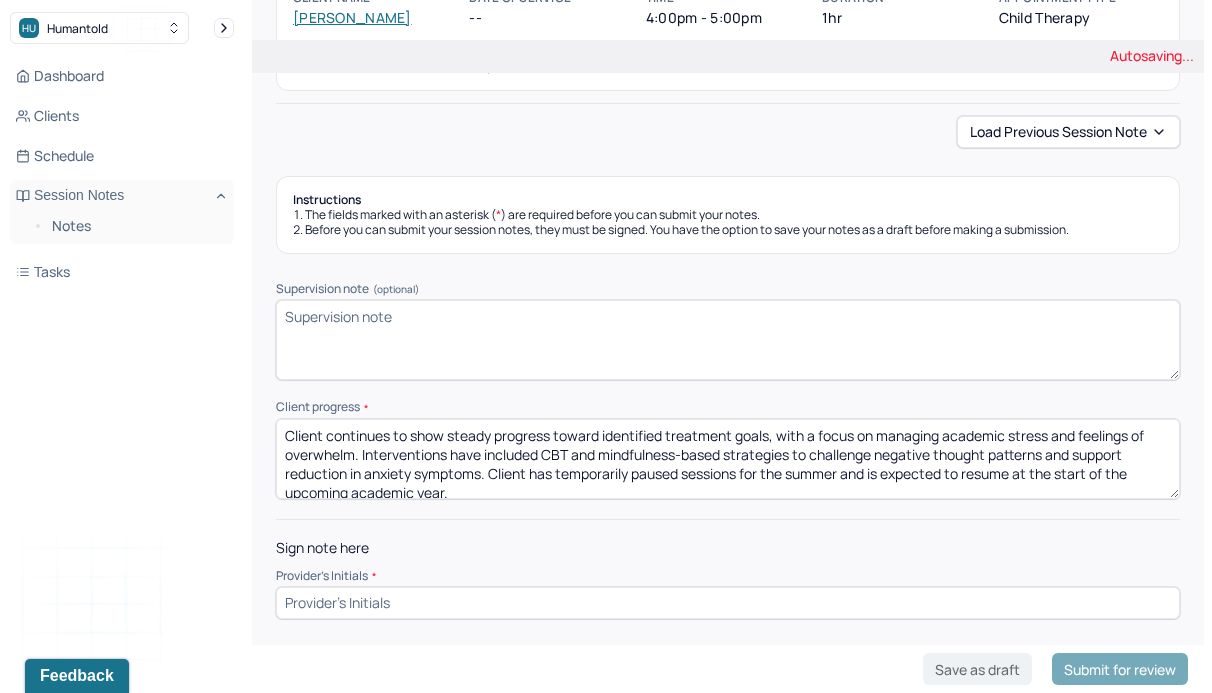 scroll, scrollTop: 9, scrollLeft: 0, axis: vertical 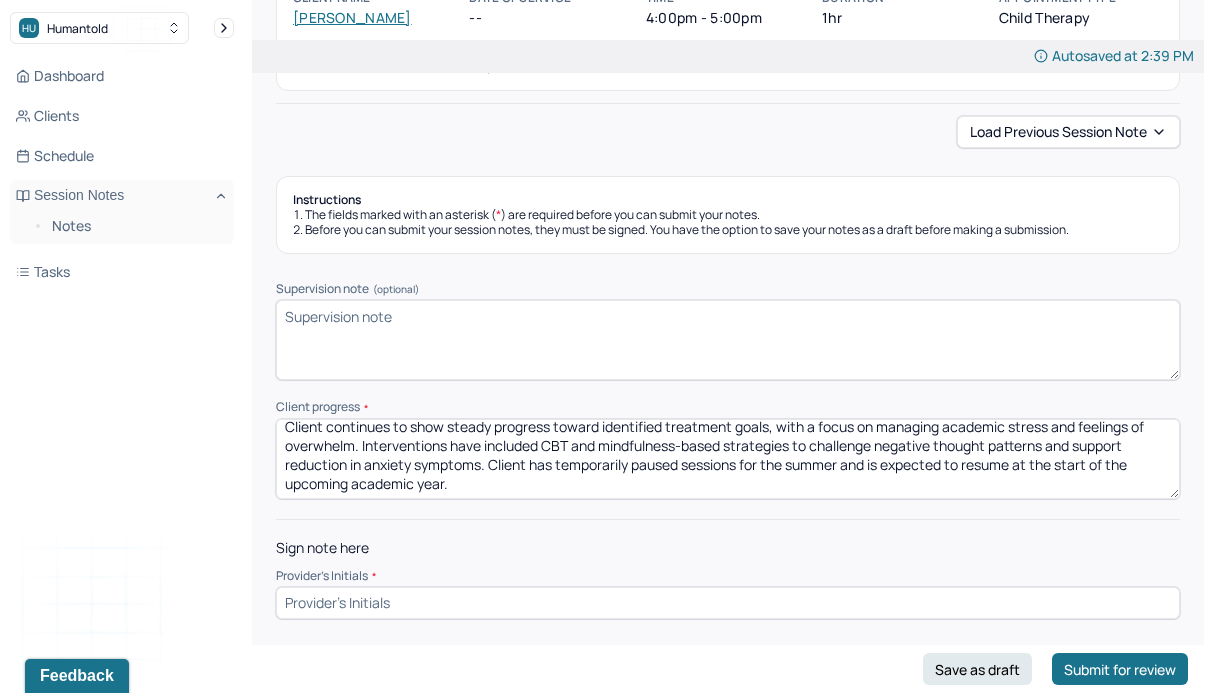 drag, startPoint x: 360, startPoint y: 462, endPoint x: 1081, endPoint y: 436, distance: 721.4686 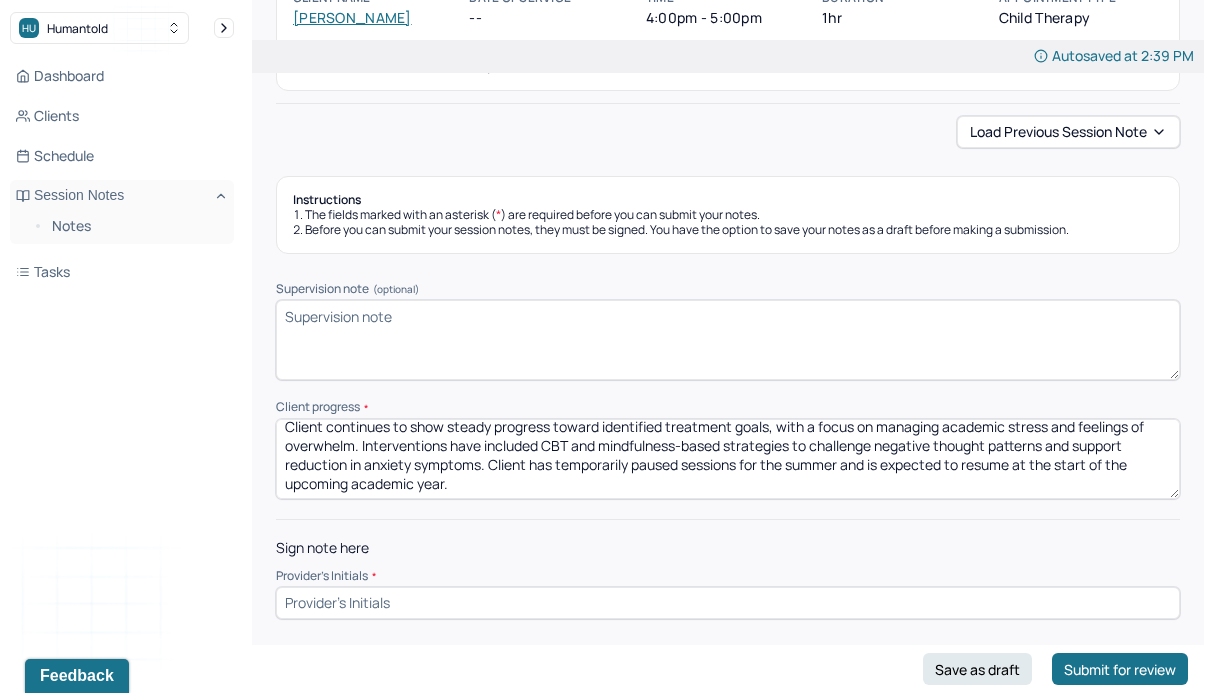 click on "Client continues to show steady progress toward identified treatment goals, with a focus on managing academic stress and feelings of overwhelm. Interventions have included CBT and mindfulness-based strategies to challenge negative thought patterns and support reduction in anxiety symptoms. Client has temporarily paused sessions for the summer and is expected to resume at the start of the upcoming academic year." at bounding box center (728, 459) 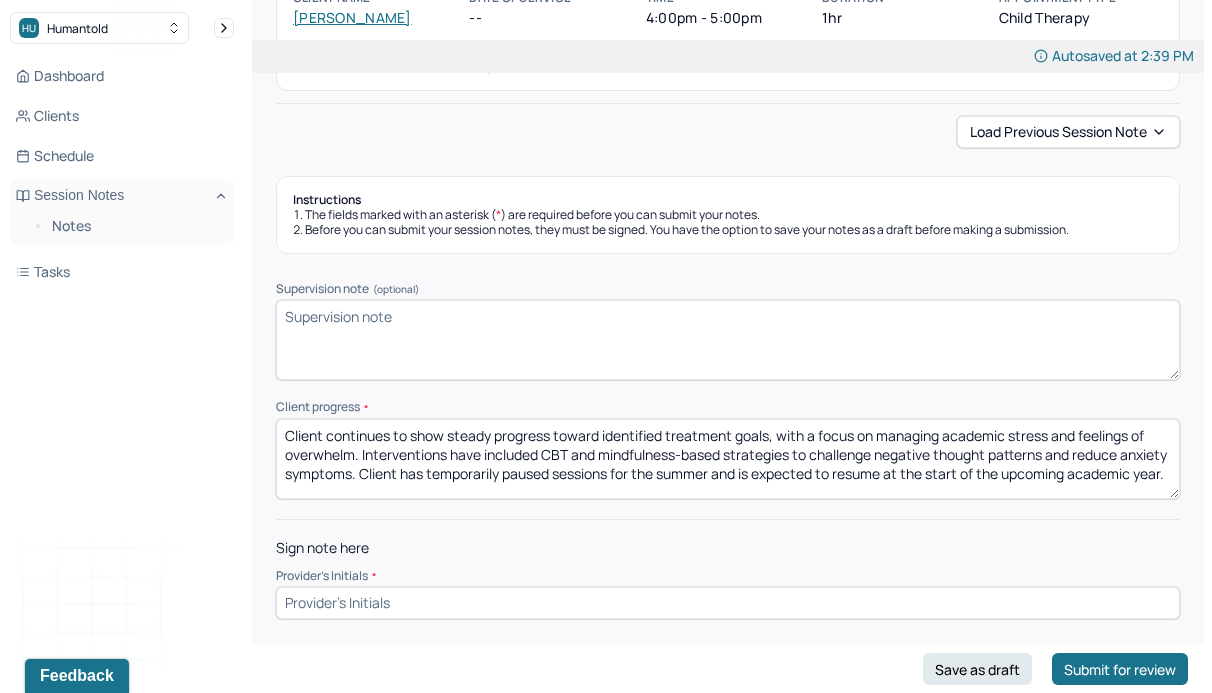 scroll, scrollTop: 0, scrollLeft: 0, axis: both 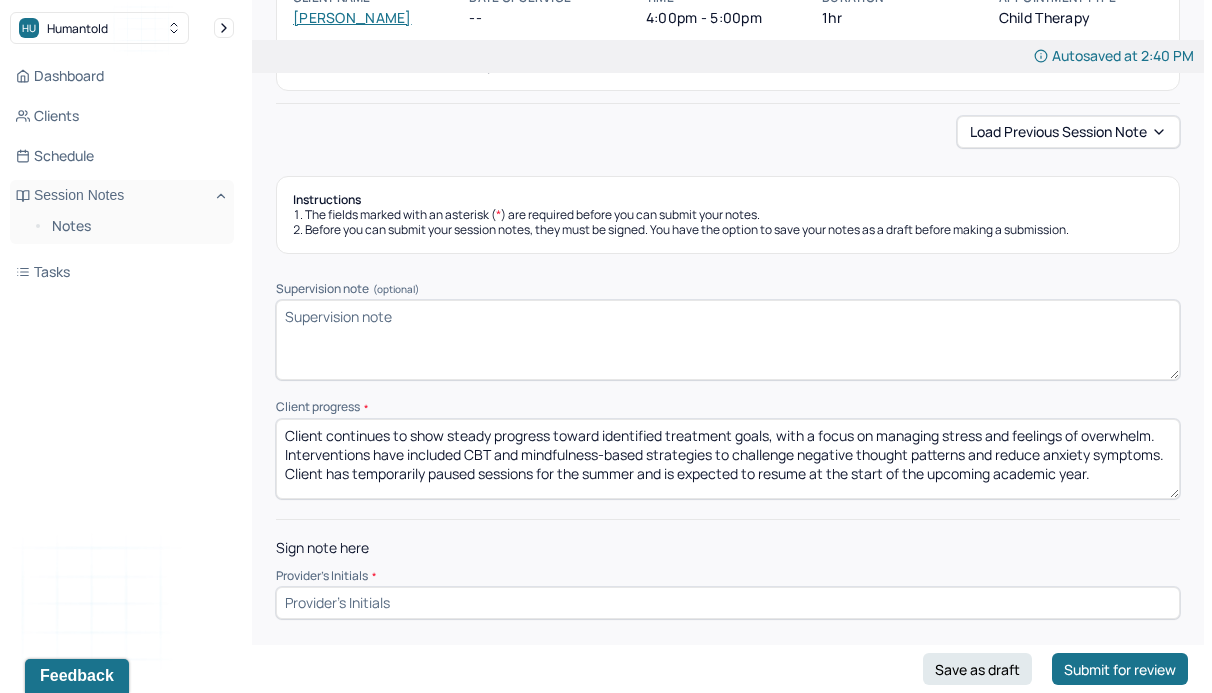 type on "Client continues to show steady progress toward identified treatment goals, with a focus on managing stress and feelings of overwhelm. Interventions have included CBT and mindfulness-based strategies to challenge negative thought patterns and reduce anxiety symptoms. Client has temporarily paused sessions for the summer and is expected to resume at the start of the upcoming academic year." 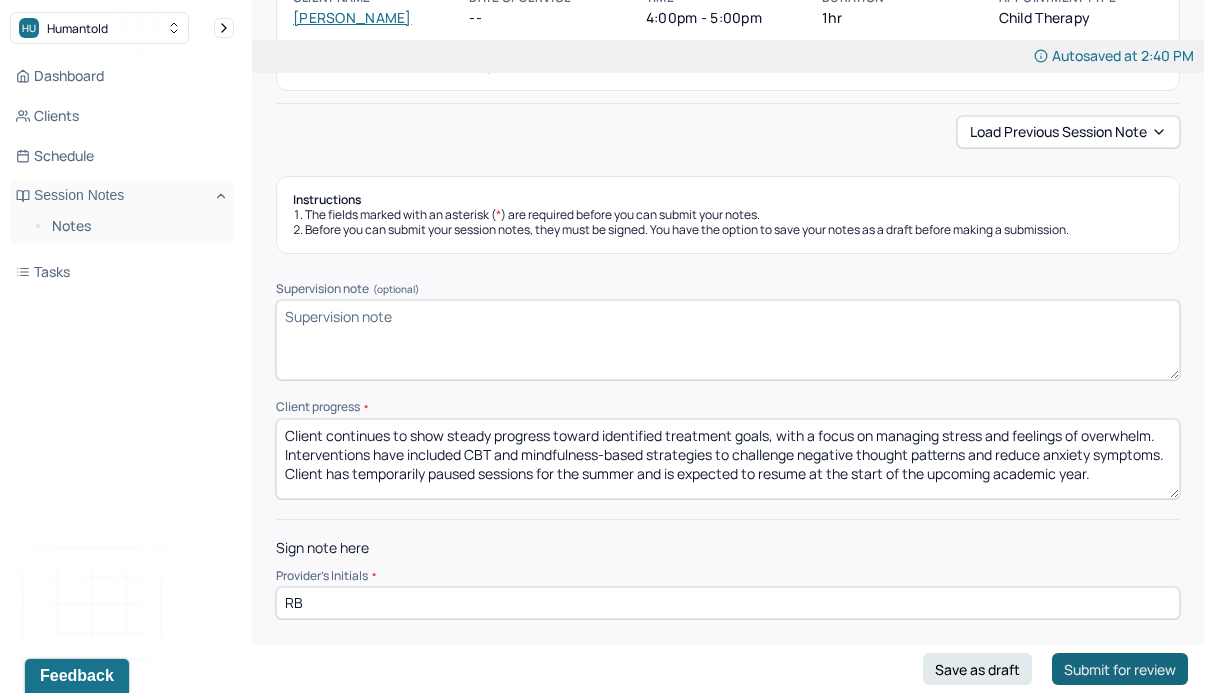 type on "RB" 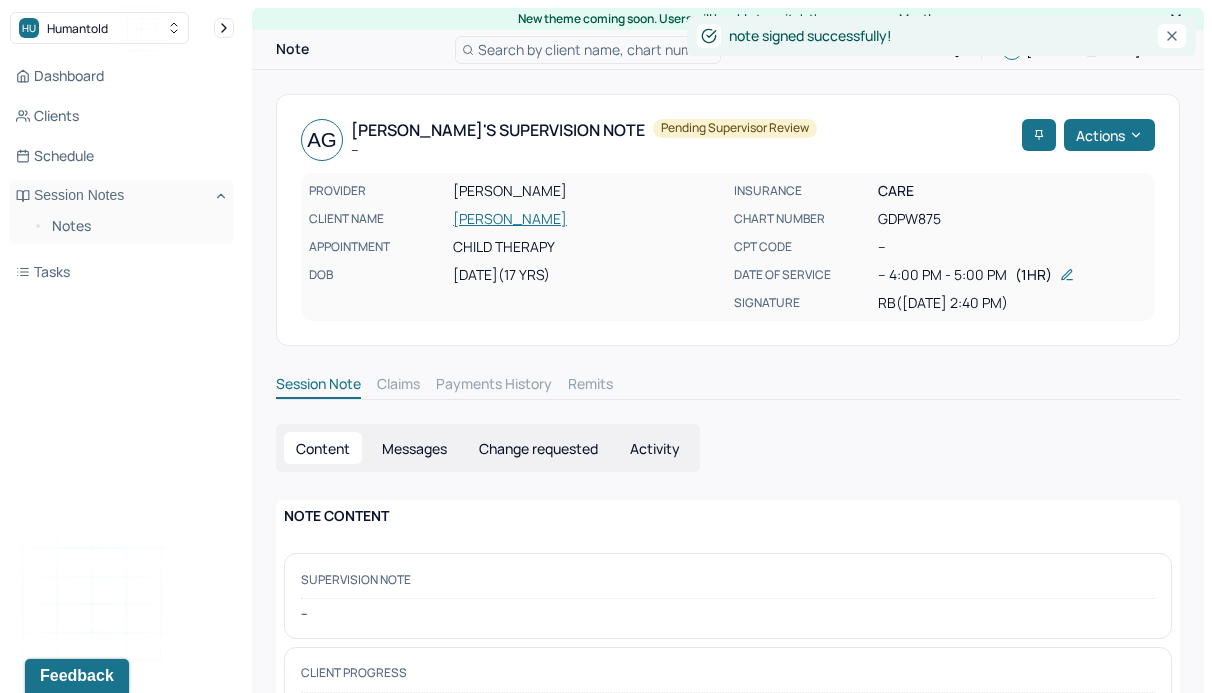 scroll, scrollTop: 105, scrollLeft: 0, axis: vertical 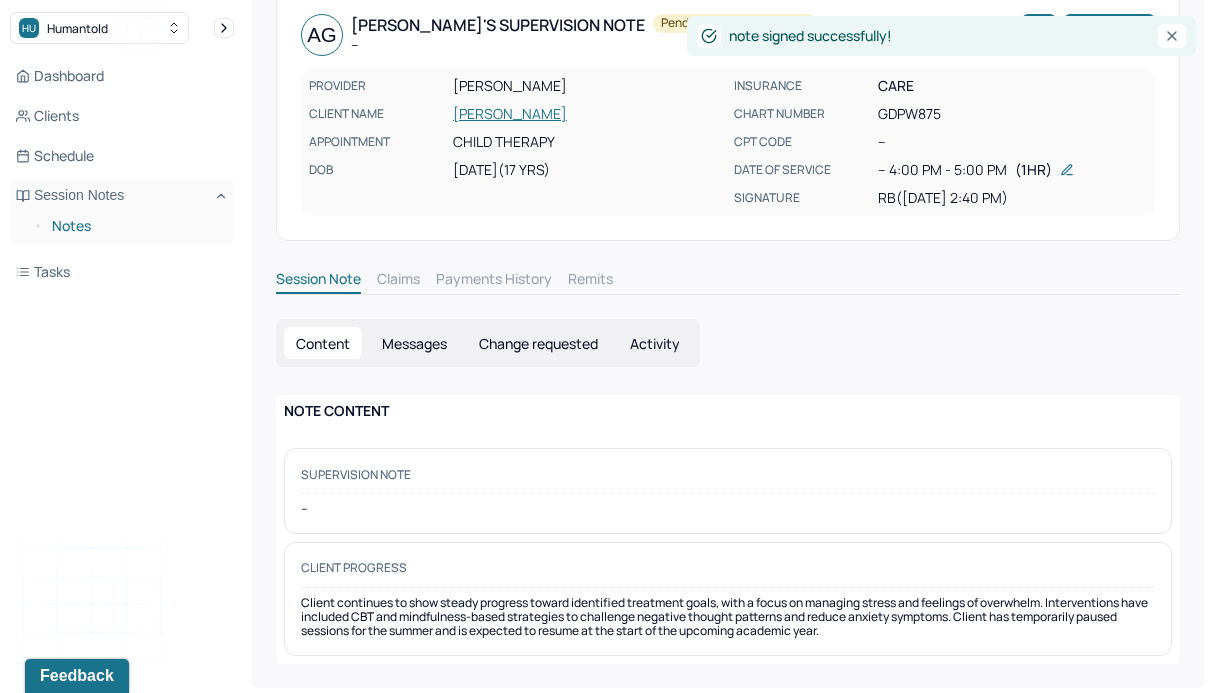 click on "Notes" at bounding box center (135, 226) 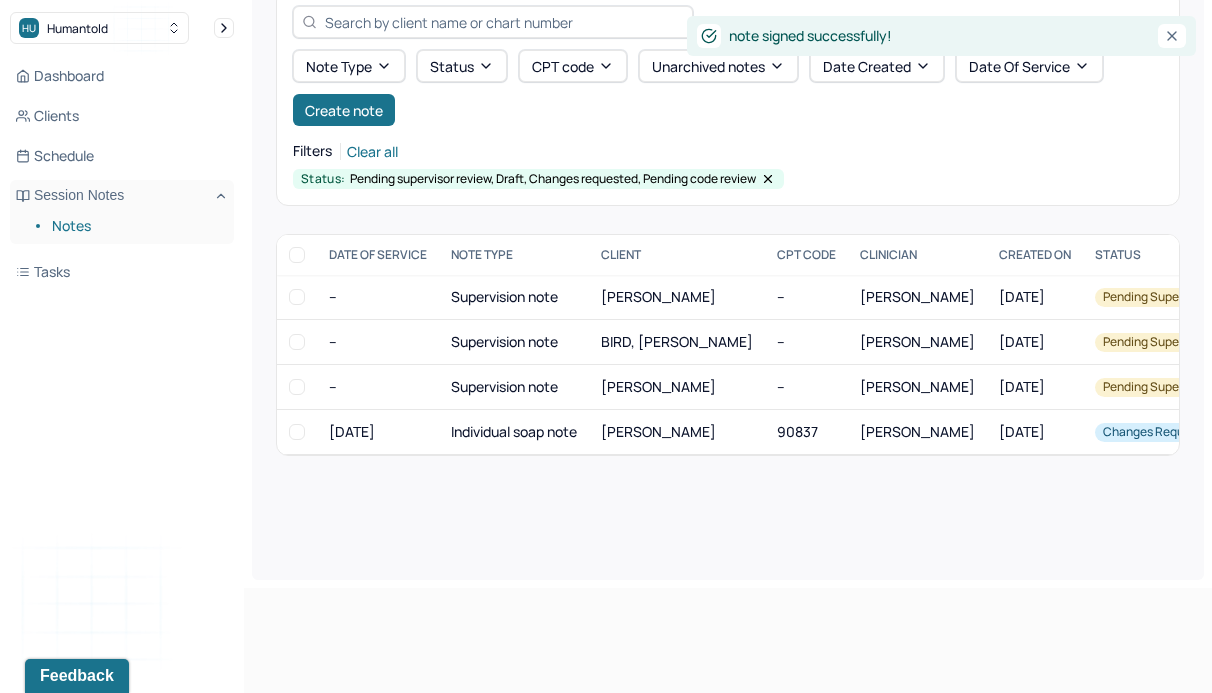 scroll, scrollTop: 0, scrollLeft: 0, axis: both 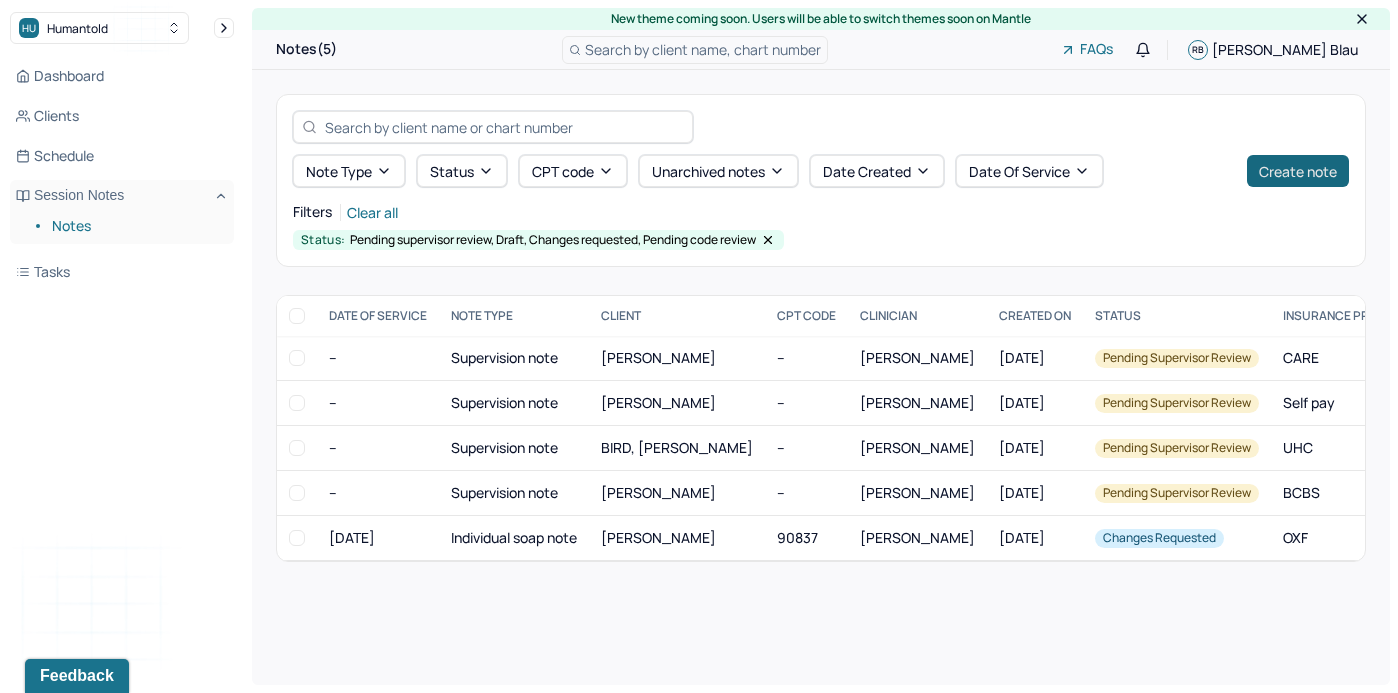 click on "Create note" at bounding box center (1298, 171) 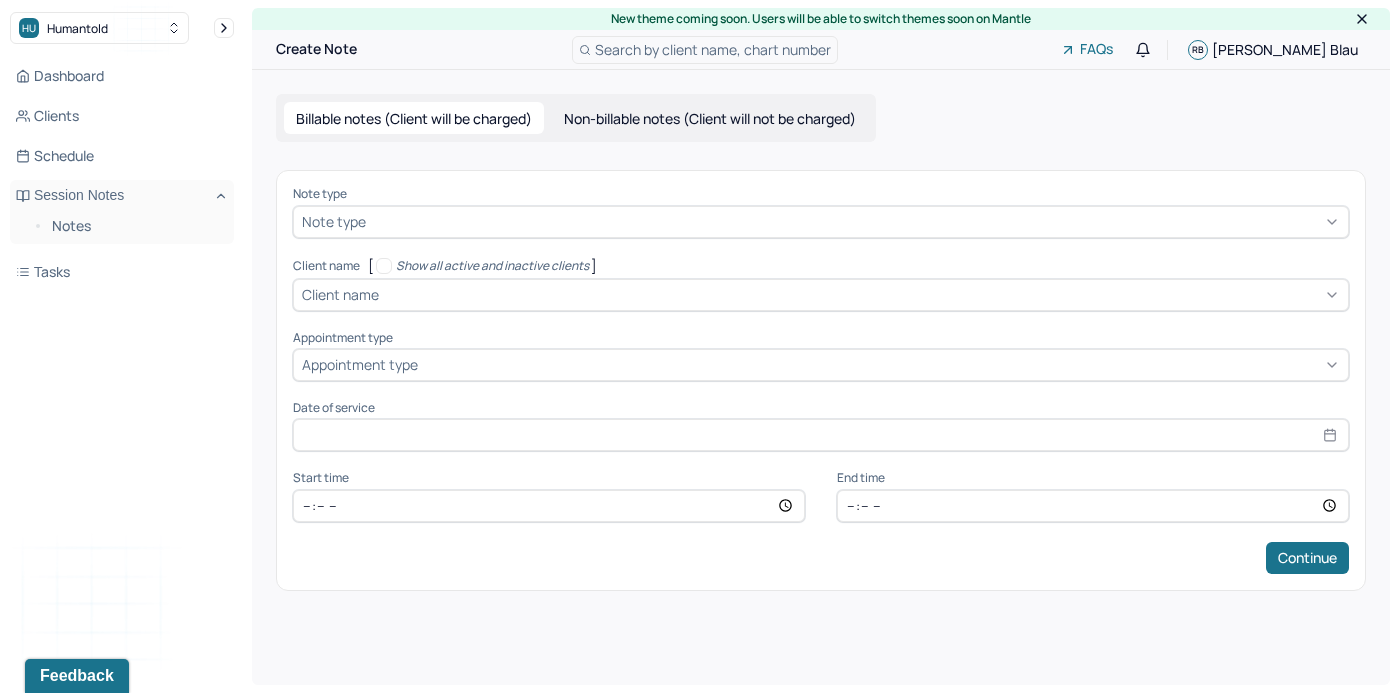 click on "Non-billable notes (Client will not be charged)" at bounding box center (710, 118) 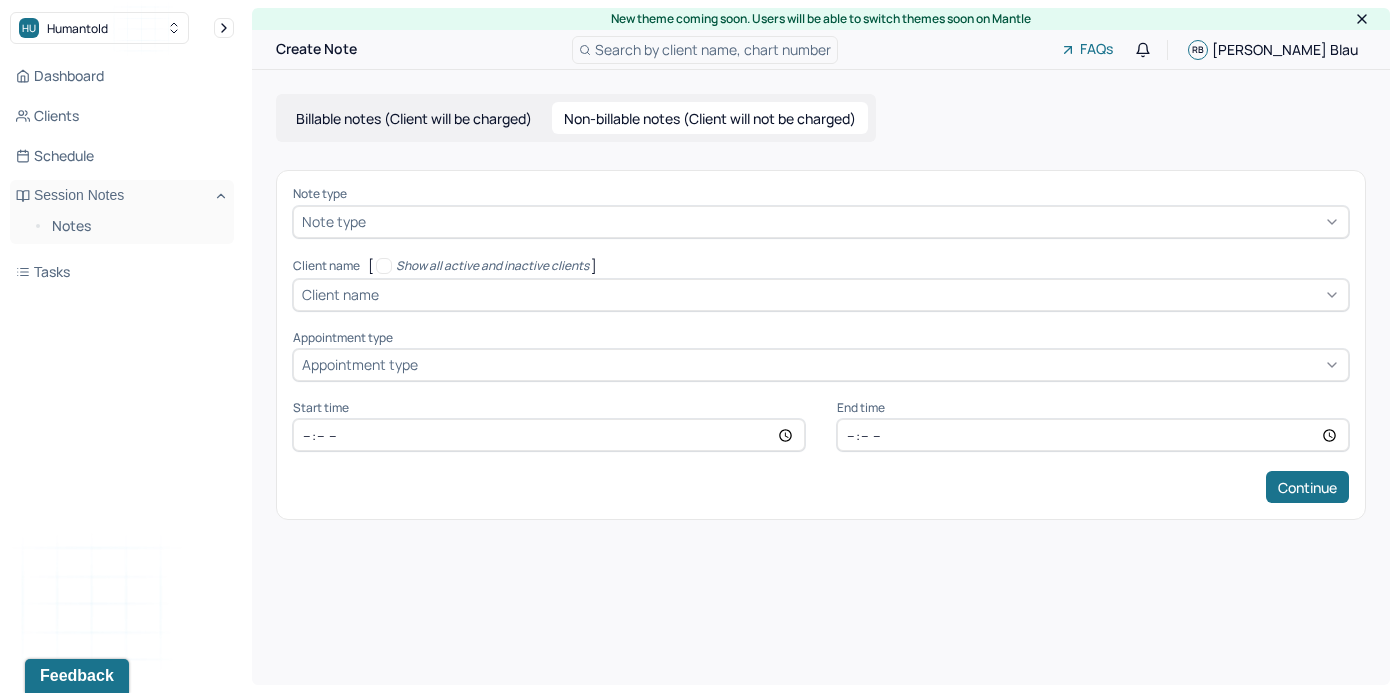 click on "Note type Note type" at bounding box center [821, 212] 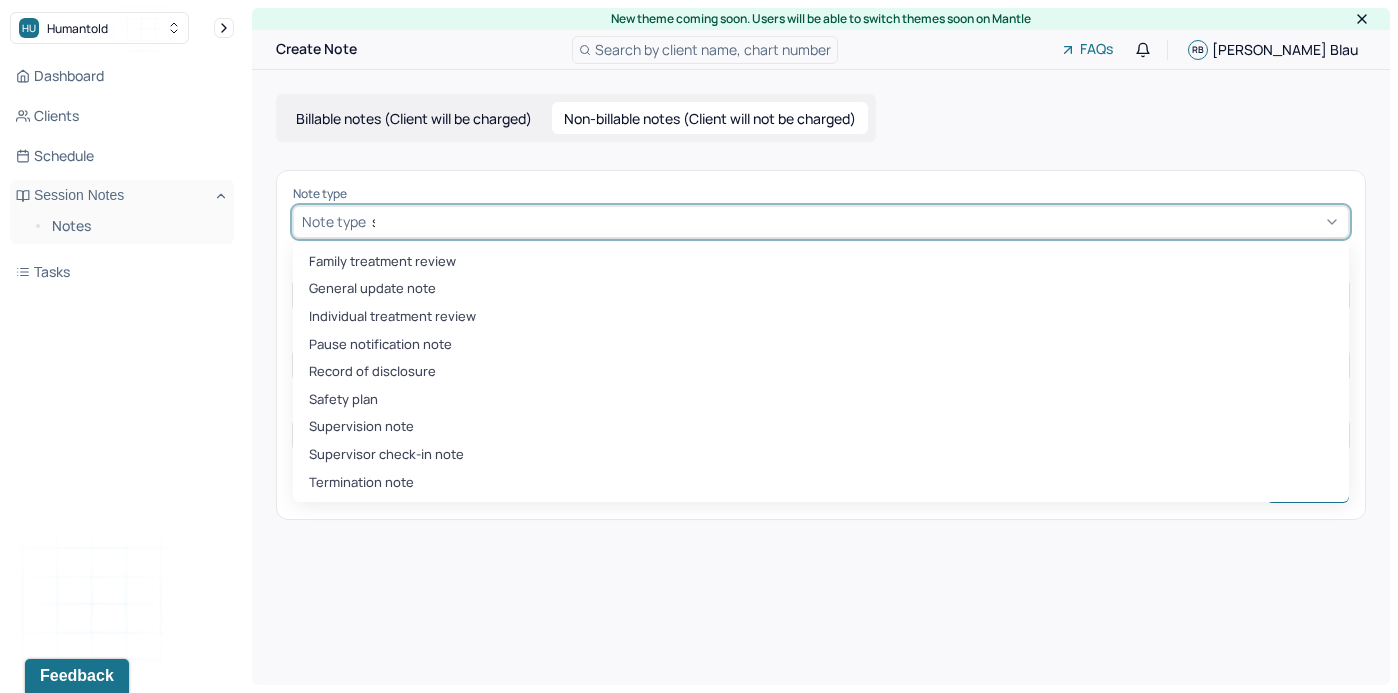 type on "sup" 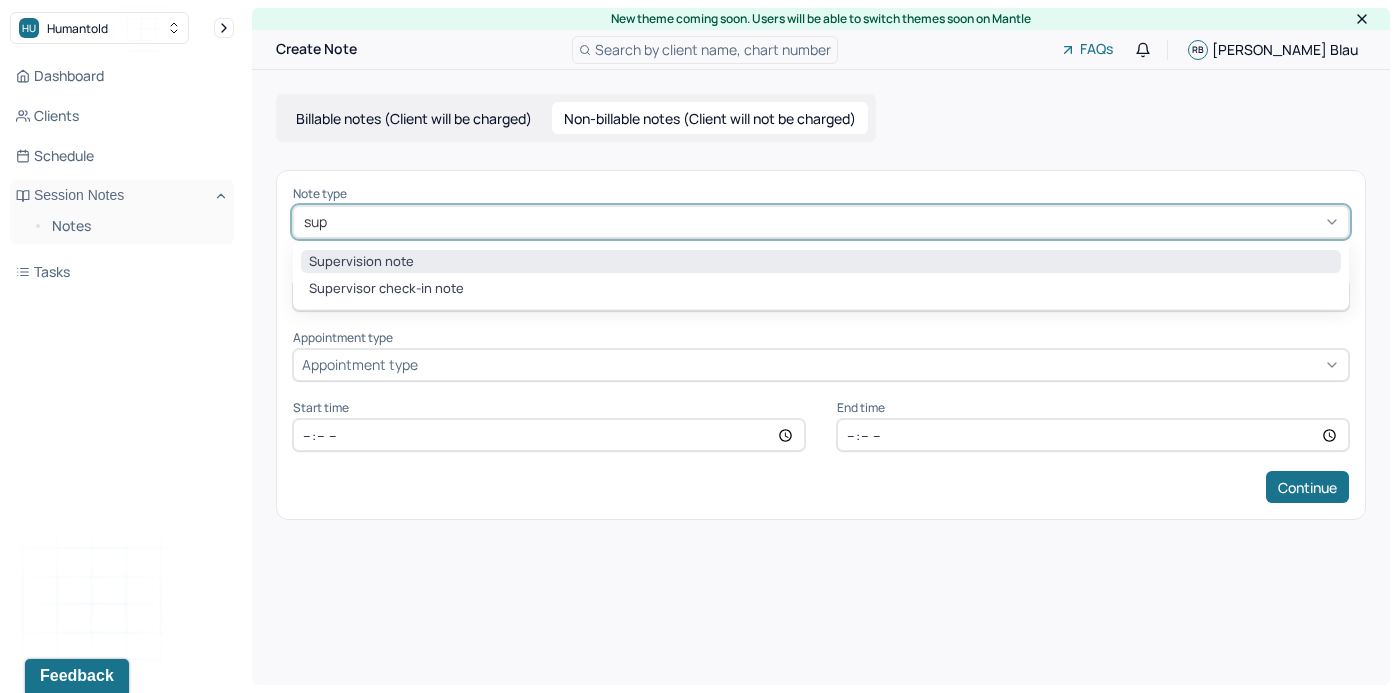 click on "Supervision note" at bounding box center [821, 262] 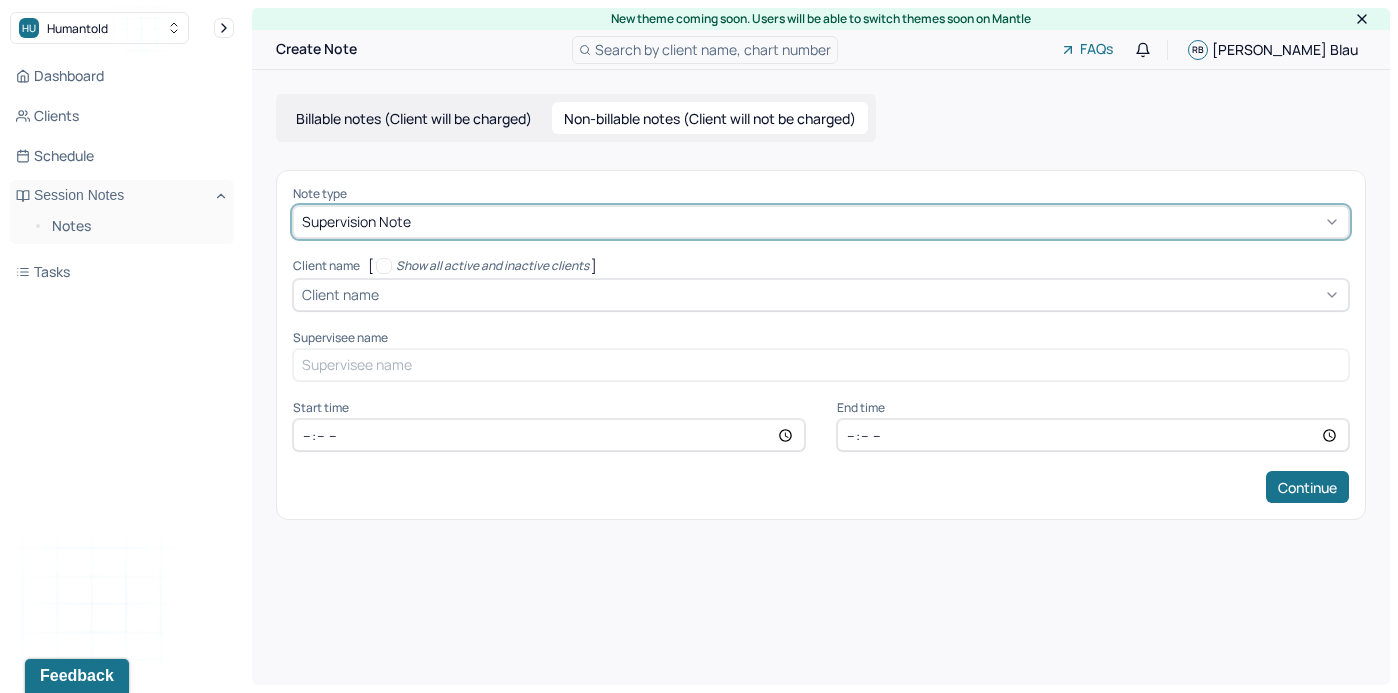 click on "Client name" at bounding box center [821, 295] 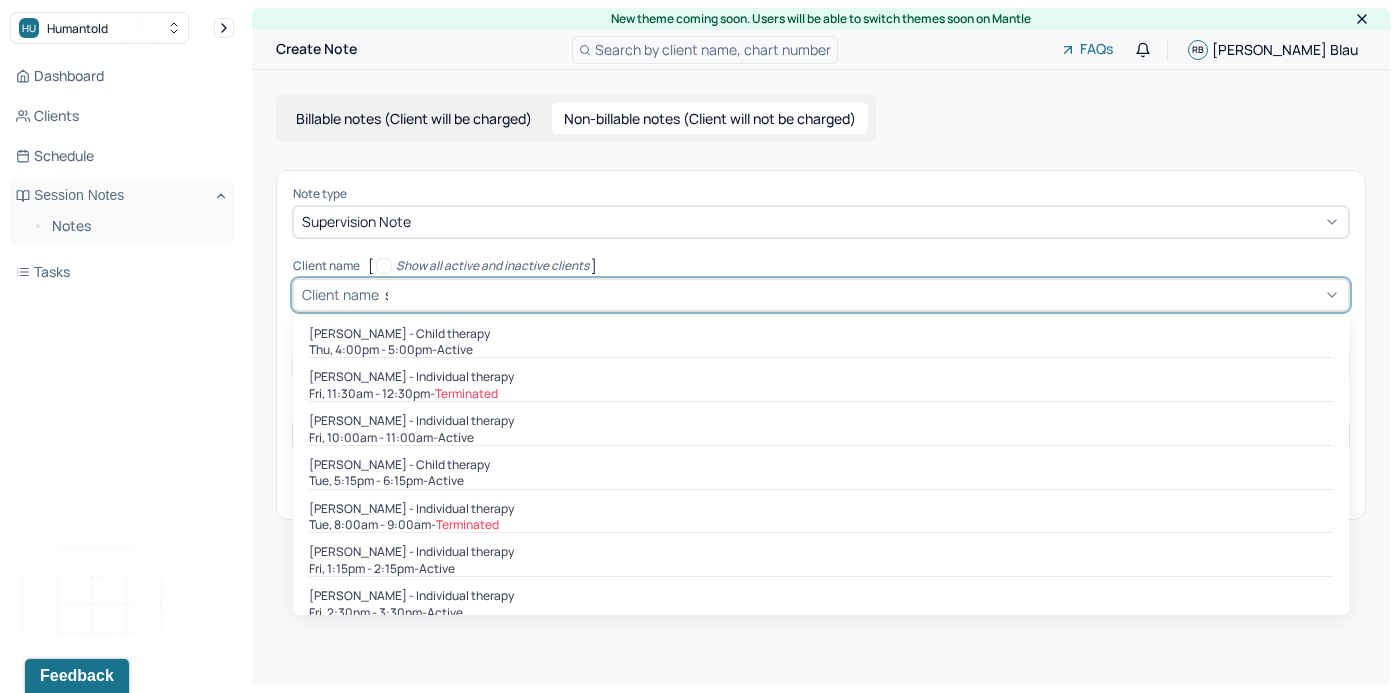 type on "sy" 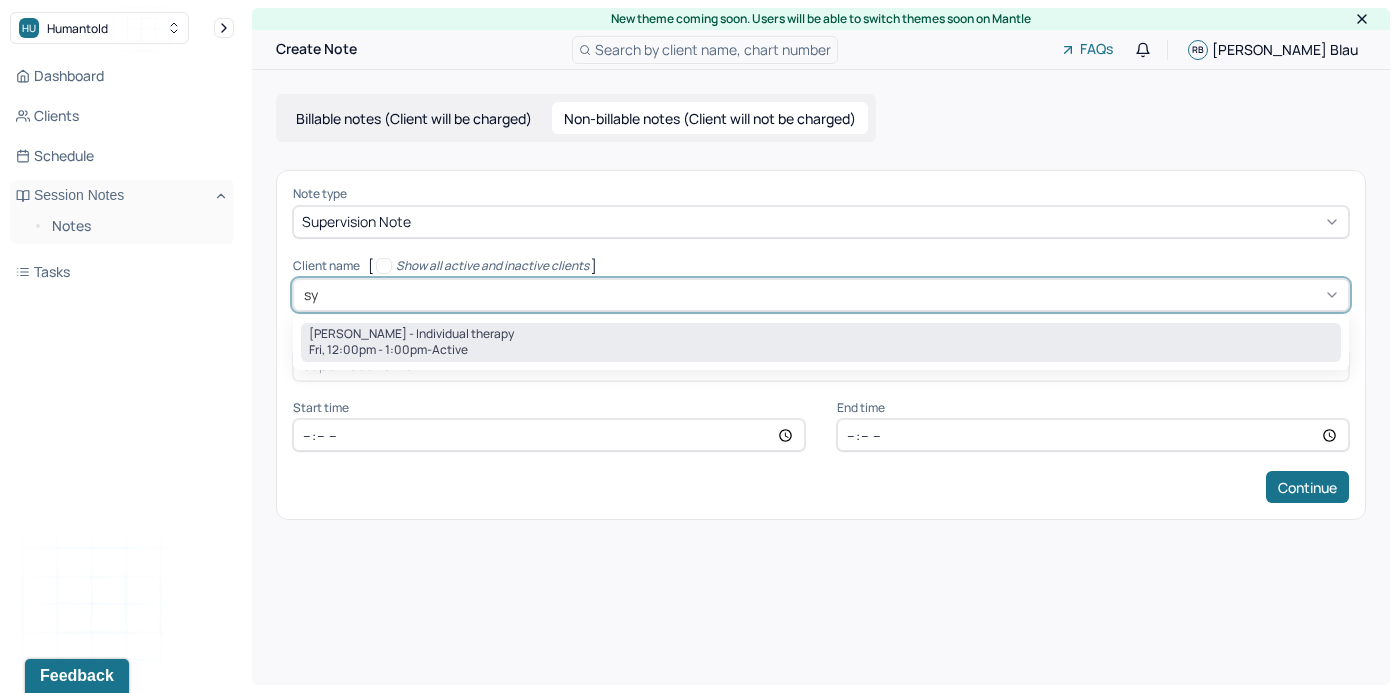 click on "[PERSON_NAME] - Individual therapy" at bounding box center (411, 334) 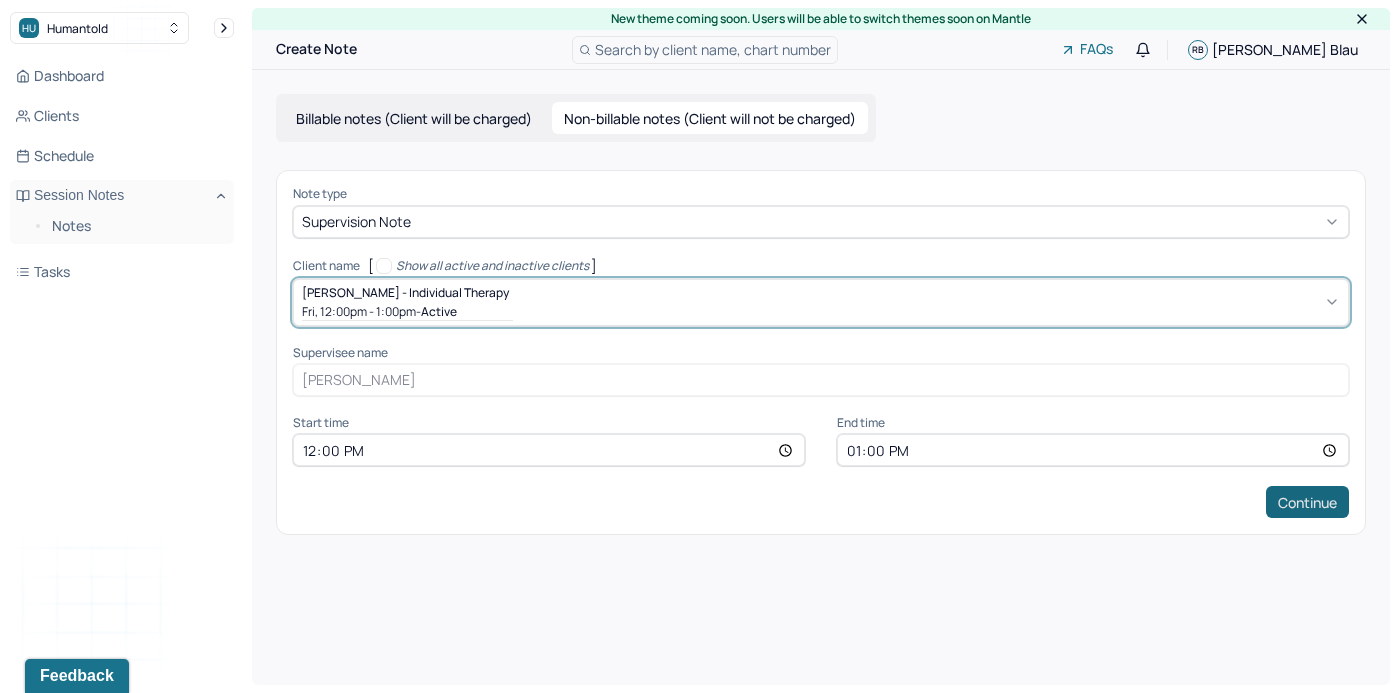 click on "Continue" at bounding box center [1307, 502] 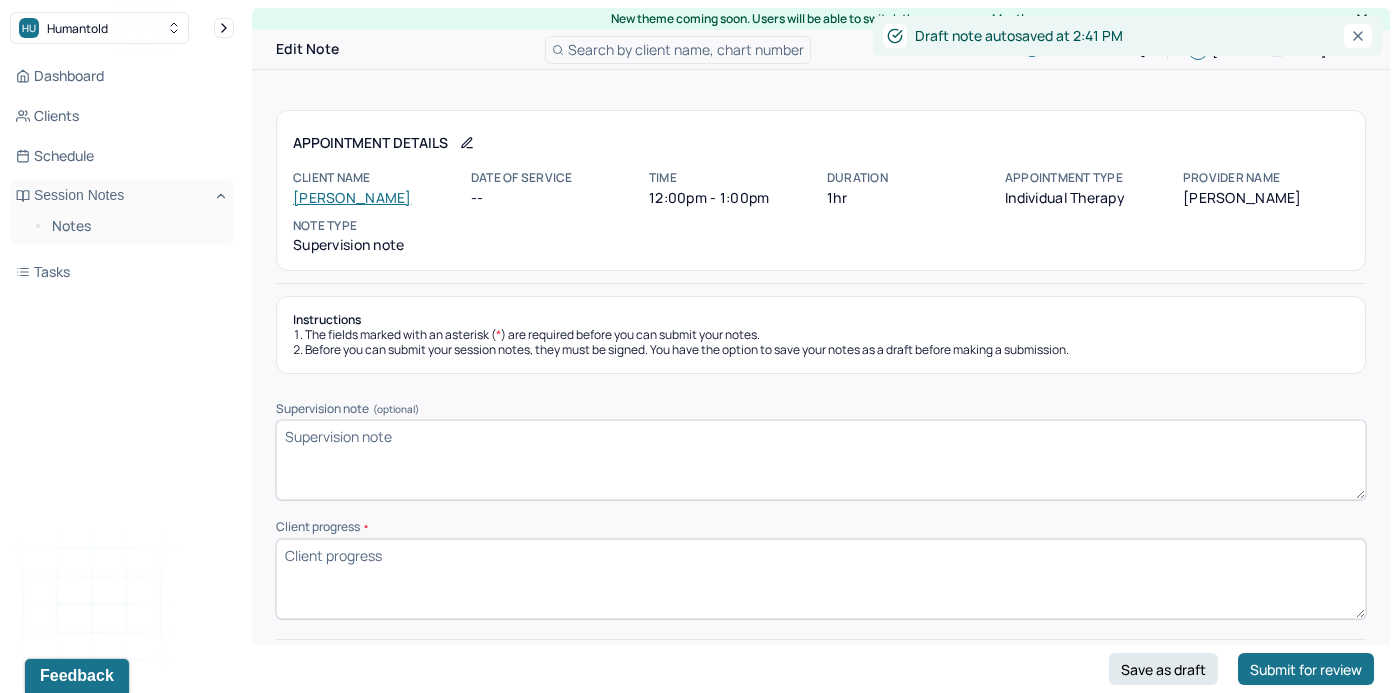 scroll, scrollTop: 50, scrollLeft: 0, axis: vertical 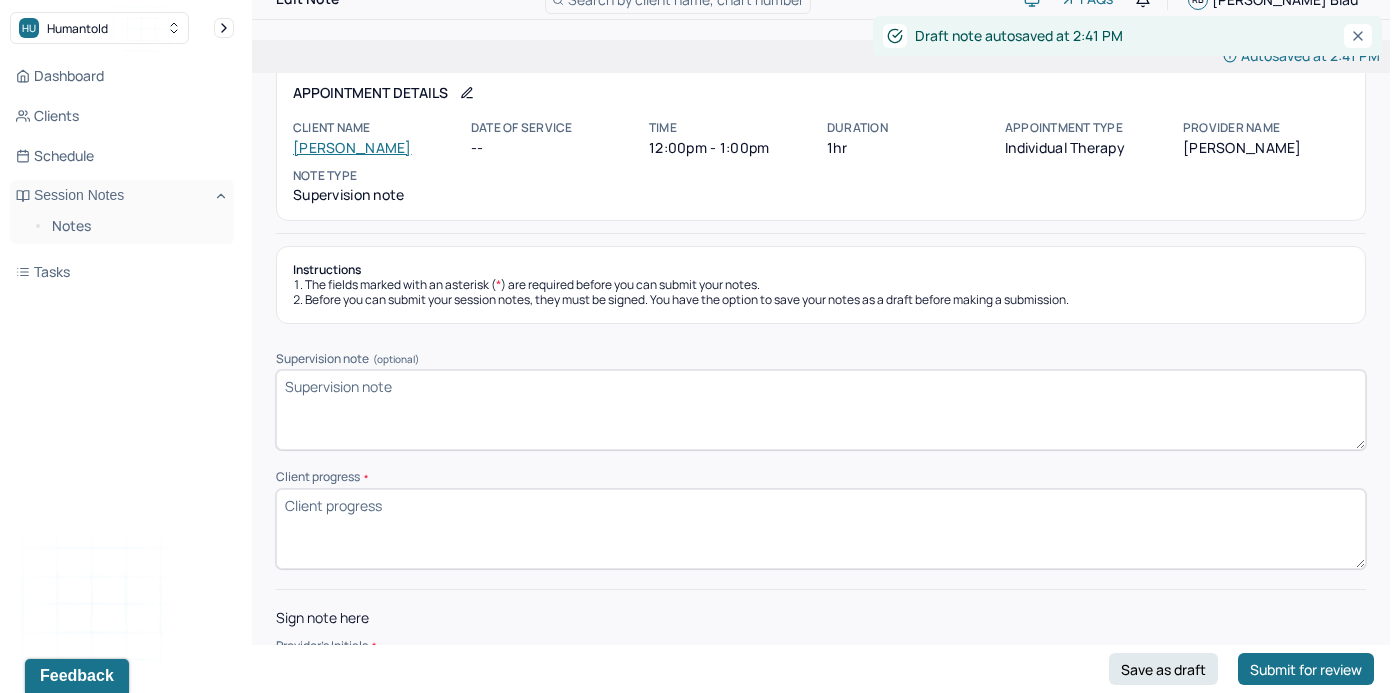 click on "Client progress *" at bounding box center [821, 529] 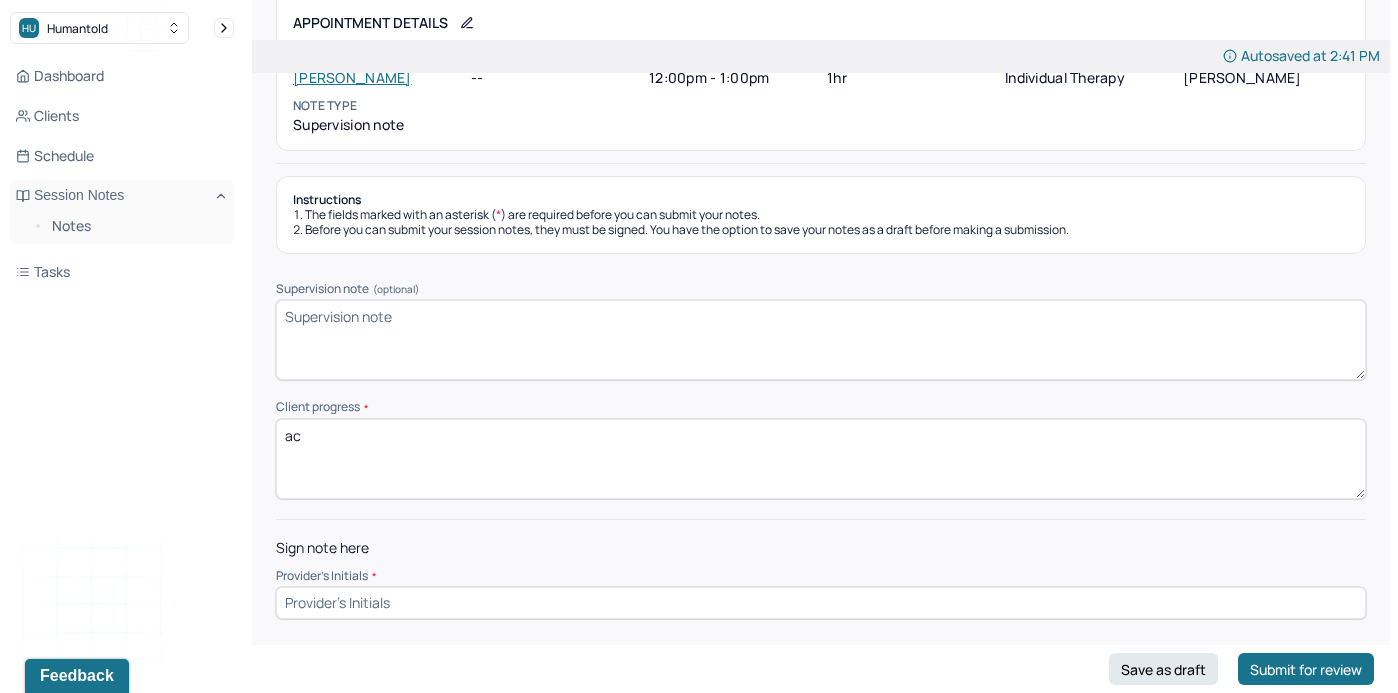 type on "a" 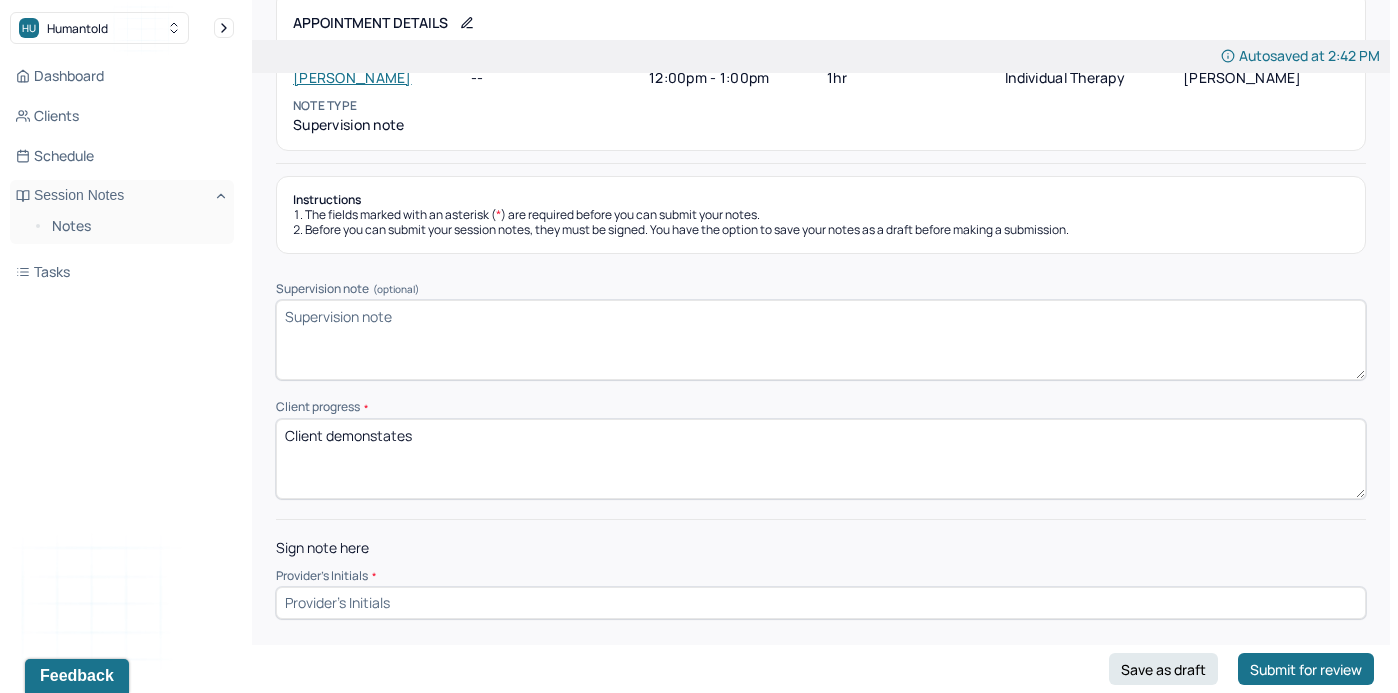 drag, startPoint x: 476, startPoint y: 477, endPoint x: 328, endPoint y: 442, distance: 152.08221 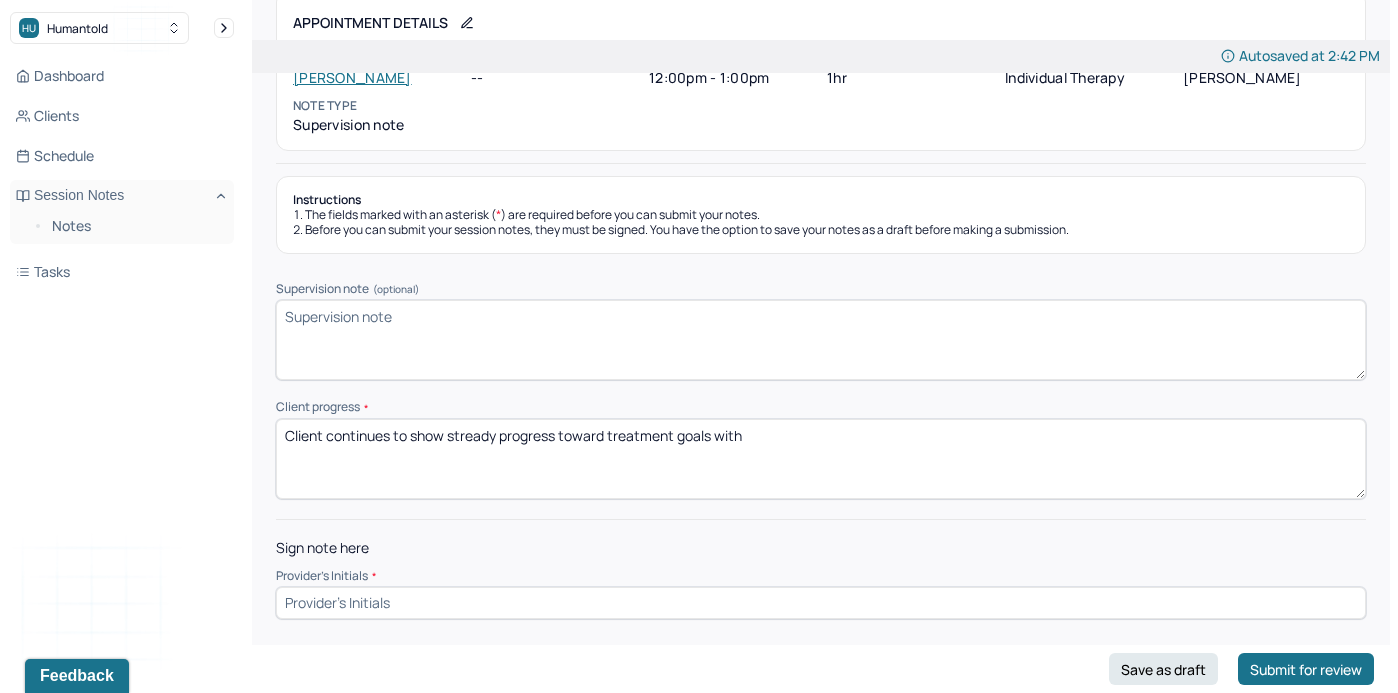 drag, startPoint x: 805, startPoint y: 481, endPoint x: 608, endPoint y: 436, distance: 202.07425 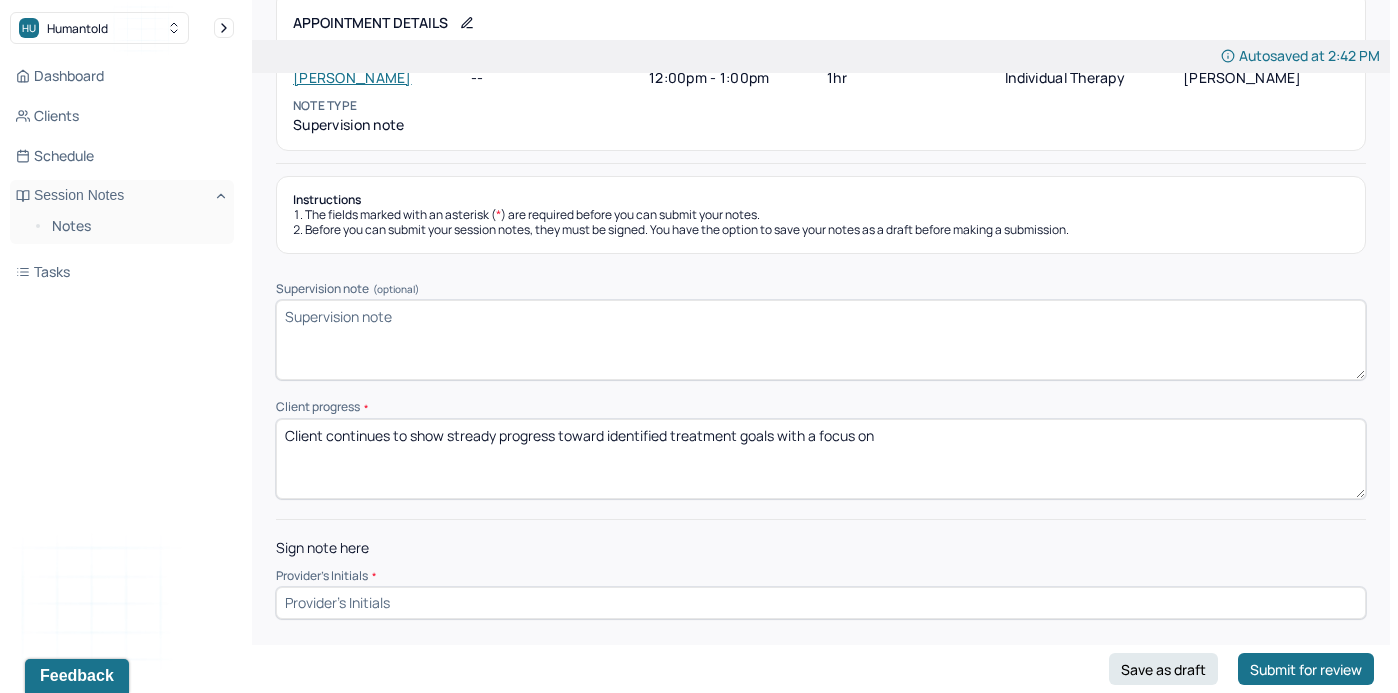 drag, startPoint x: 932, startPoint y: 437, endPoint x: 815, endPoint y: 434, distance: 117.03845 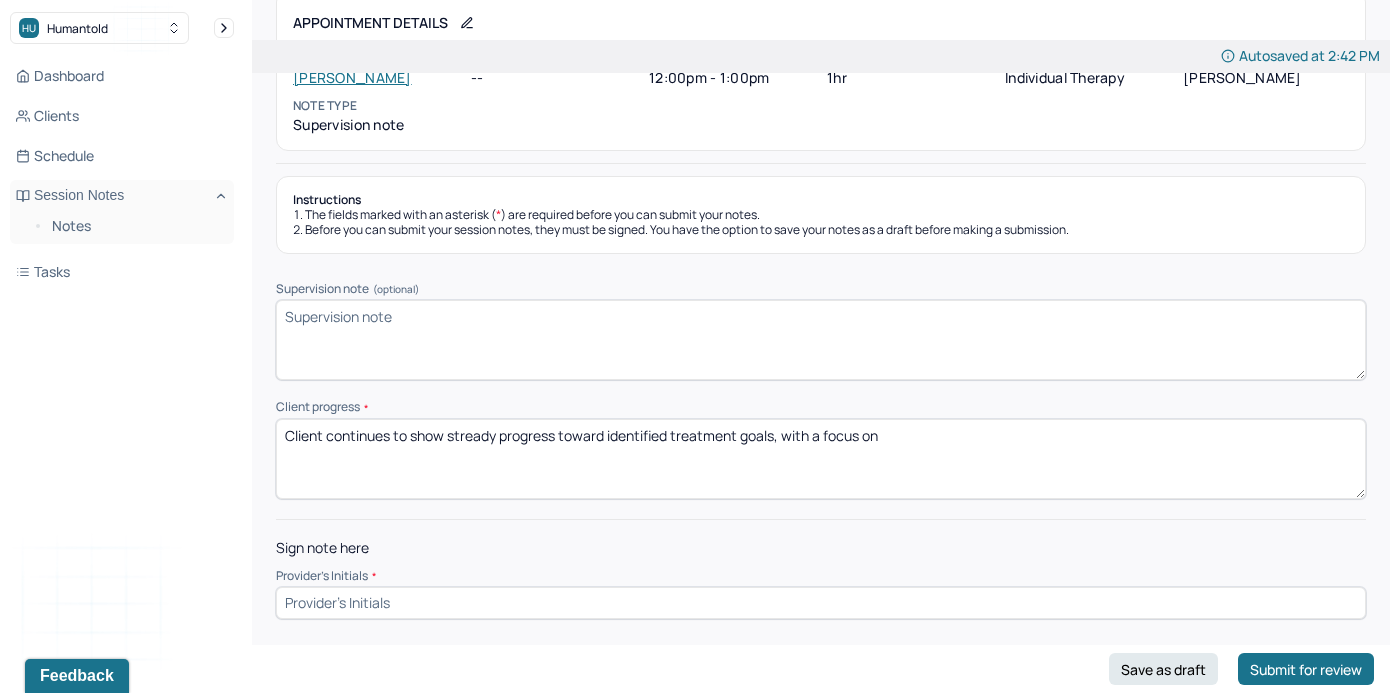 click on "Client continues to show stready progress toward identified treatment goals with a focus on" at bounding box center [821, 459] 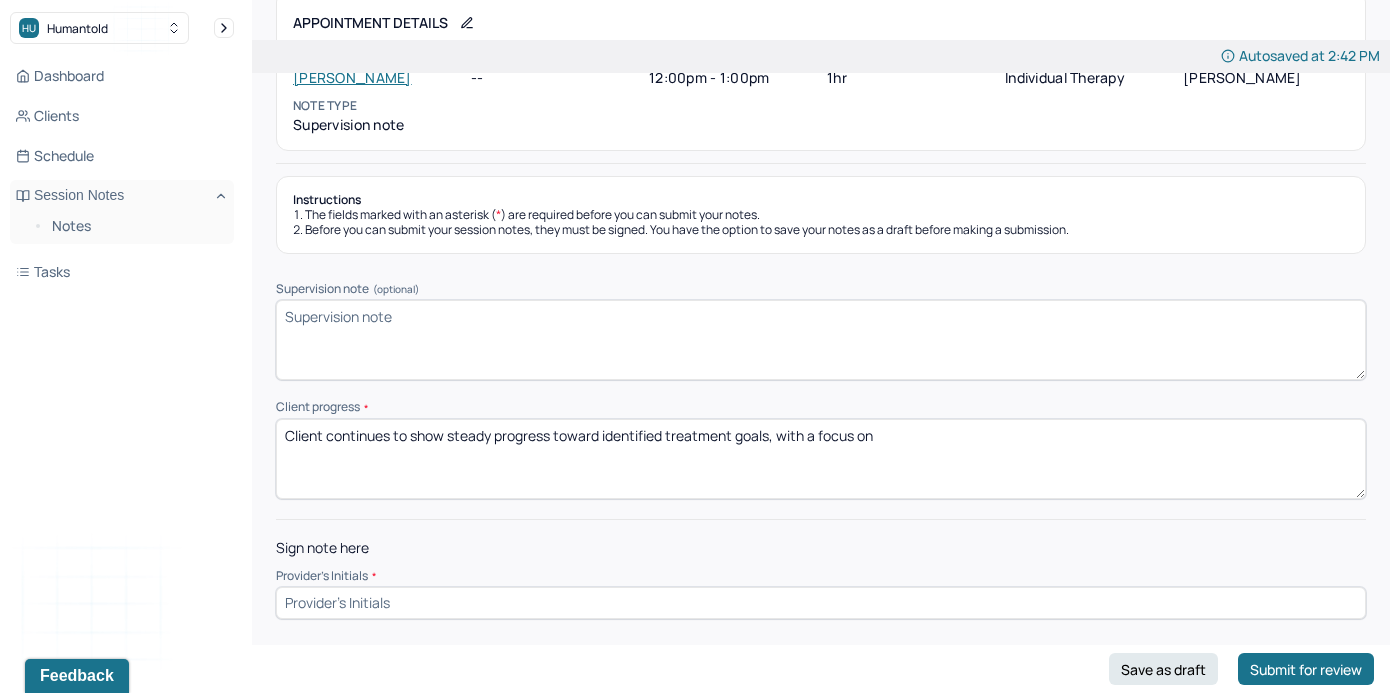 click on "Client continues to show stready progress toward identified treatment goals, with a focus on" at bounding box center (821, 459) 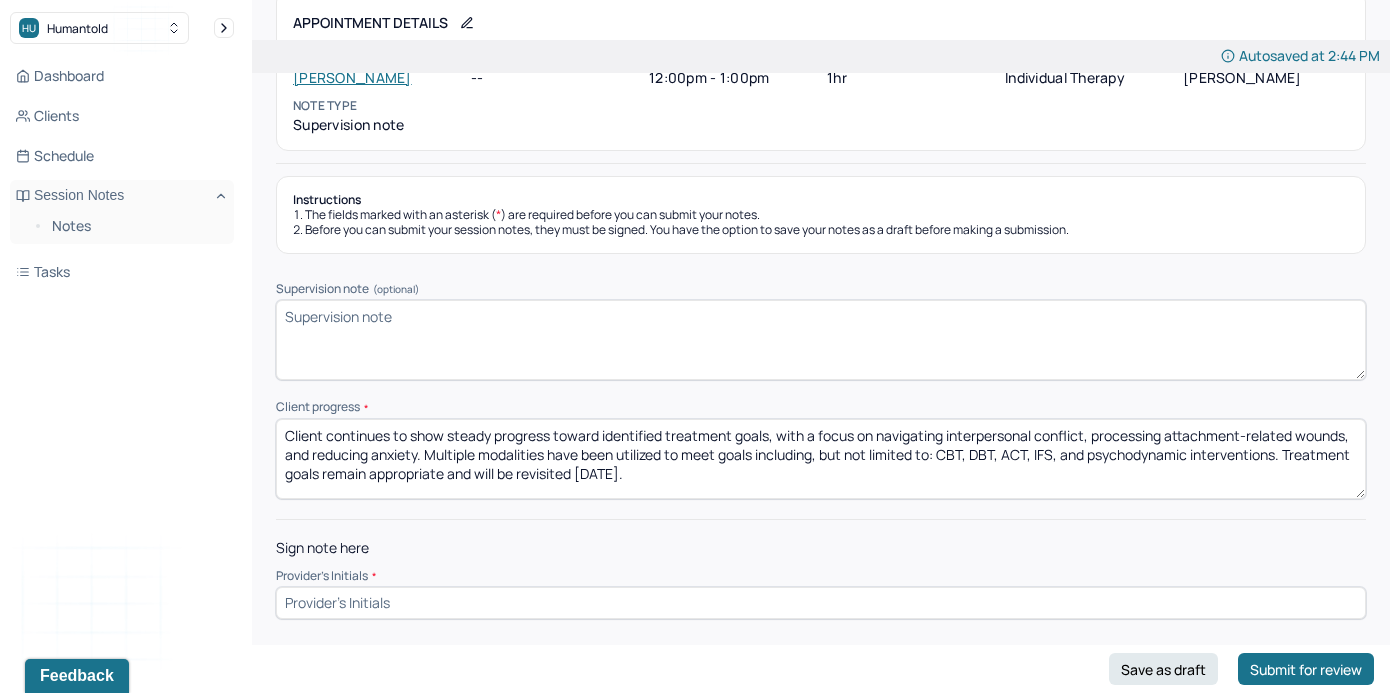 type on "Client continues to show steady progress toward identified treatment goals, with a focus on navigating interpersonal conflict, processing attachment-related wounds, and reducing anxiety. Multiple modalities have been utilized to meet goals including, but not limited to: CBT, DBT, ACT, IFS, and psychodynamic interventions. Treatment goals remain appropriate and will be revisited [DATE]." 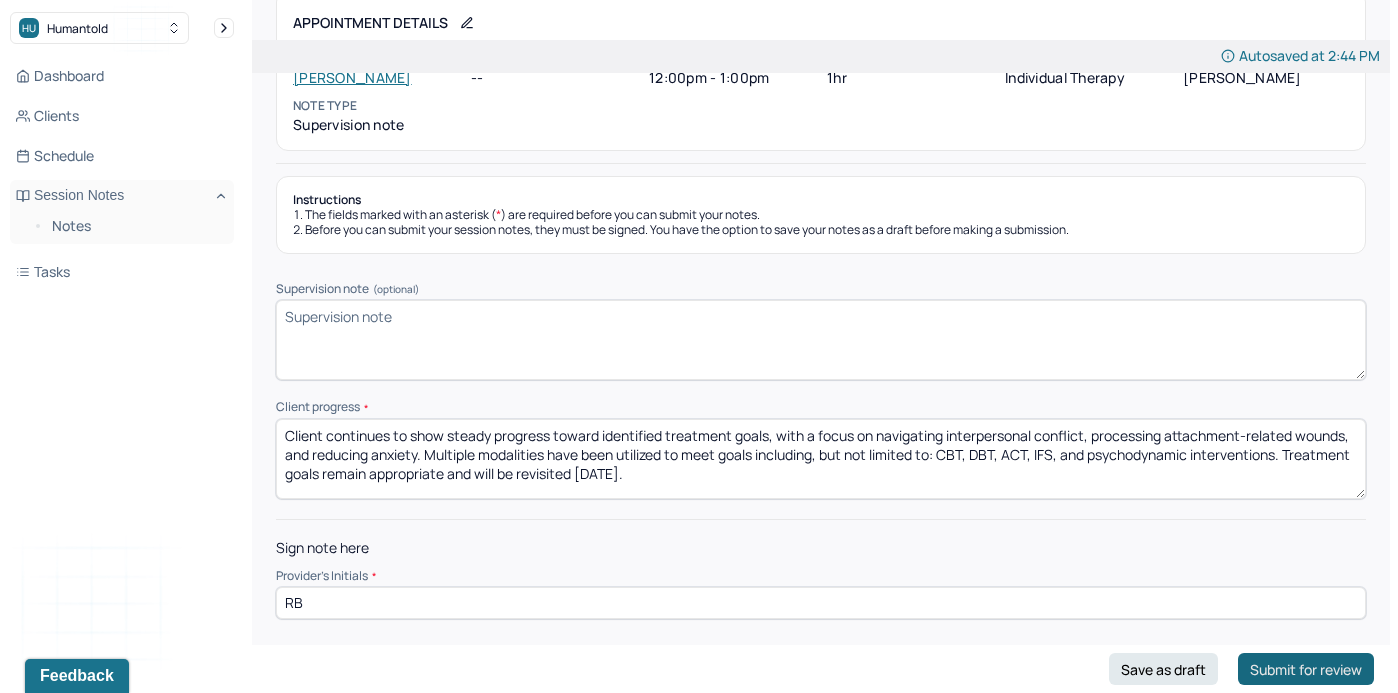 type on "RB" 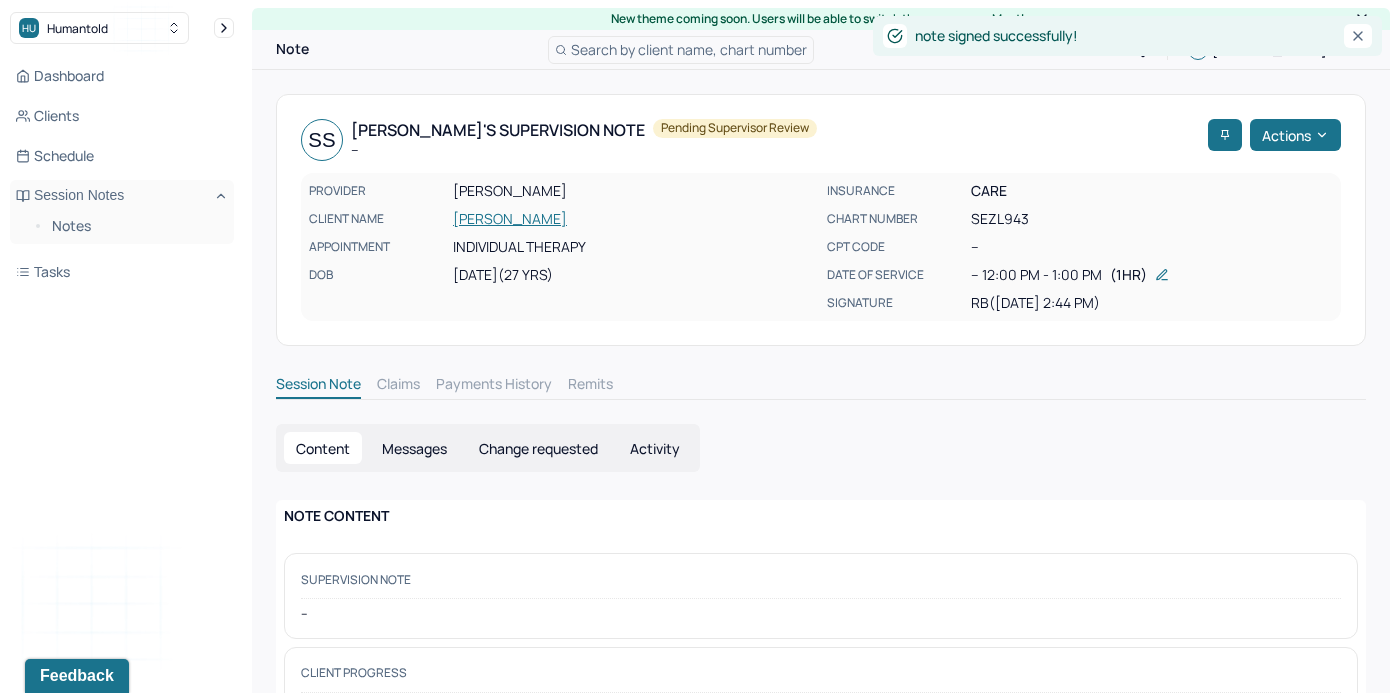 scroll, scrollTop: 105, scrollLeft: 0, axis: vertical 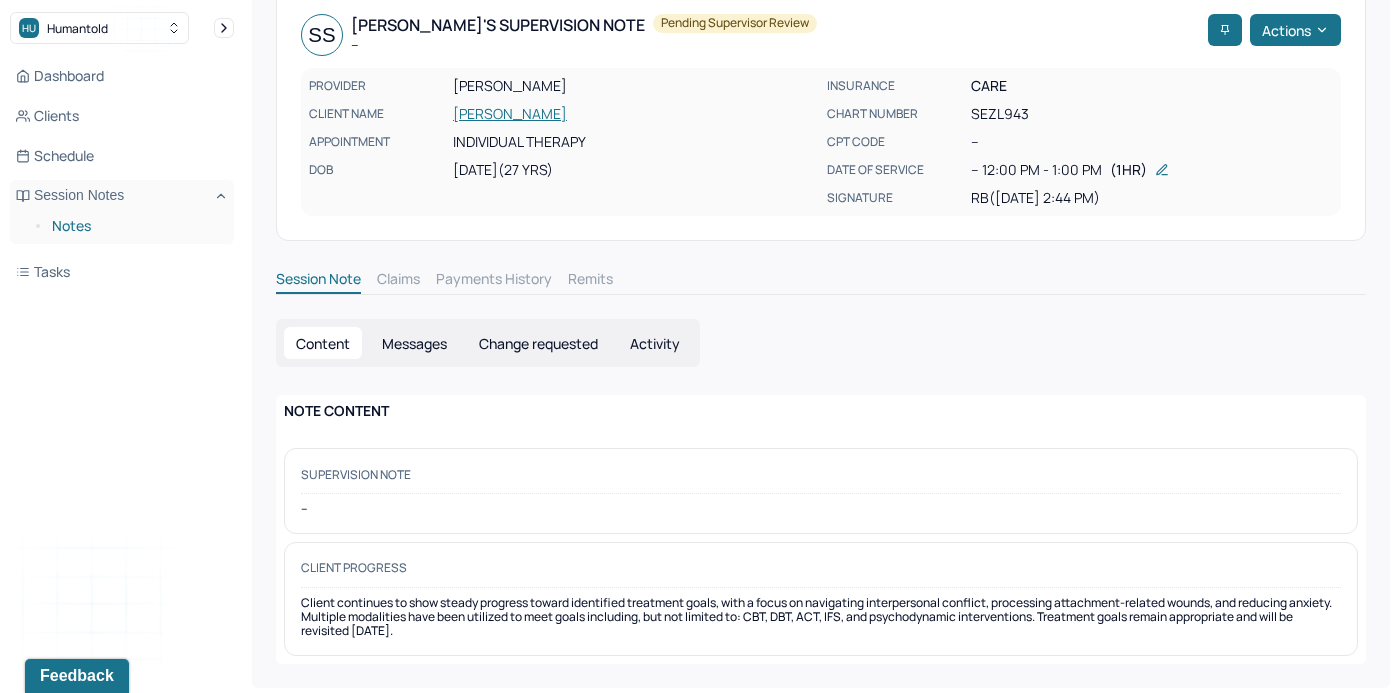 click on "Notes" at bounding box center (135, 226) 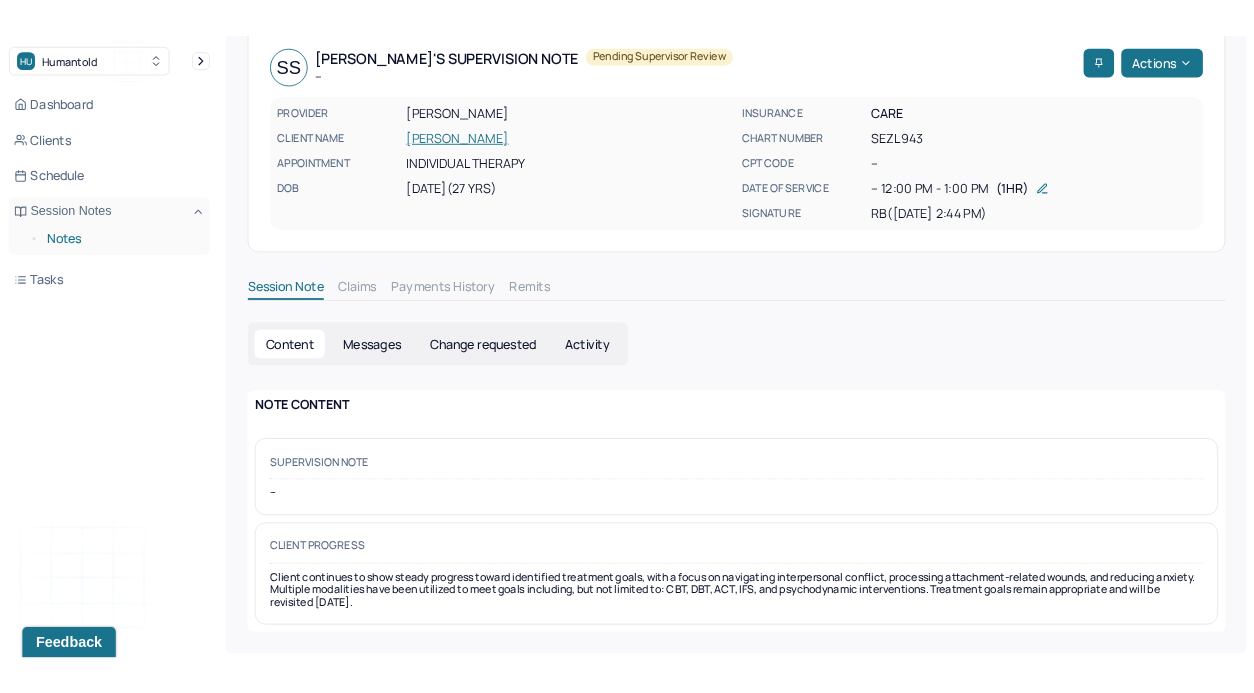 scroll, scrollTop: 0, scrollLeft: 0, axis: both 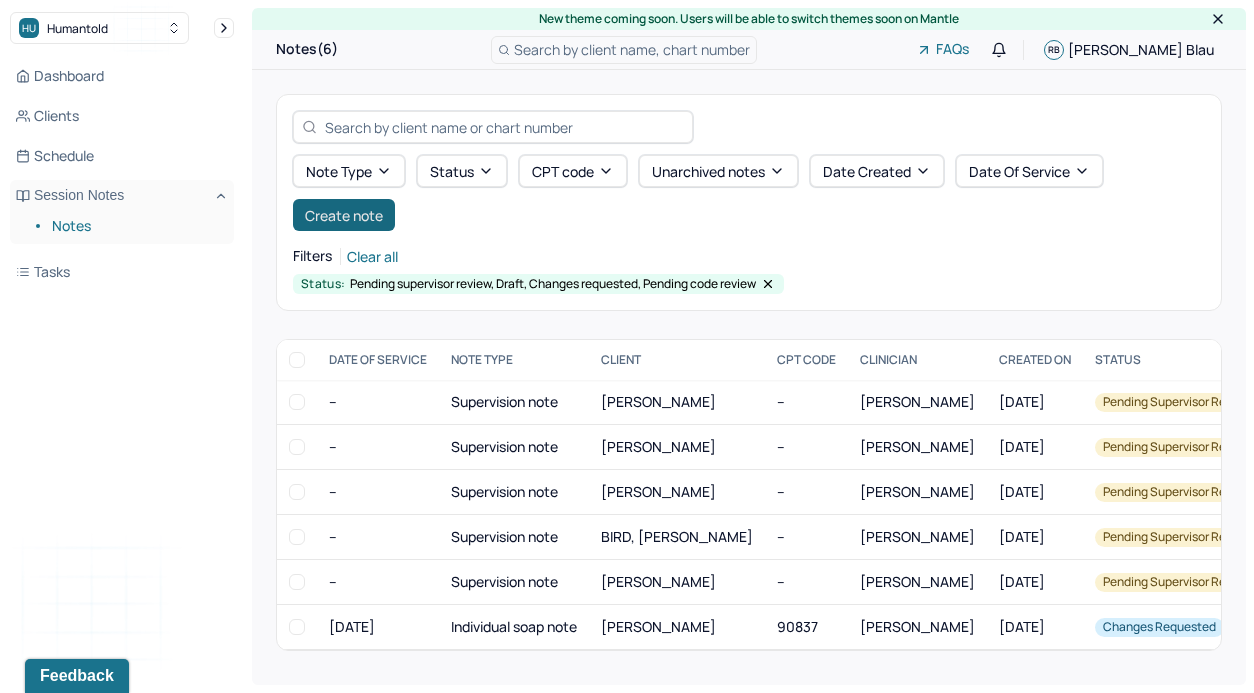 click on "Create note" at bounding box center [344, 215] 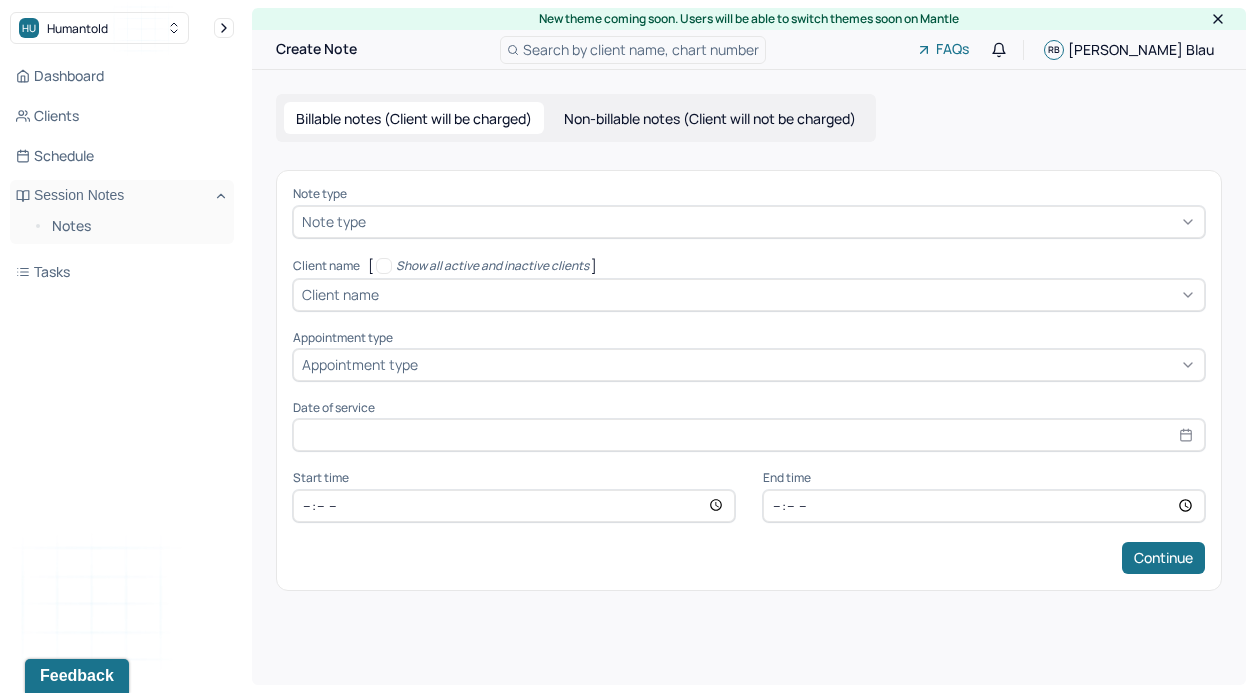 click on "Non-billable notes (Client will not be charged)" at bounding box center [710, 118] 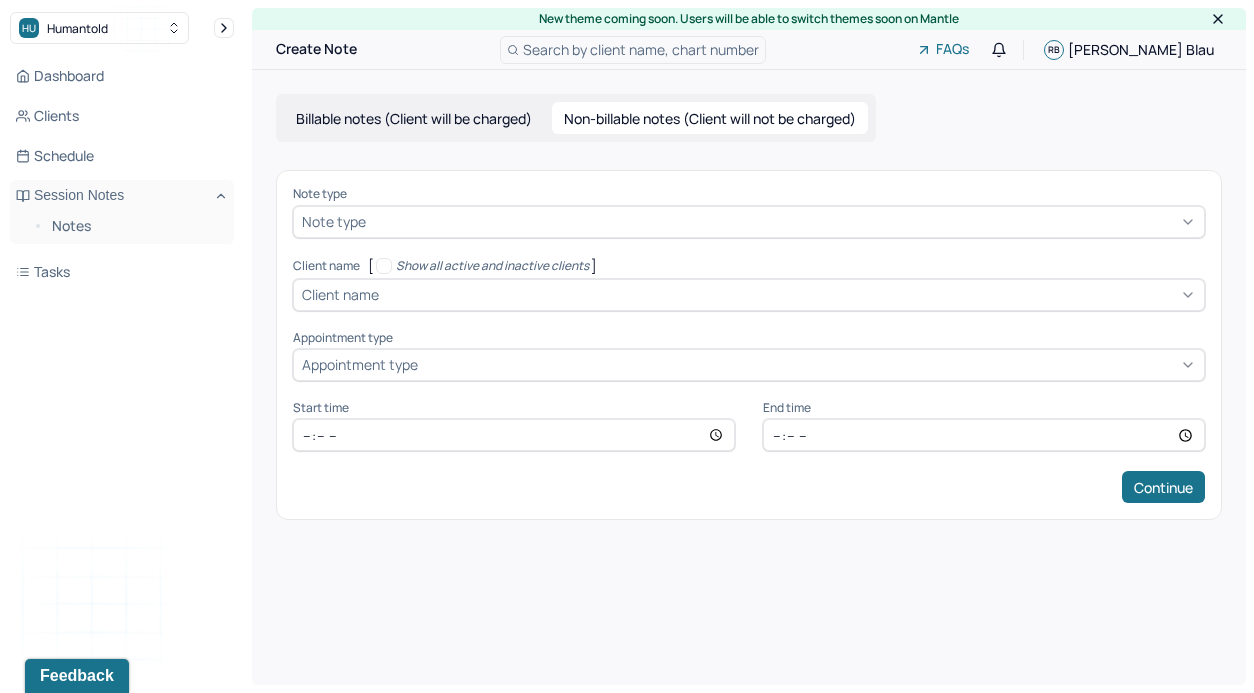 click on "Note type" at bounding box center [334, 221] 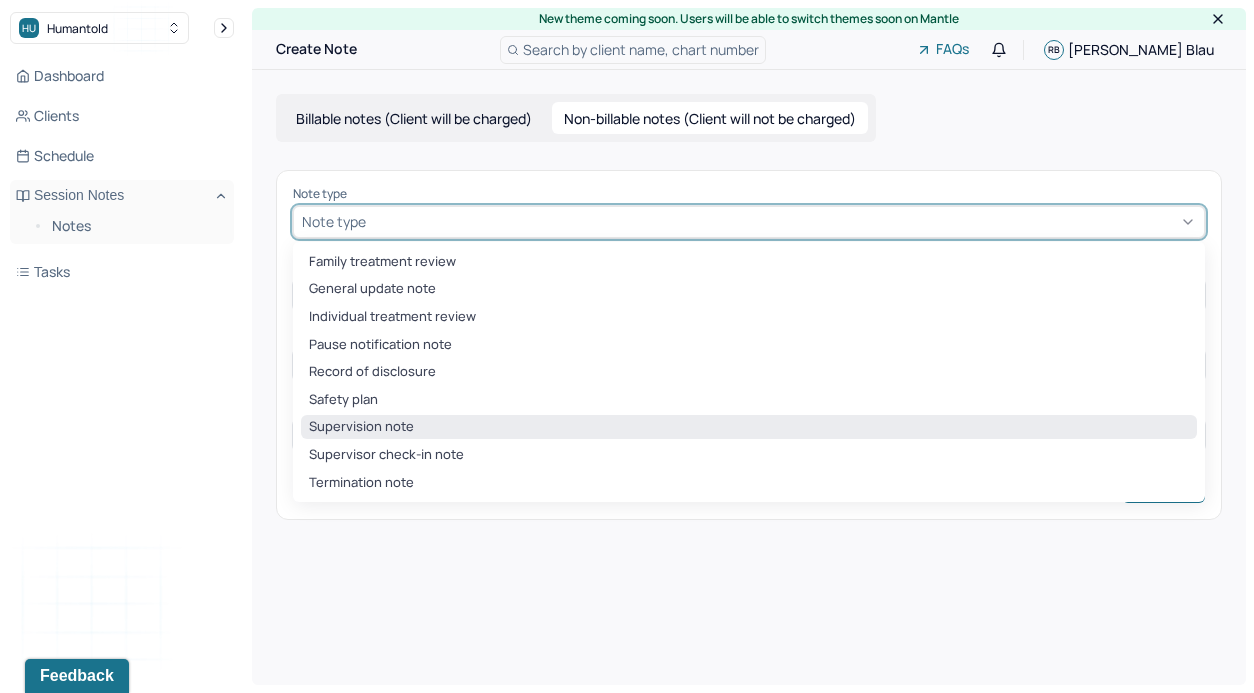click on "Supervision note" at bounding box center [749, 427] 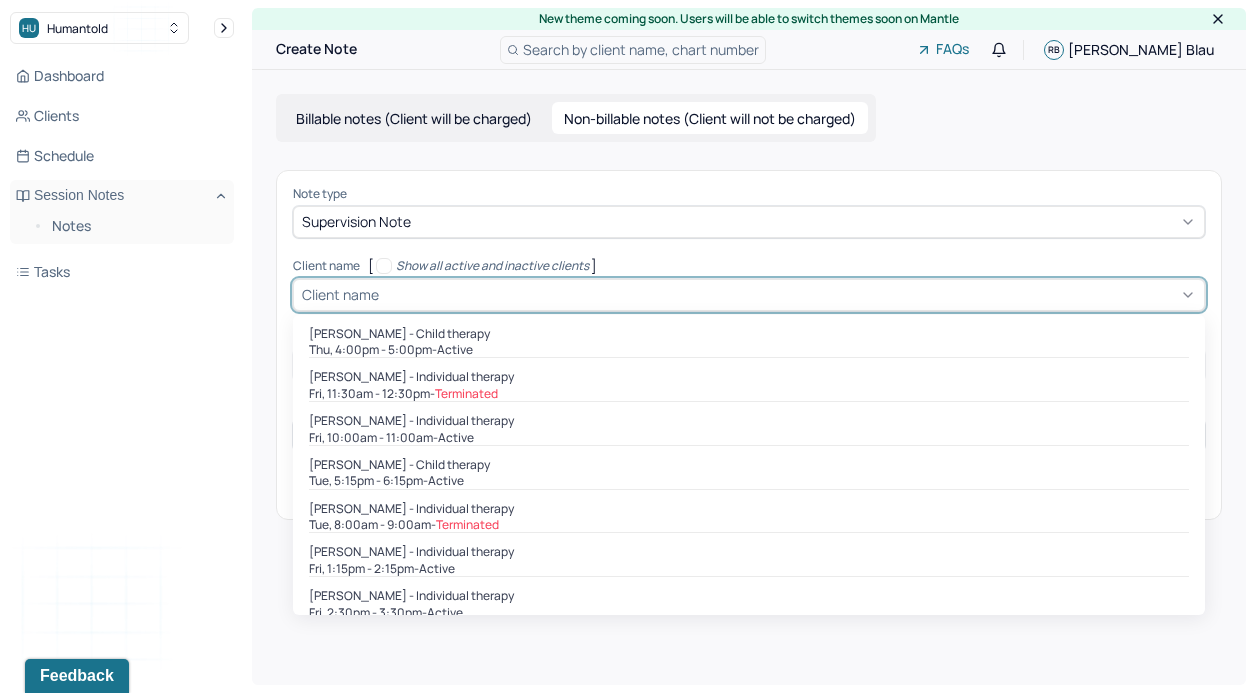 click on "Client name" at bounding box center (749, 295) 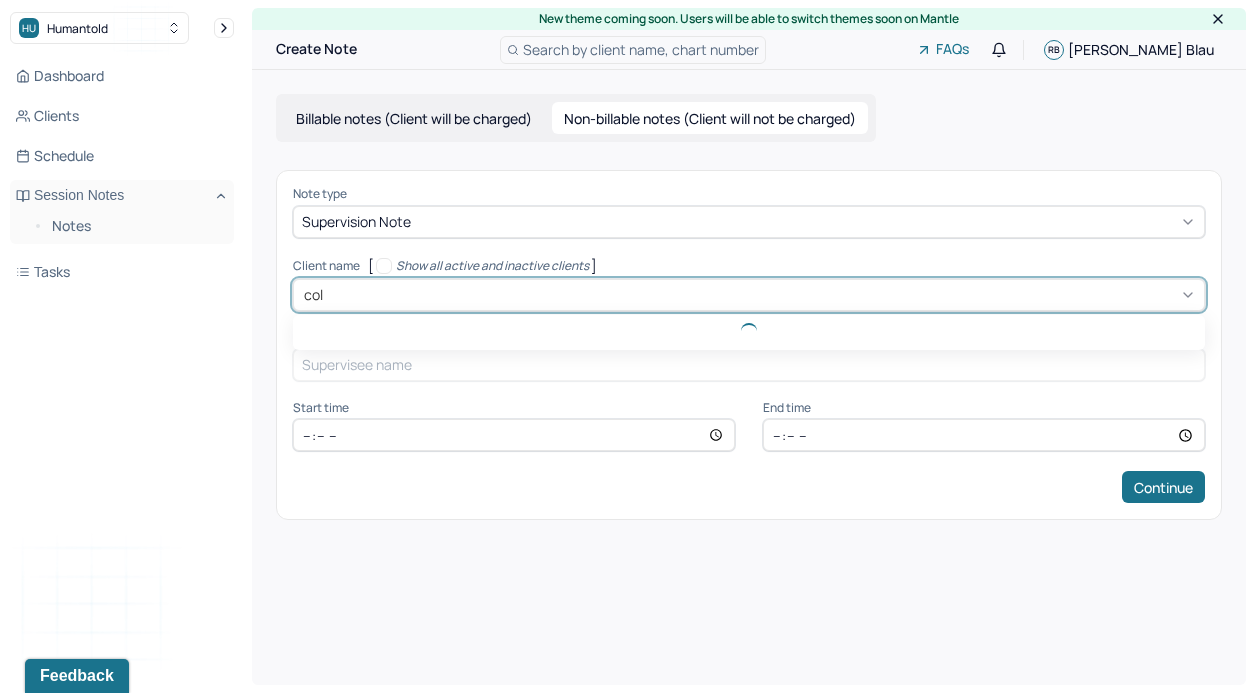 type on "coll" 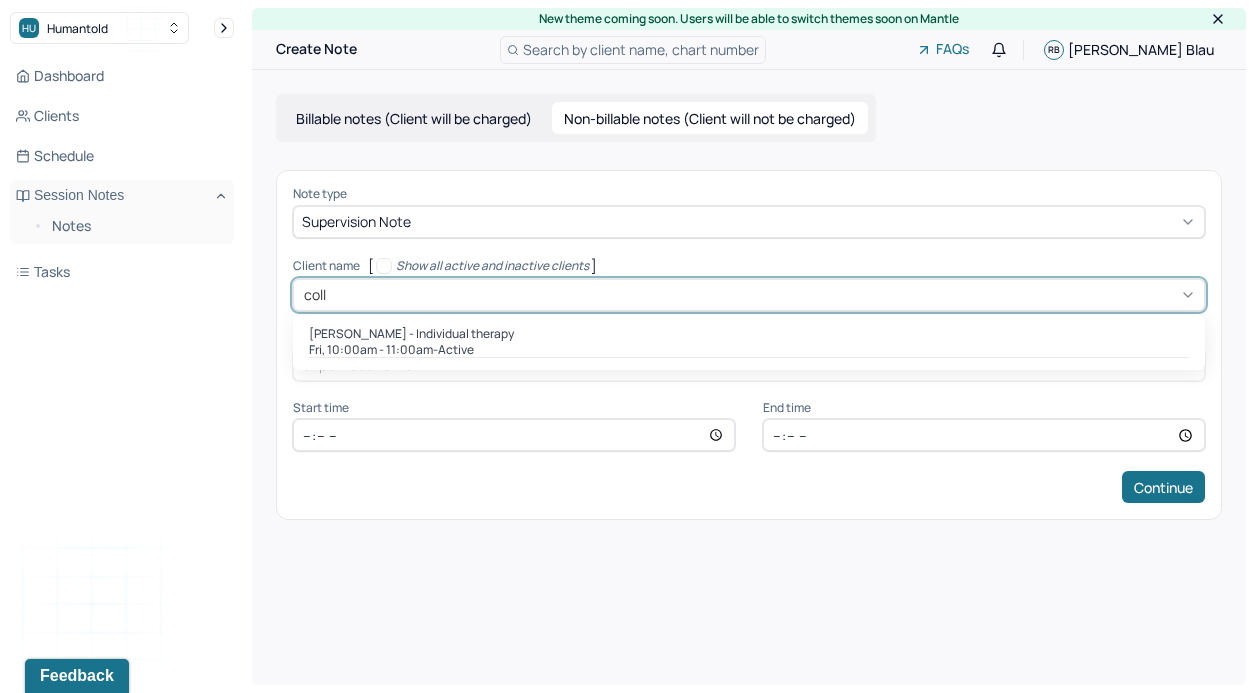 click on "[PERSON_NAME] - Individual therapy" at bounding box center (411, 334) 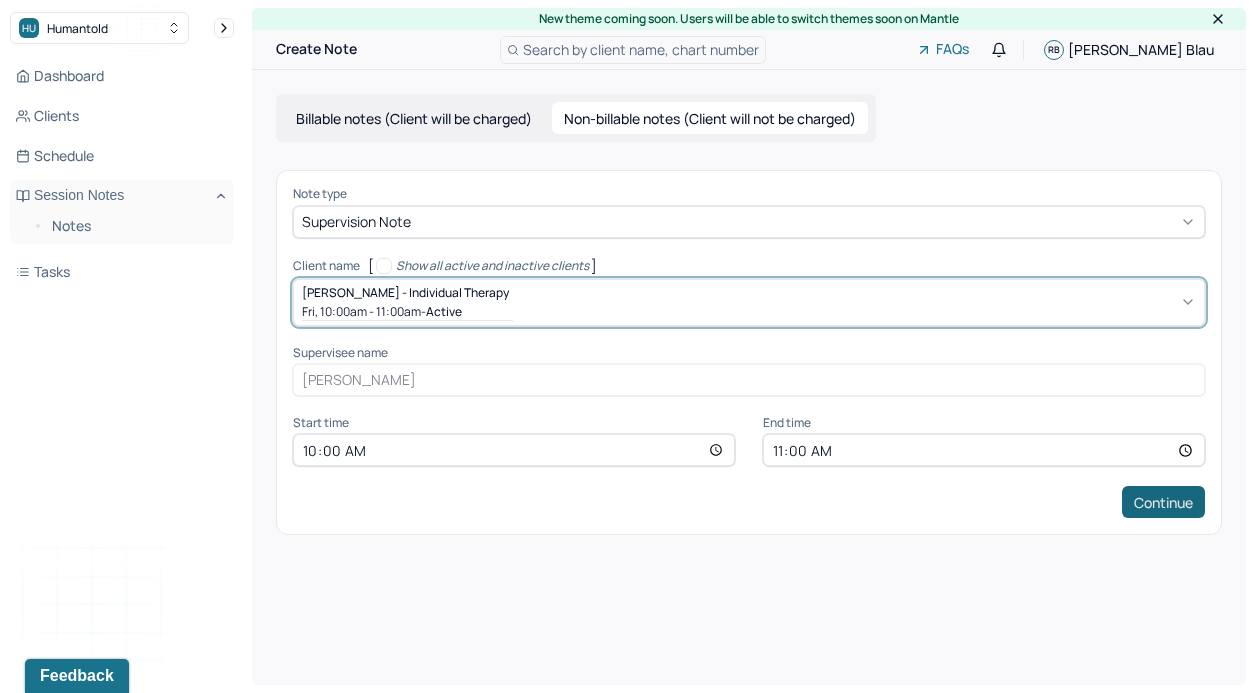 click on "Continue" at bounding box center (1163, 502) 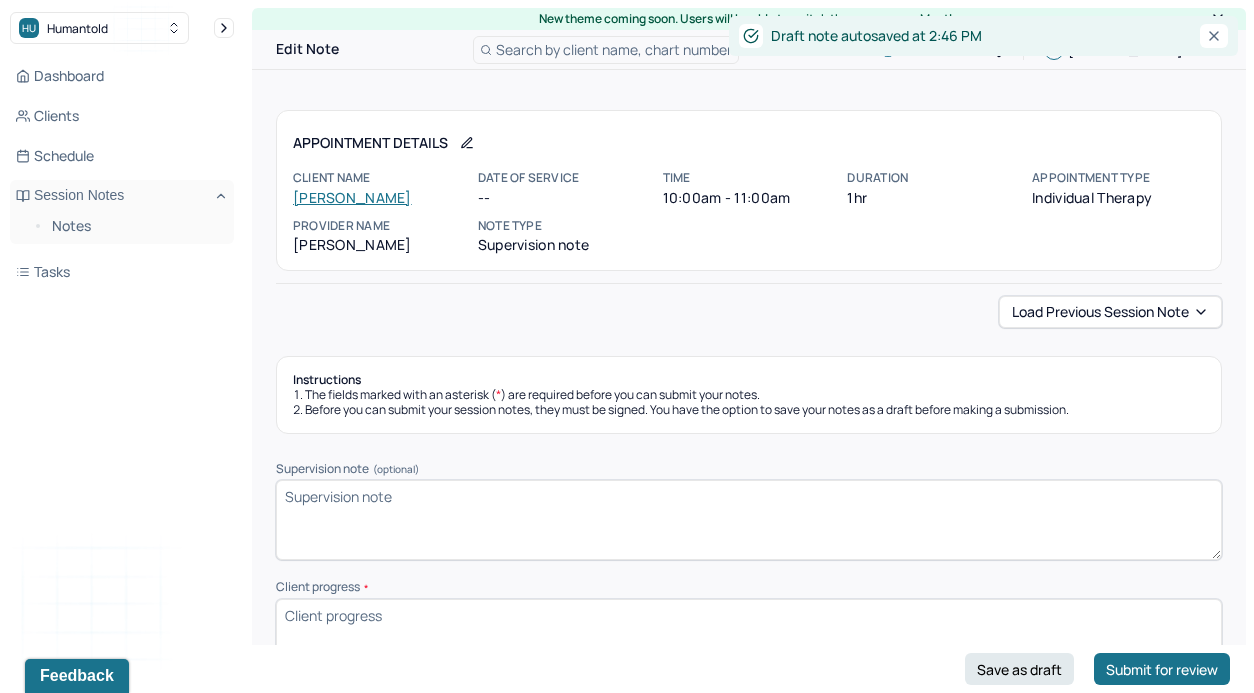 click on "Load previous session note" at bounding box center [1110, 312] 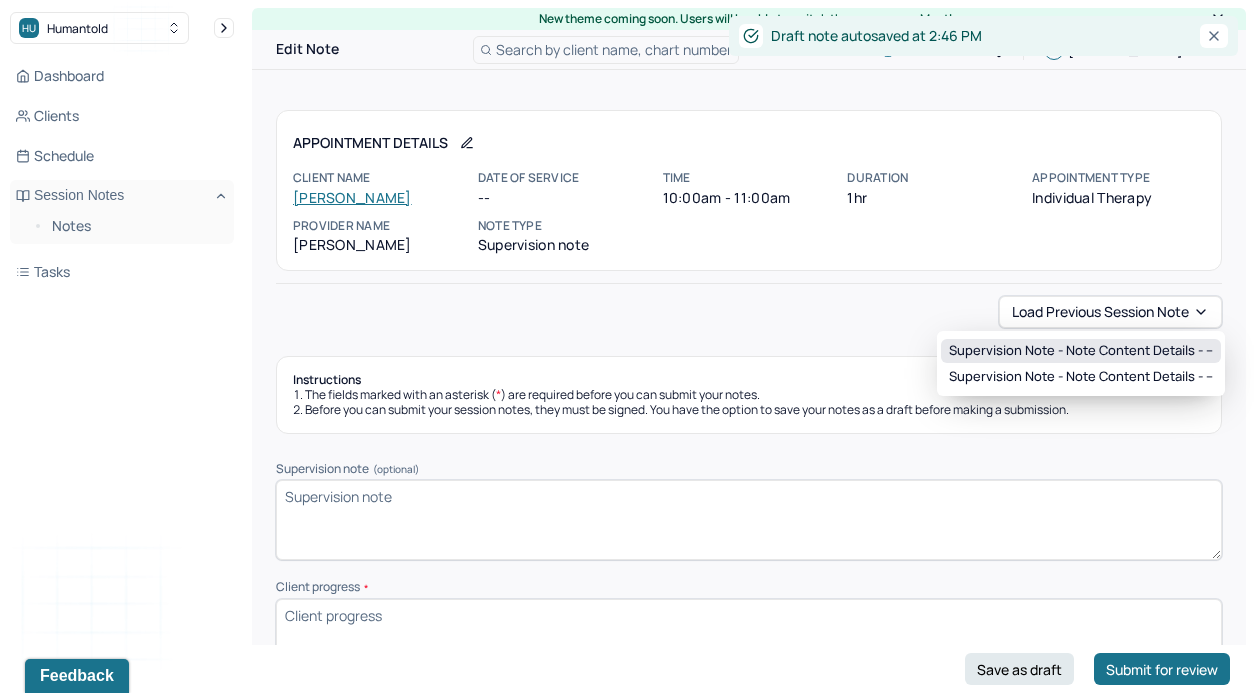 click on "Supervision note   - Note content Details -   --" at bounding box center (1081, 351) 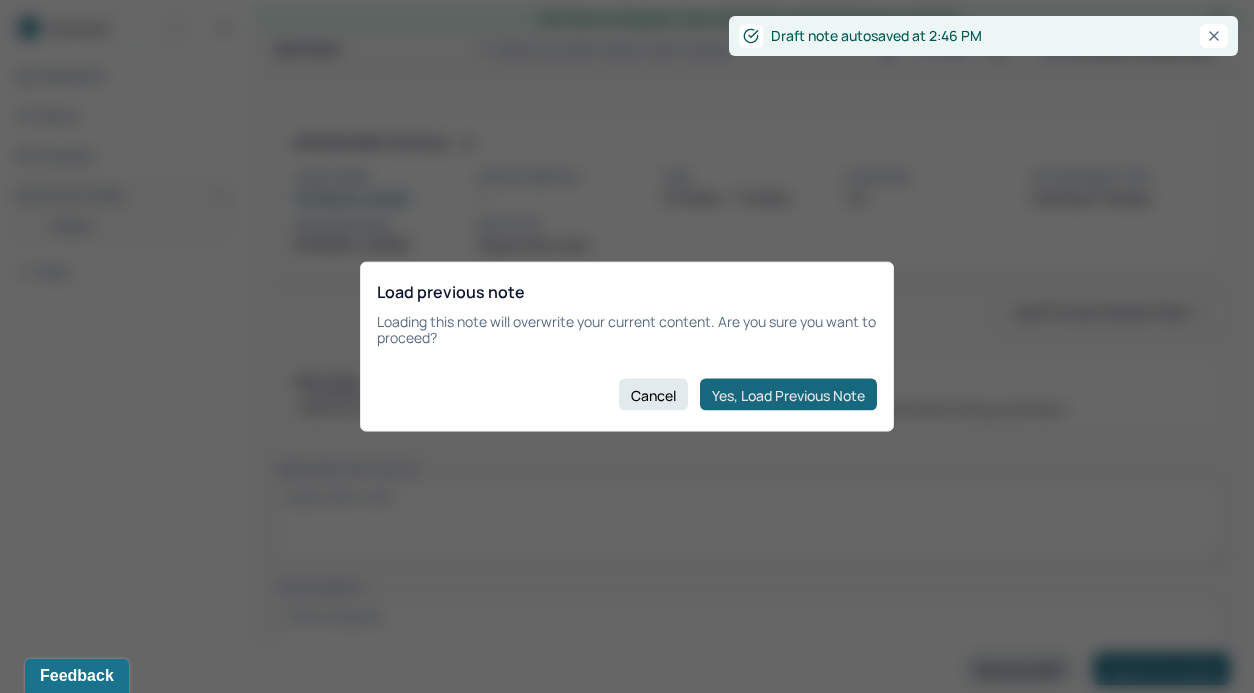 click on "Yes, Load Previous Note" at bounding box center (788, 395) 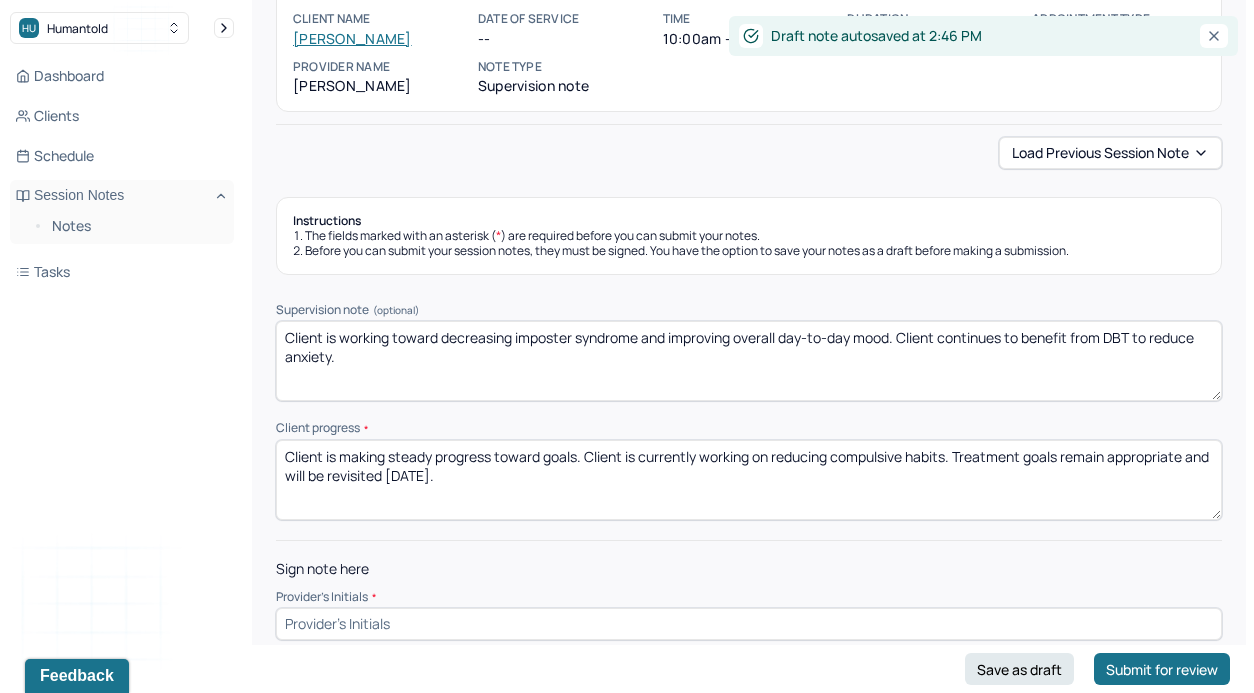 scroll, scrollTop: 180, scrollLeft: 0, axis: vertical 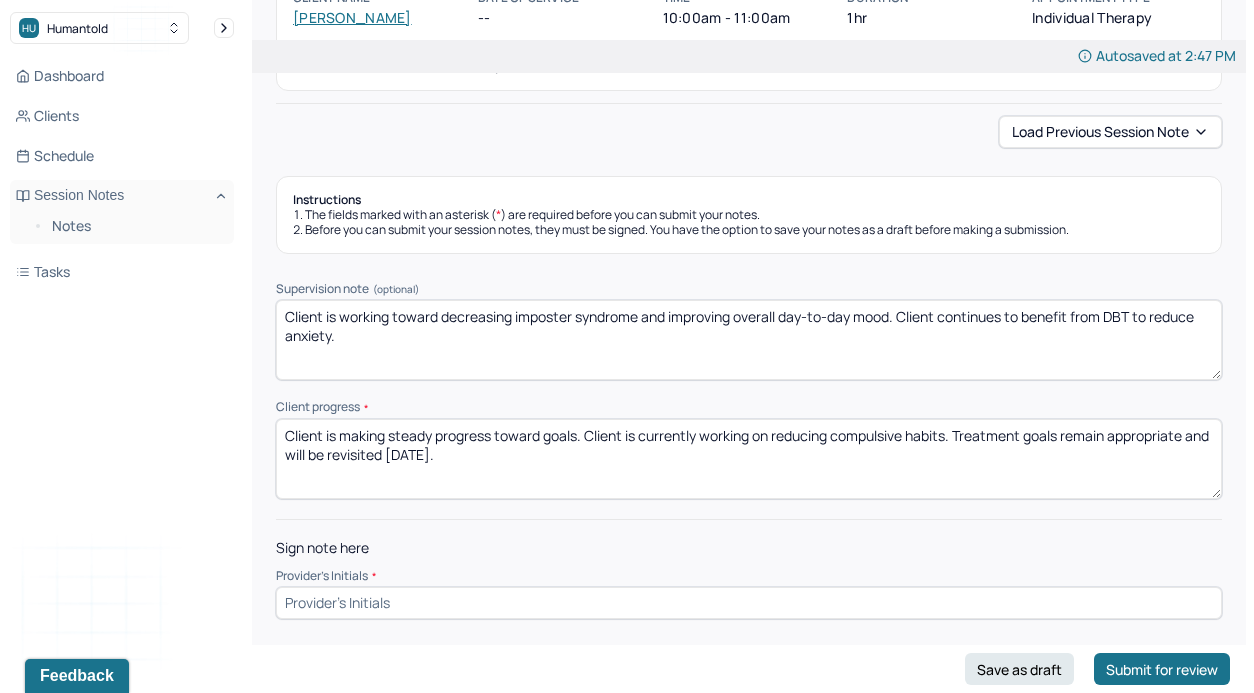 drag, startPoint x: 956, startPoint y: 435, endPoint x: 313, endPoint y: 422, distance: 643.1314 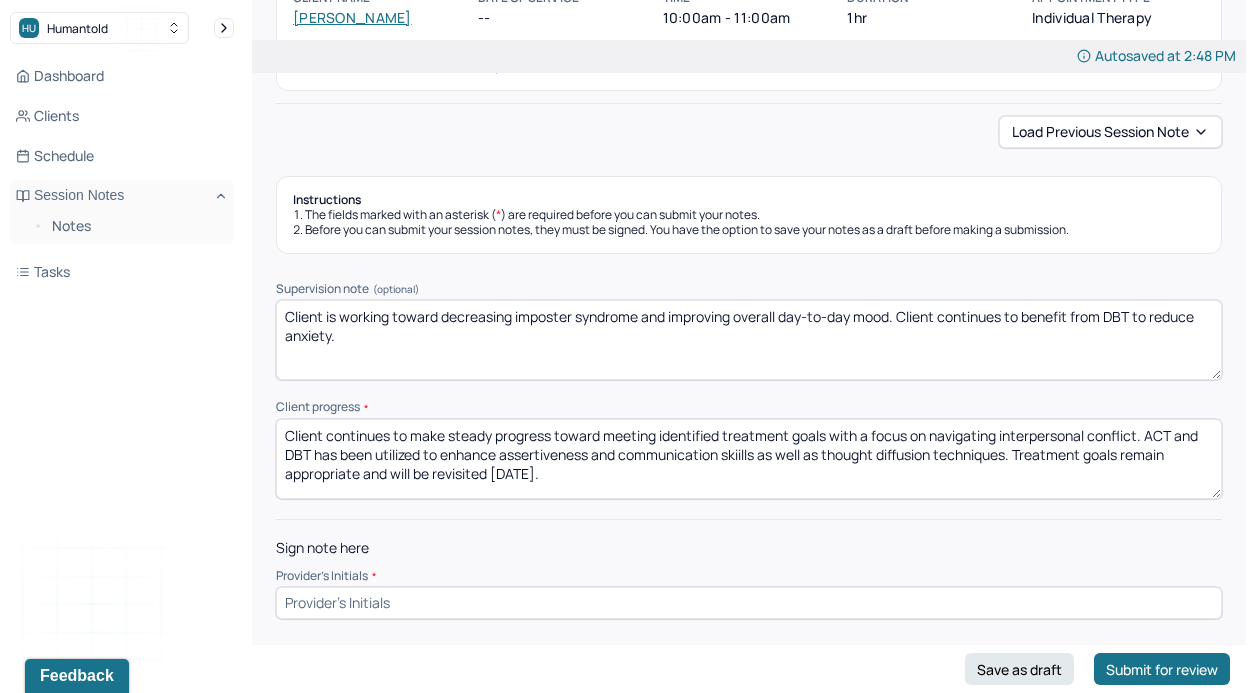 click on "Client continues to make steady progress toward meeting identified treatment goals with a focus on navigating interpersonal conflict. ACT and DBT has been utilized to enhance assertiveness and communication skiills as well as thought diffusion techniques. Treatment goals remain appropriate and will be revisited [DATE]." at bounding box center (749, 459) 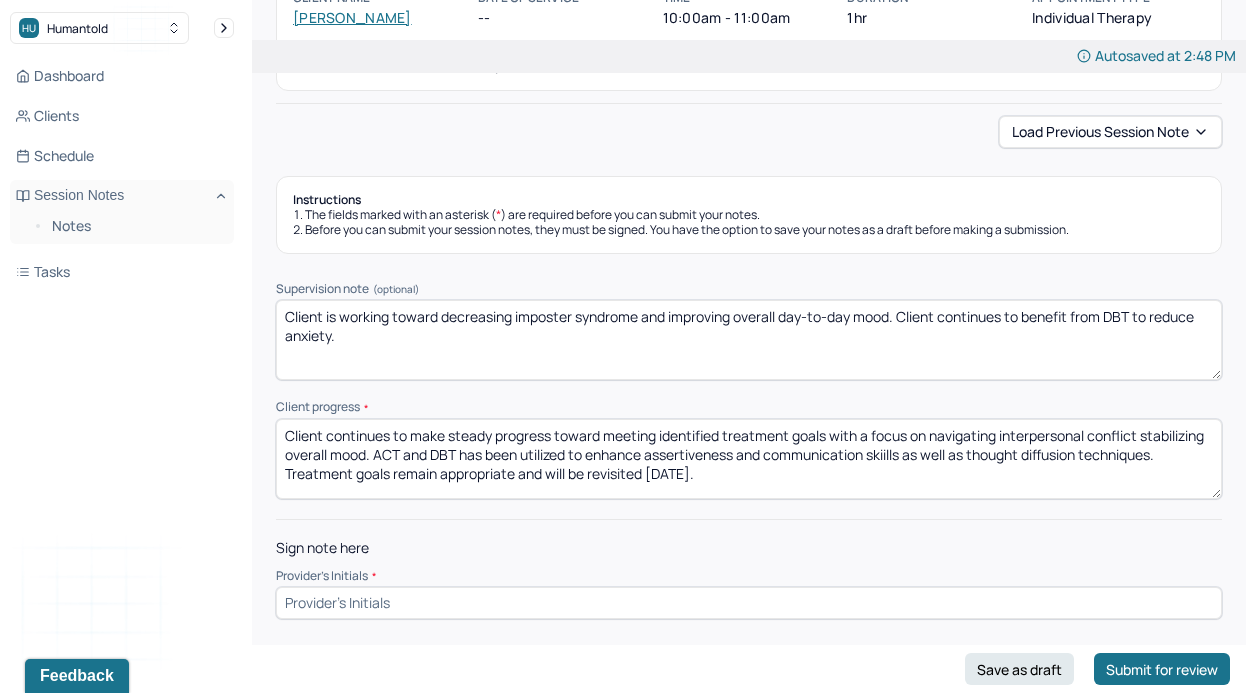 click on "Client continues to make steady progress toward meeting identified treatment goals with a focus on navigating interpersonal conflict stabilizing overall mood. ACT and DBT has been utilized to enhance assertiveness and communication skiills as well as thought diffusion techniques. Treatment goals remain appropriate and will be revisited [DATE]." at bounding box center (749, 459) 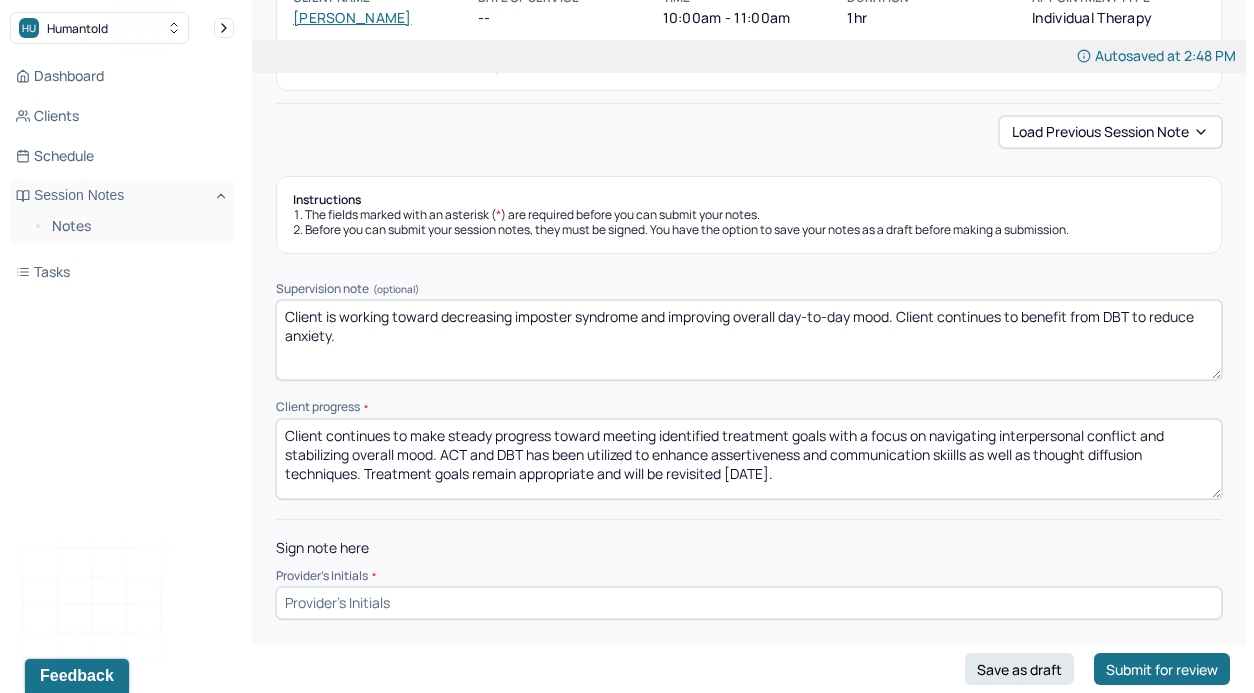 click on "Client continues to make steady progress toward meeting identified treatment goals with a focus on navigating interpersonal conflict and stabilizing overall mood. ACT and DBT has been utilized to enhance assertiveness and communication skiills as well as thought diffusion techniques. Treatment goals remain appropriate and will be revisited [DATE]." at bounding box center (749, 459) 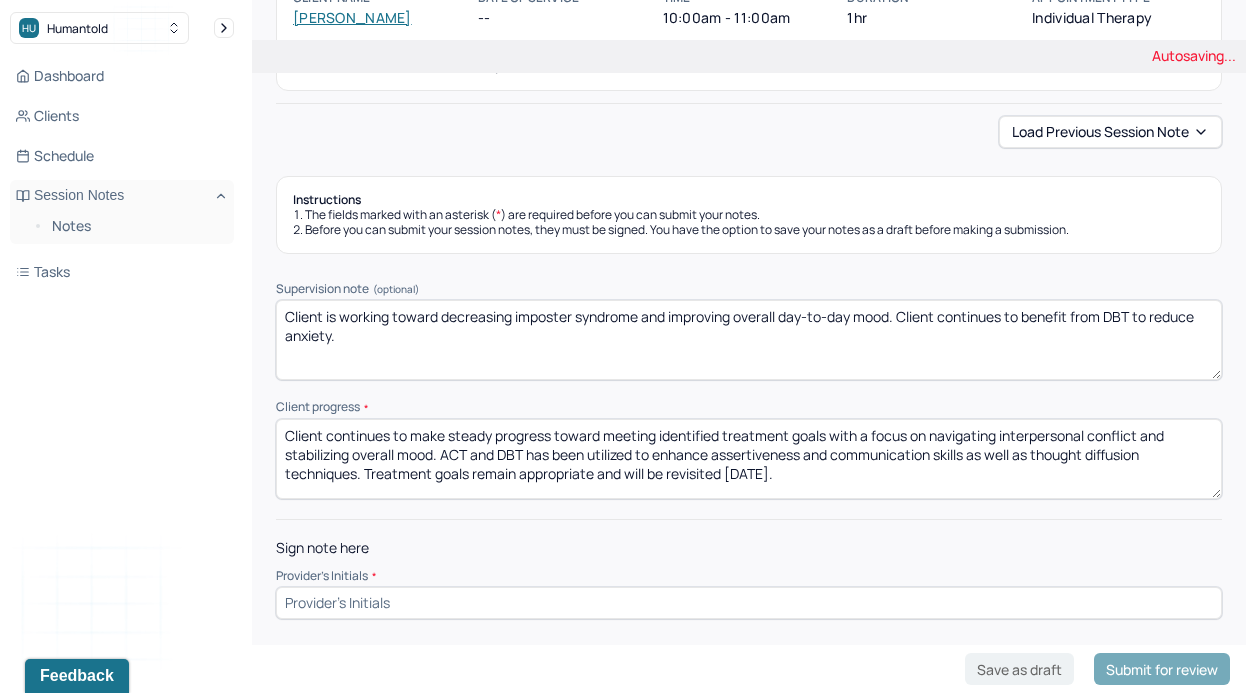 click on "Client continues to make steady progress toward meeting identified treatment goals with a focus on navigating interpersonal conflict and stabilizing overall mood. ACT and DBT has been utilized to enhance assertiveness and communication skiills as well as thought diffusion techniques. Treatment goals remain appropriate and will be revisited [DATE]." at bounding box center (749, 459) 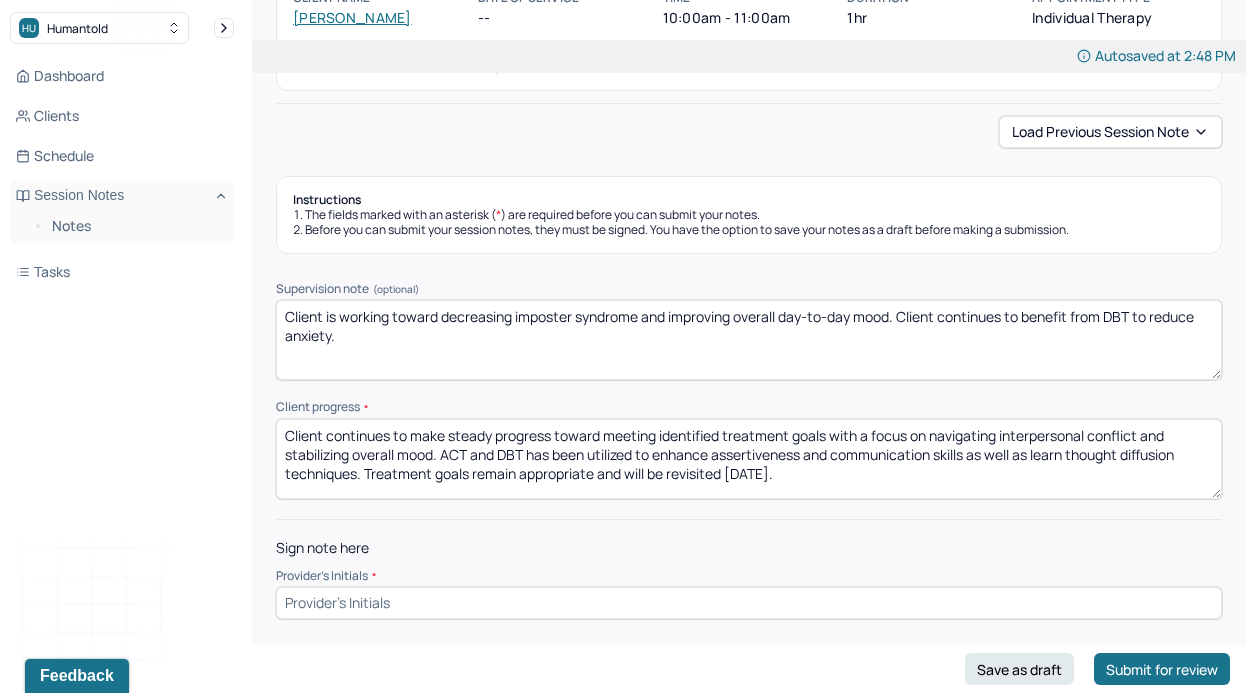 type on "Client continues to make steady progress toward meeting identified treatment goals with a focus on navigating interpersonal conflict and stabilizing overall mood. ACT and DBT has been utilized to enhance assertiveness and communication skills as well as learn thought diffusion techniques. Treatment goals remain appropriate and will be revisited [DATE]." 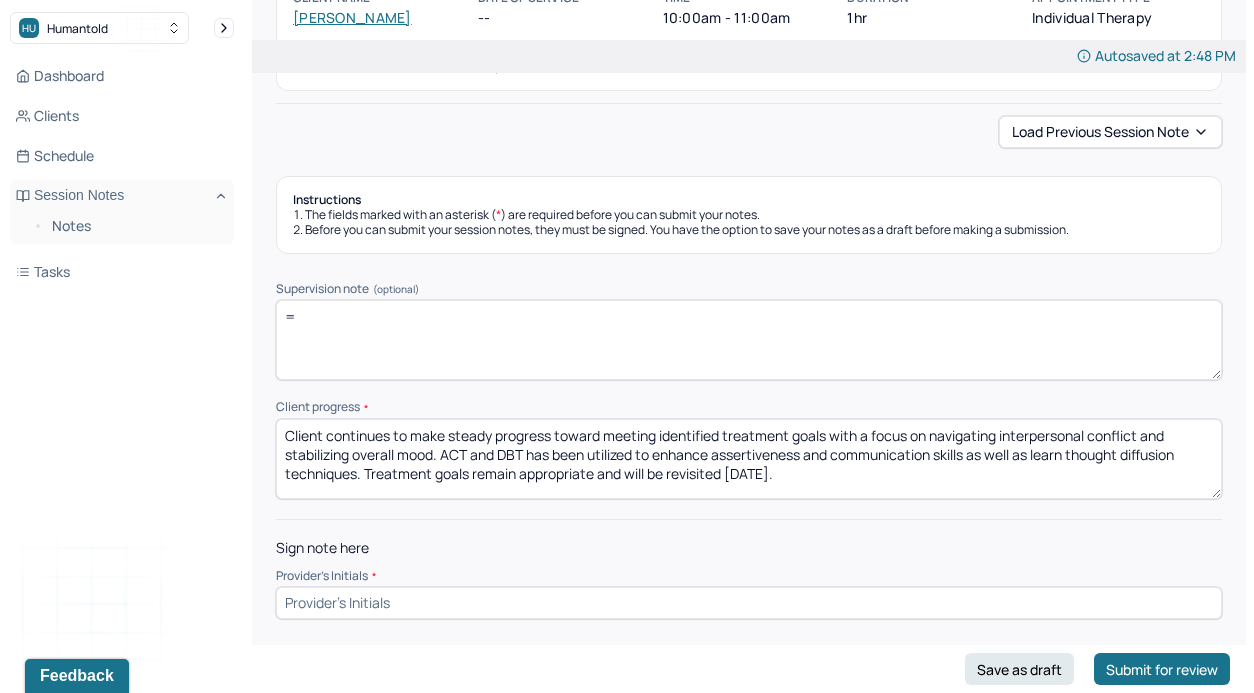 type on "=" 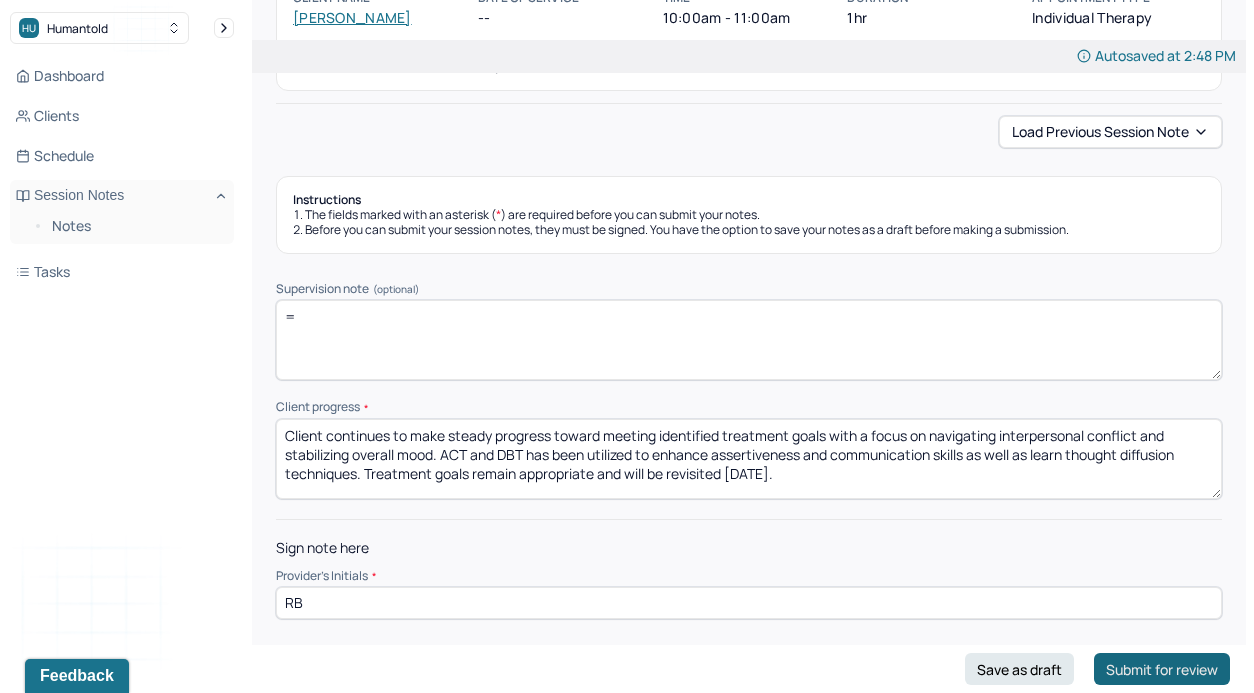 type on "RB" 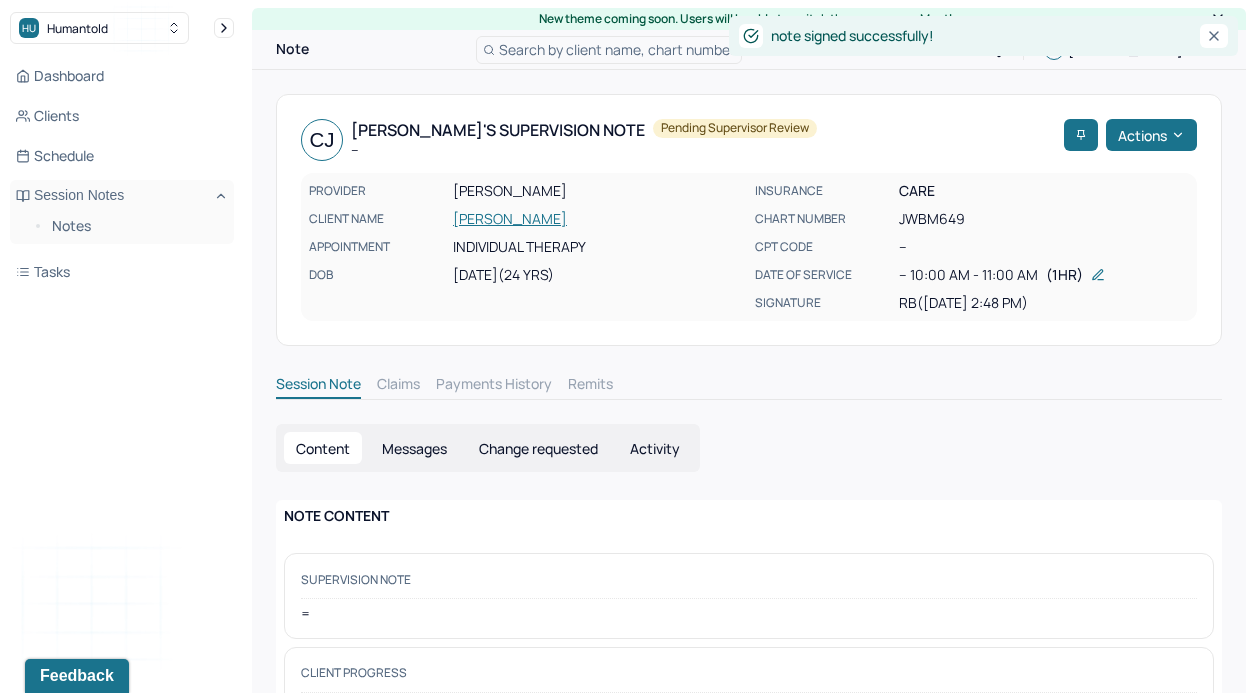 scroll, scrollTop: 105, scrollLeft: 0, axis: vertical 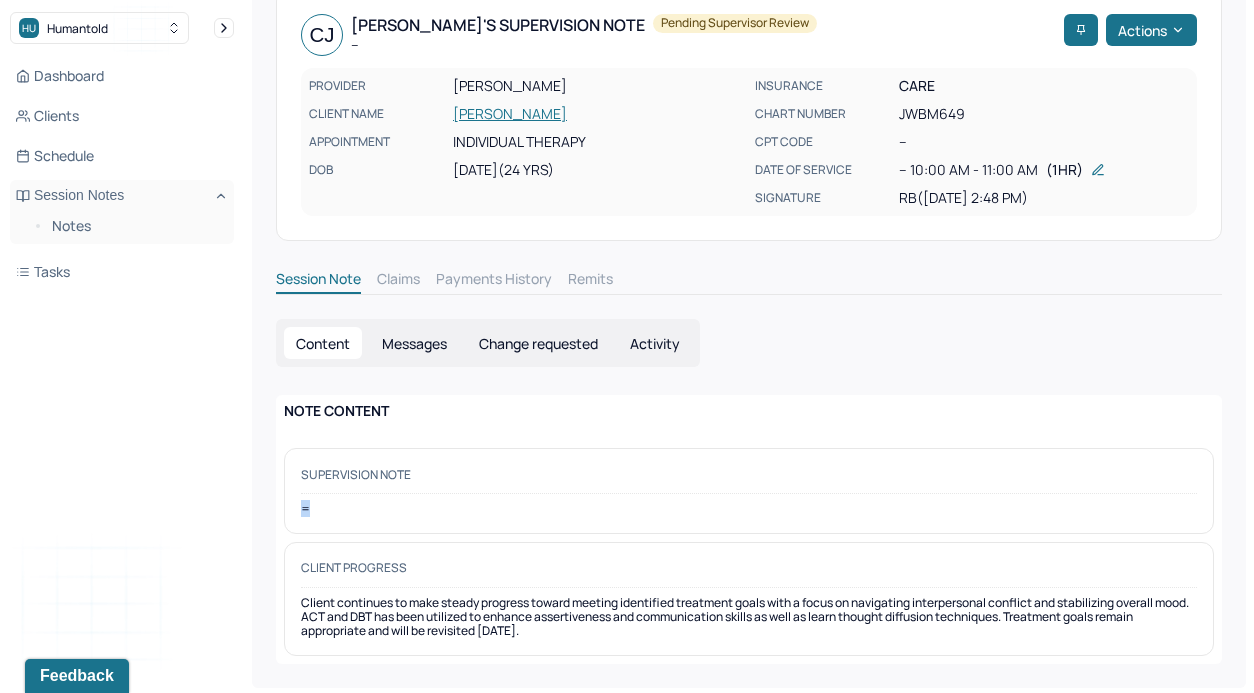 drag, startPoint x: 302, startPoint y: 510, endPoint x: 435, endPoint y: 514, distance: 133.06013 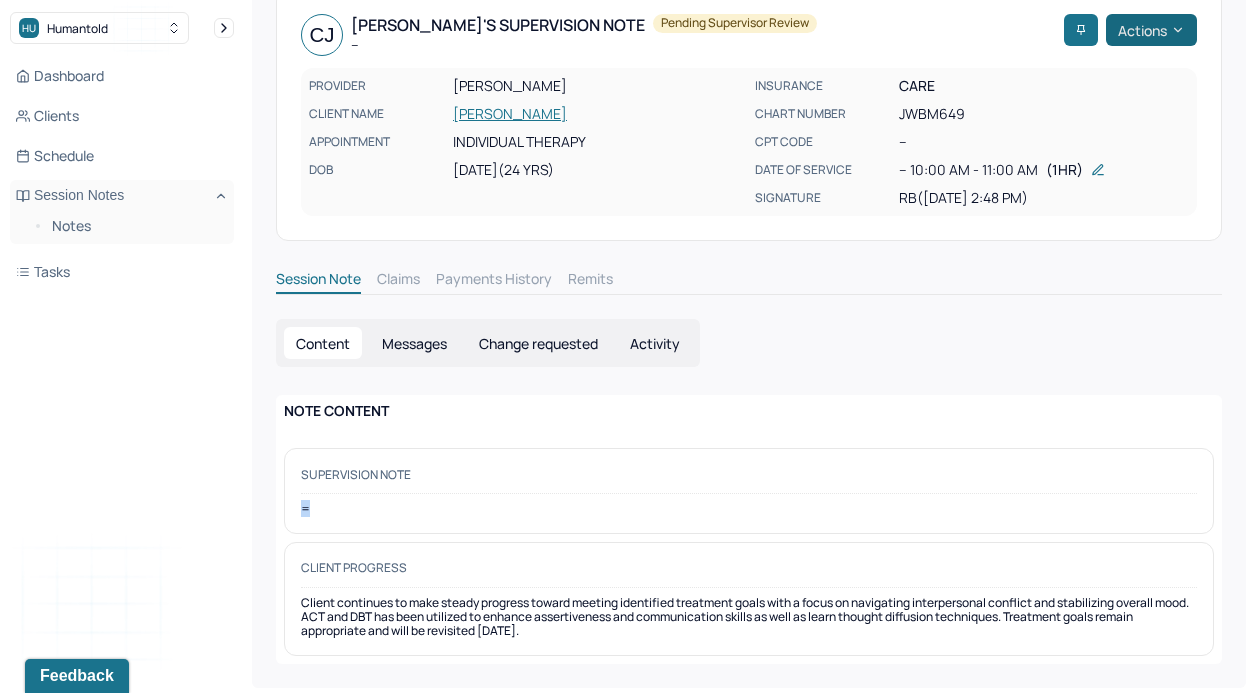 click on "Actions" at bounding box center (1151, 30) 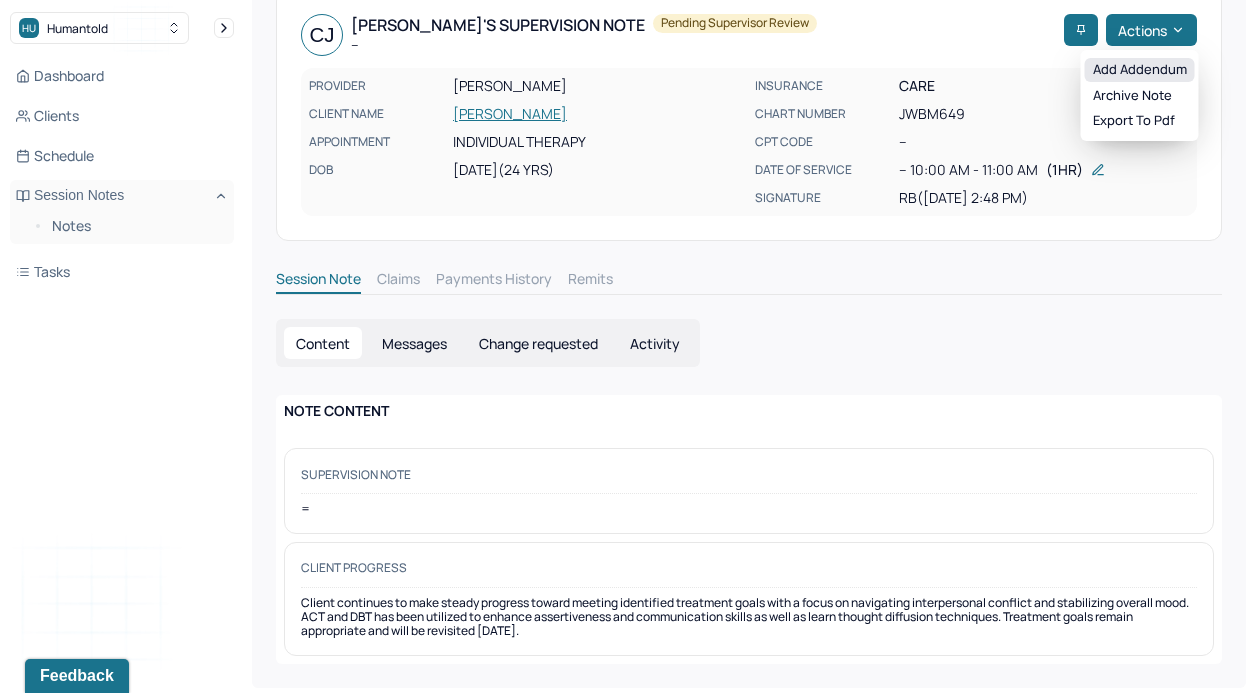 click on "Add addendum" at bounding box center [1140, 70] 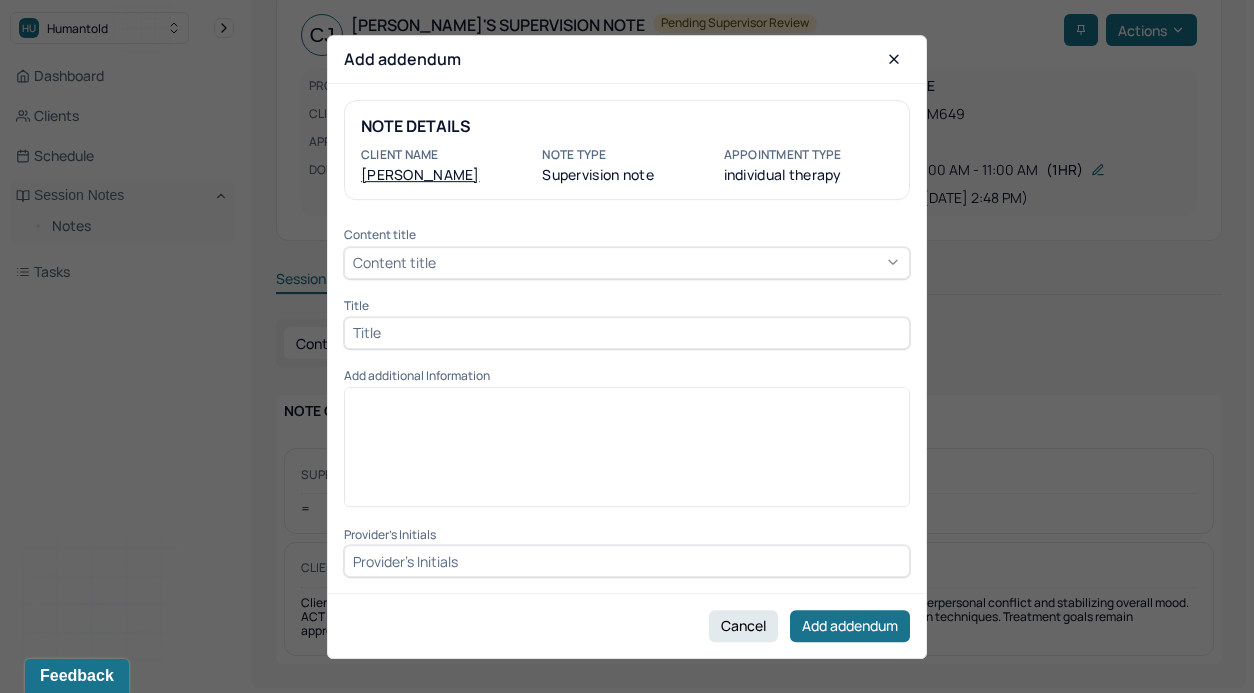 scroll, scrollTop: 14, scrollLeft: 0, axis: vertical 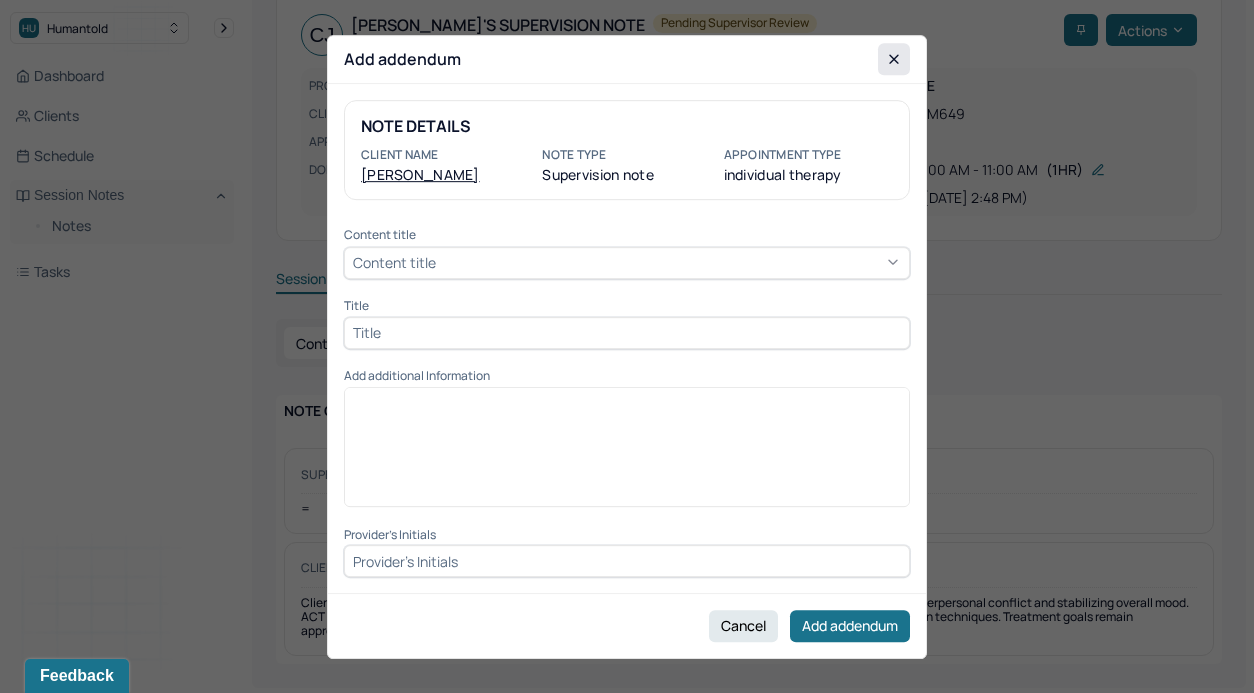 click 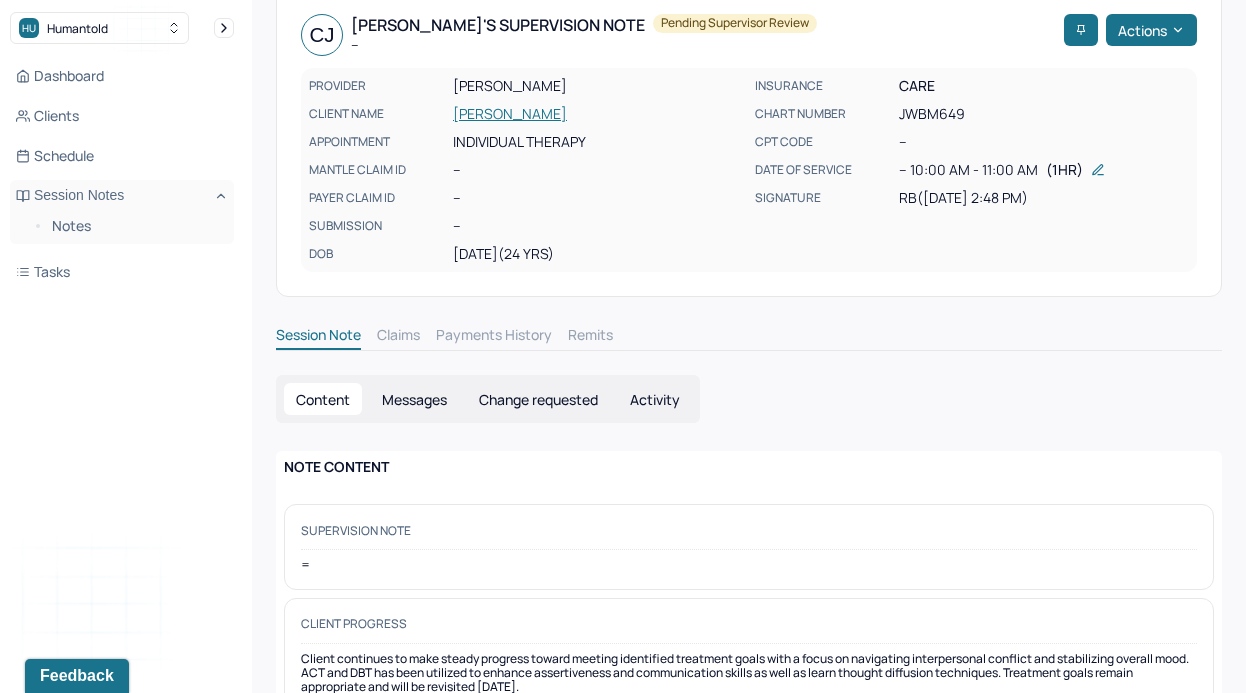 scroll, scrollTop: 161, scrollLeft: 0, axis: vertical 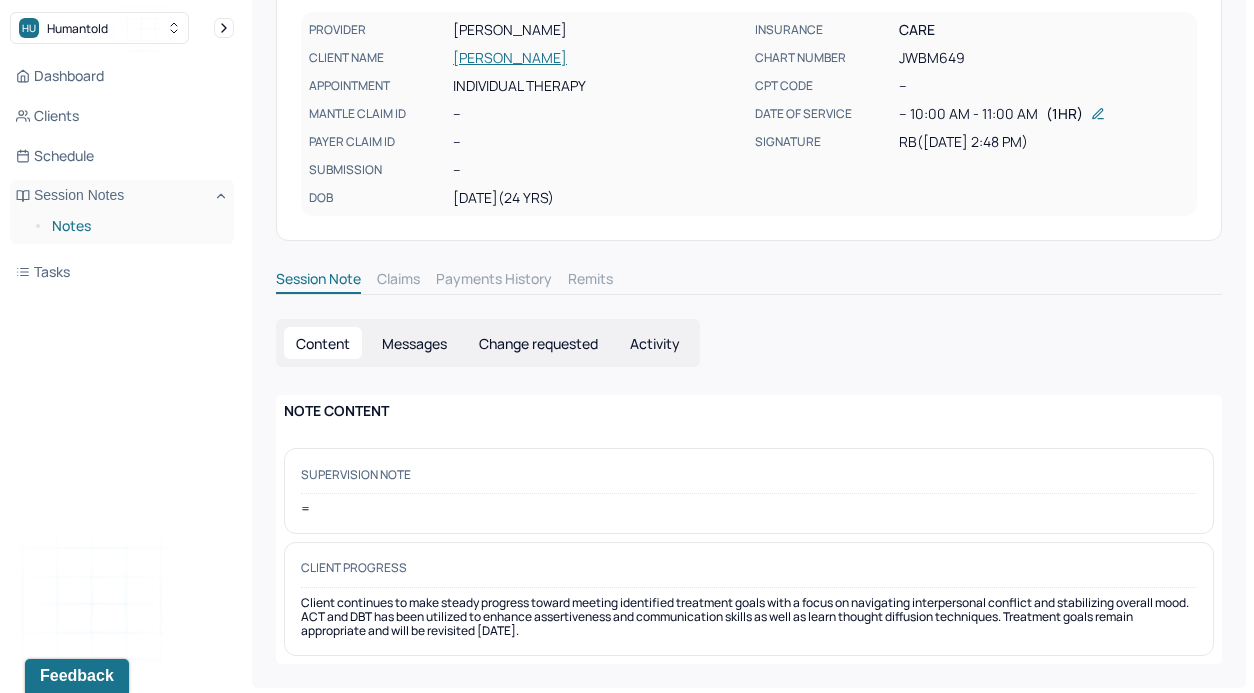 click on "Notes" at bounding box center (135, 226) 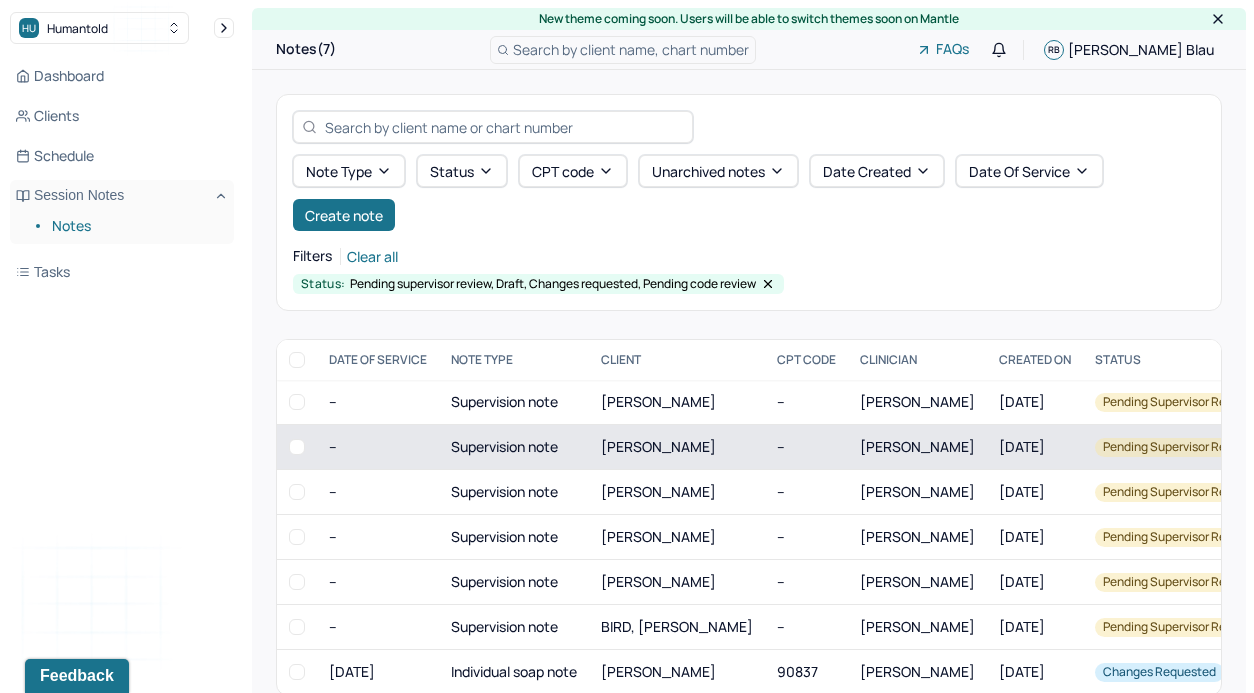 scroll, scrollTop: 33, scrollLeft: 0, axis: vertical 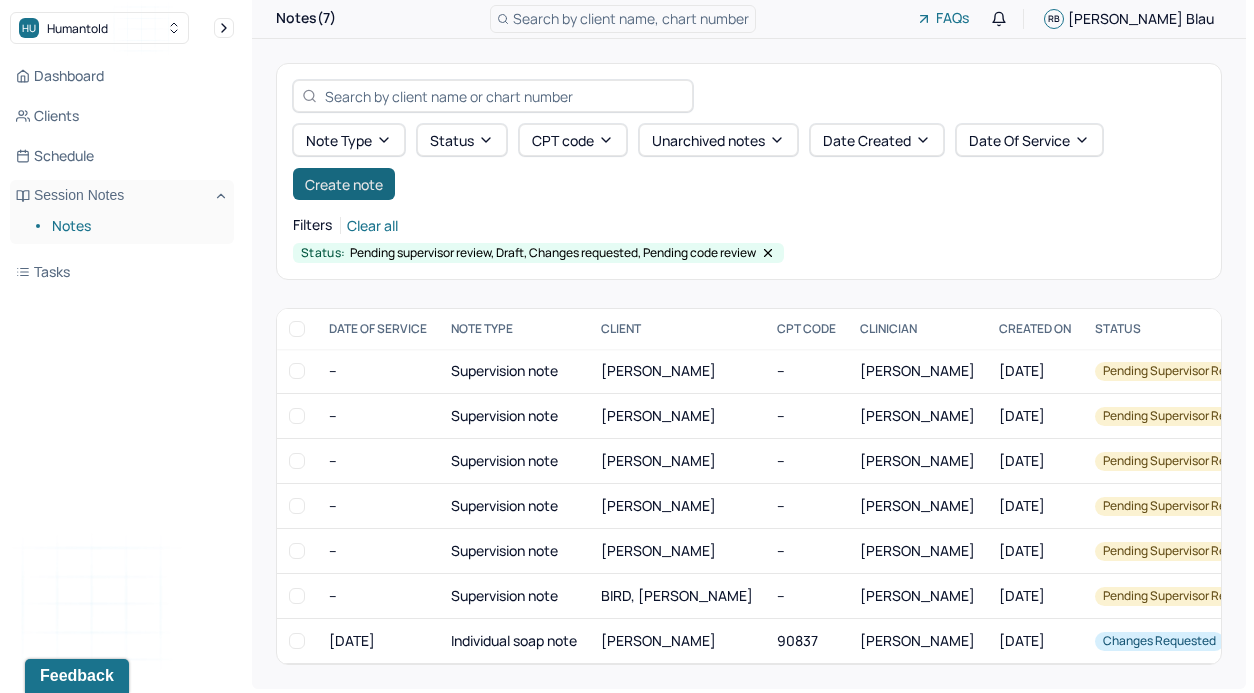 click on "Create note" at bounding box center [344, 184] 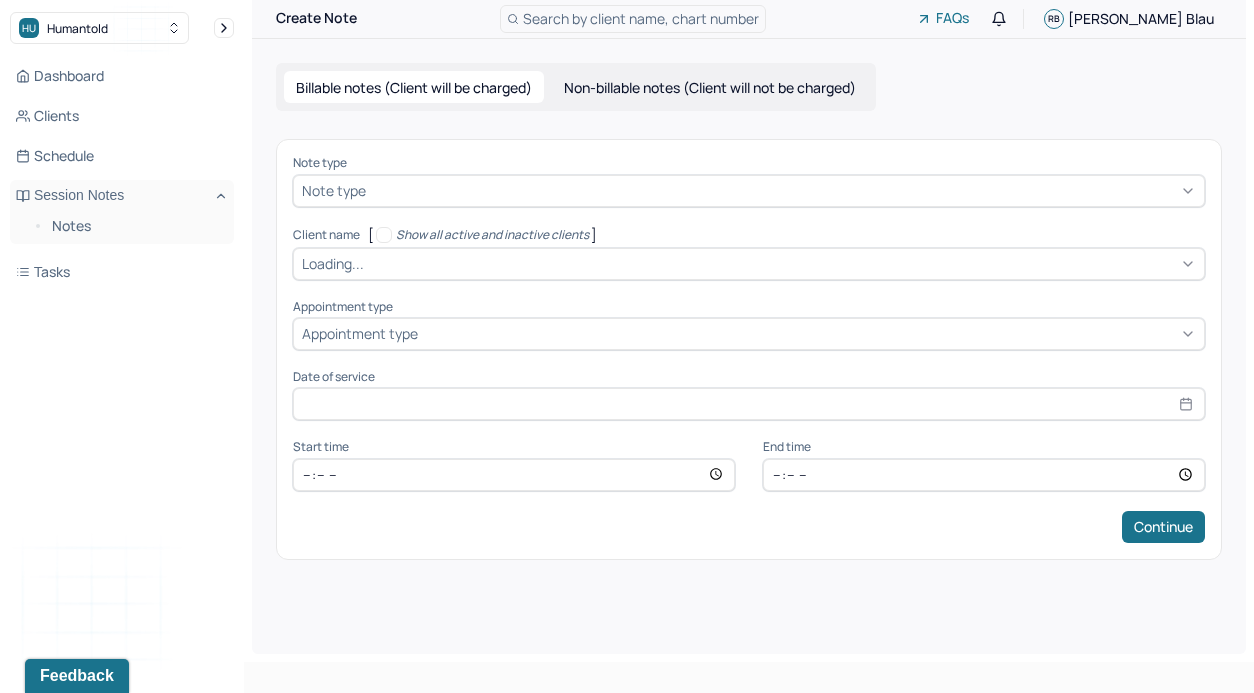 scroll, scrollTop: 0, scrollLeft: 0, axis: both 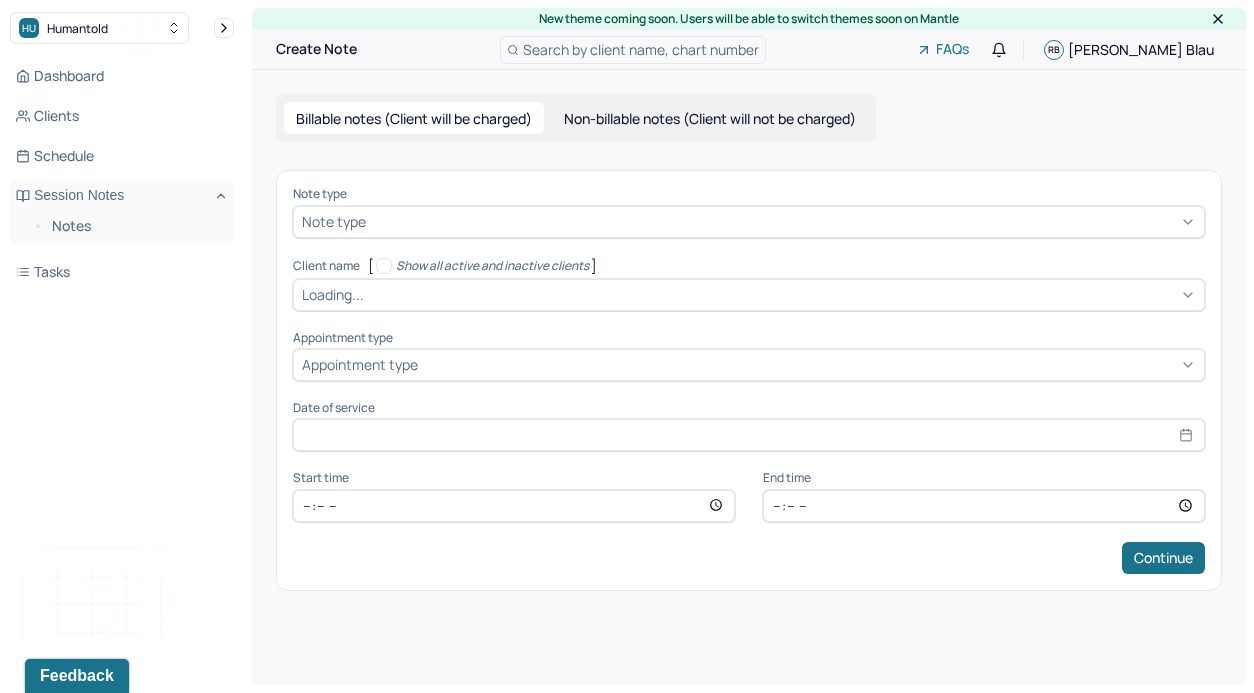 click on "Non-billable notes (Client will not be charged)" at bounding box center (710, 118) 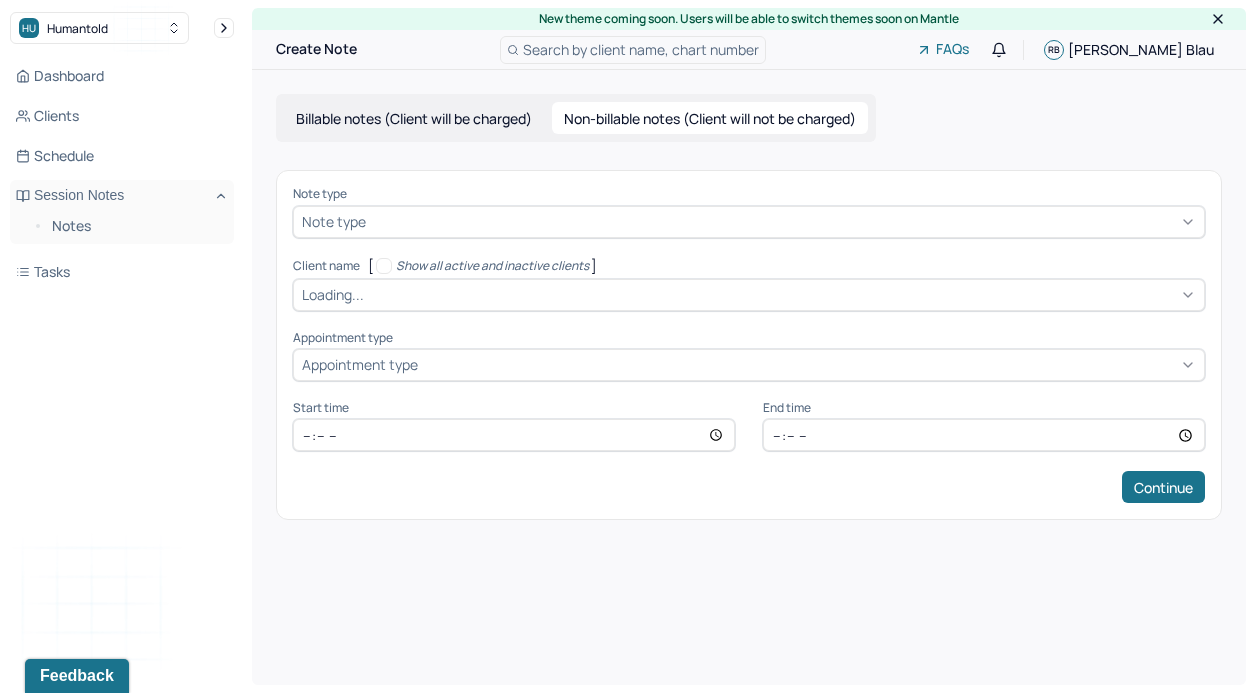 click on "Note type Note type Client name [ Show all active and inactive clients ] Loading... Appointment type Appointment type Start time End time Continue" at bounding box center (749, 345) 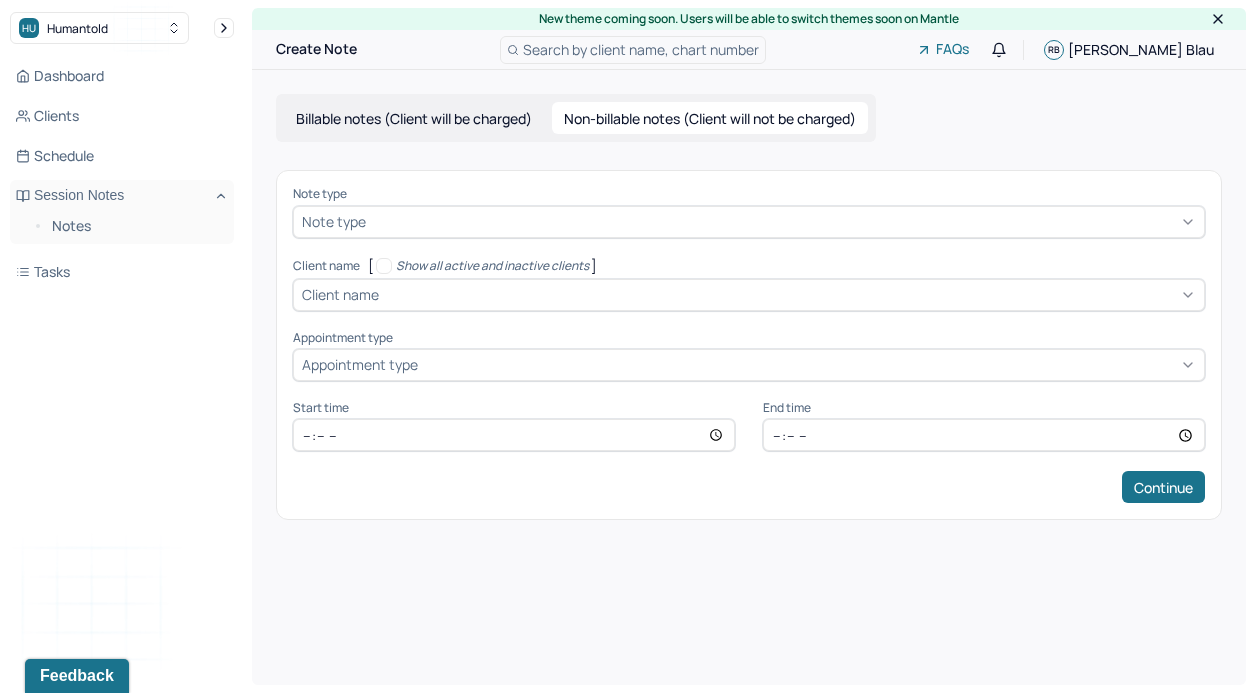 click on "[ Show all active and inactive clients ]" at bounding box center (482, 266) 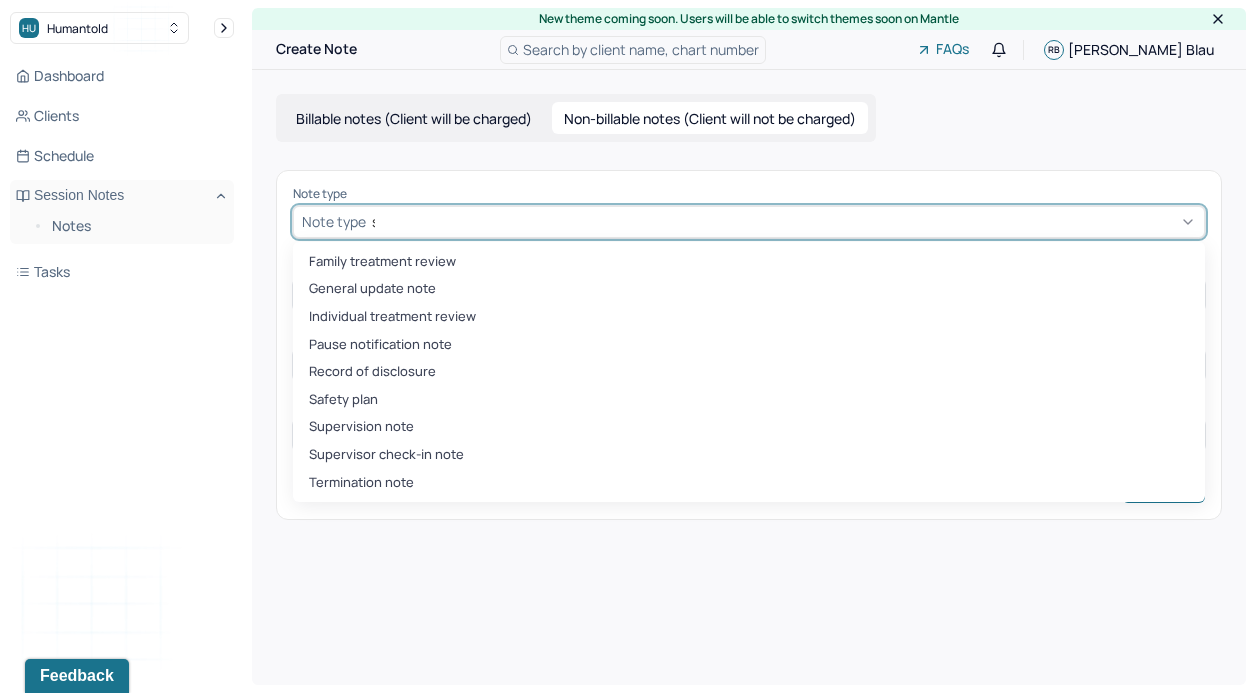 type on "sup" 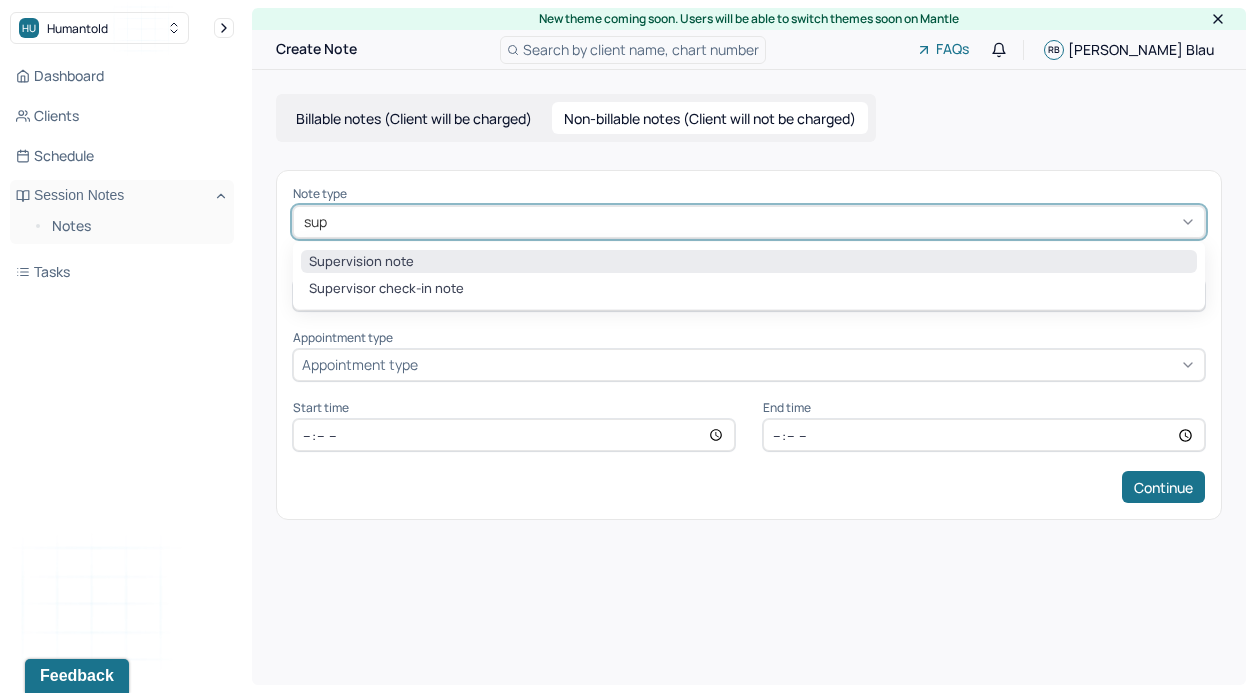click on "Supervision note" at bounding box center (749, 262) 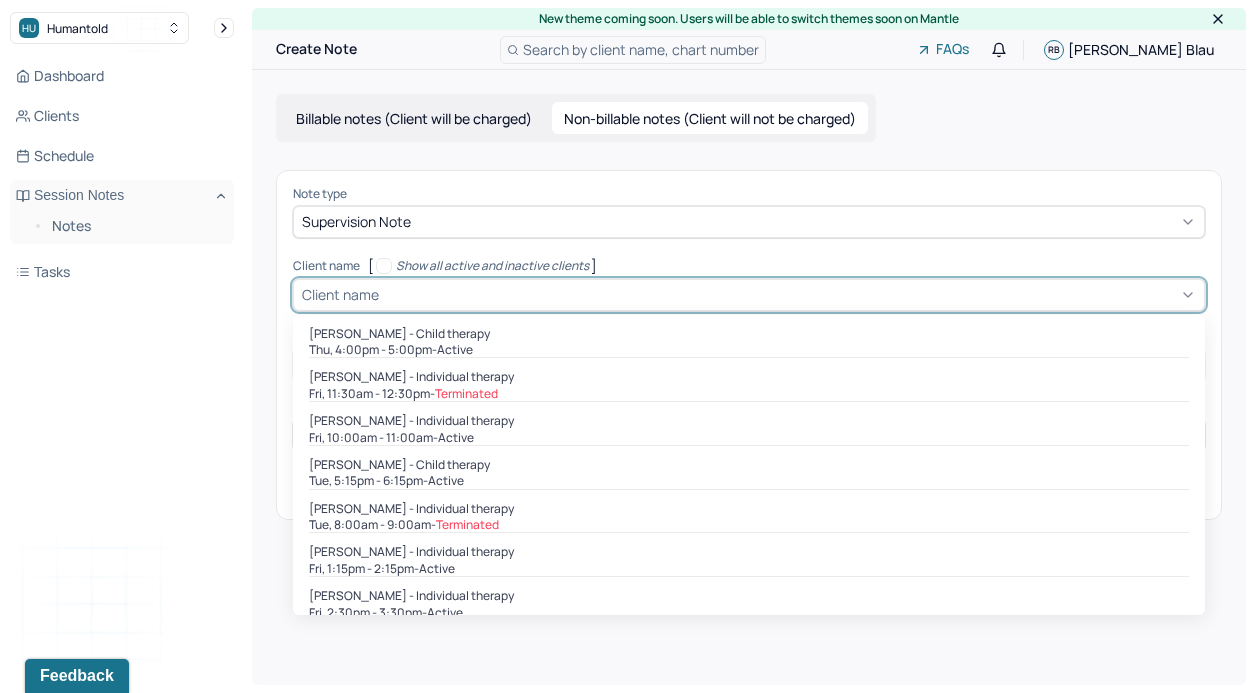 click on "Client name" at bounding box center [340, 294] 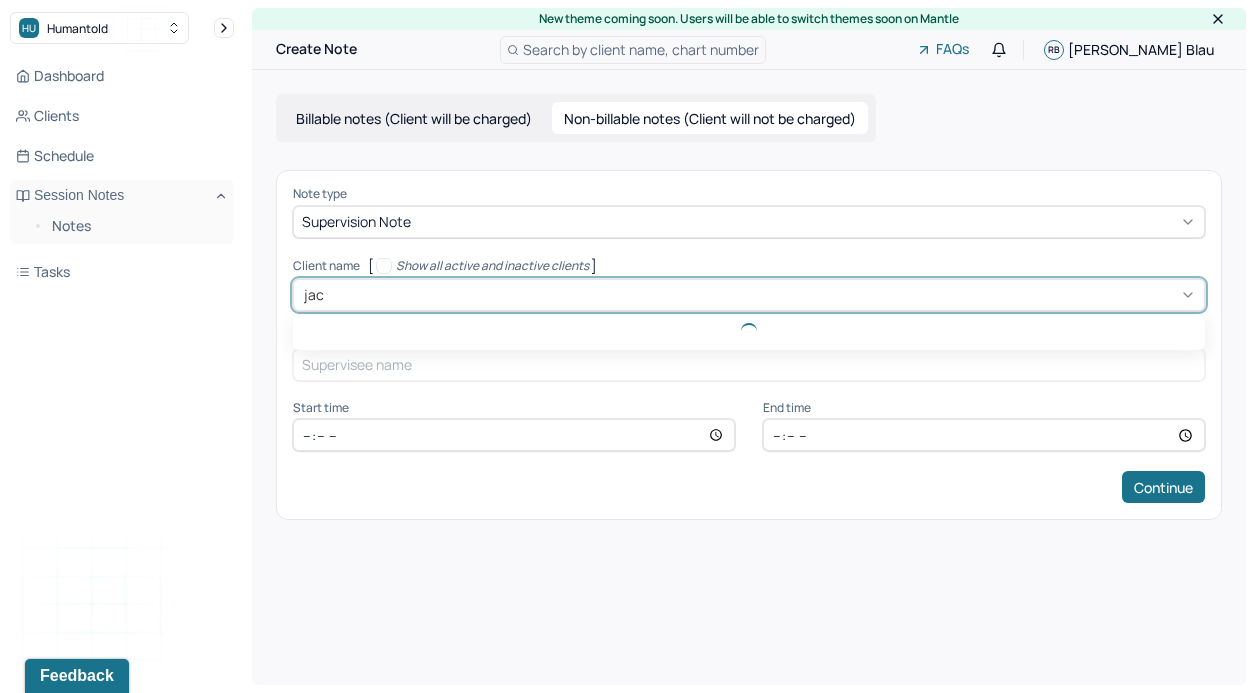 type on "jack" 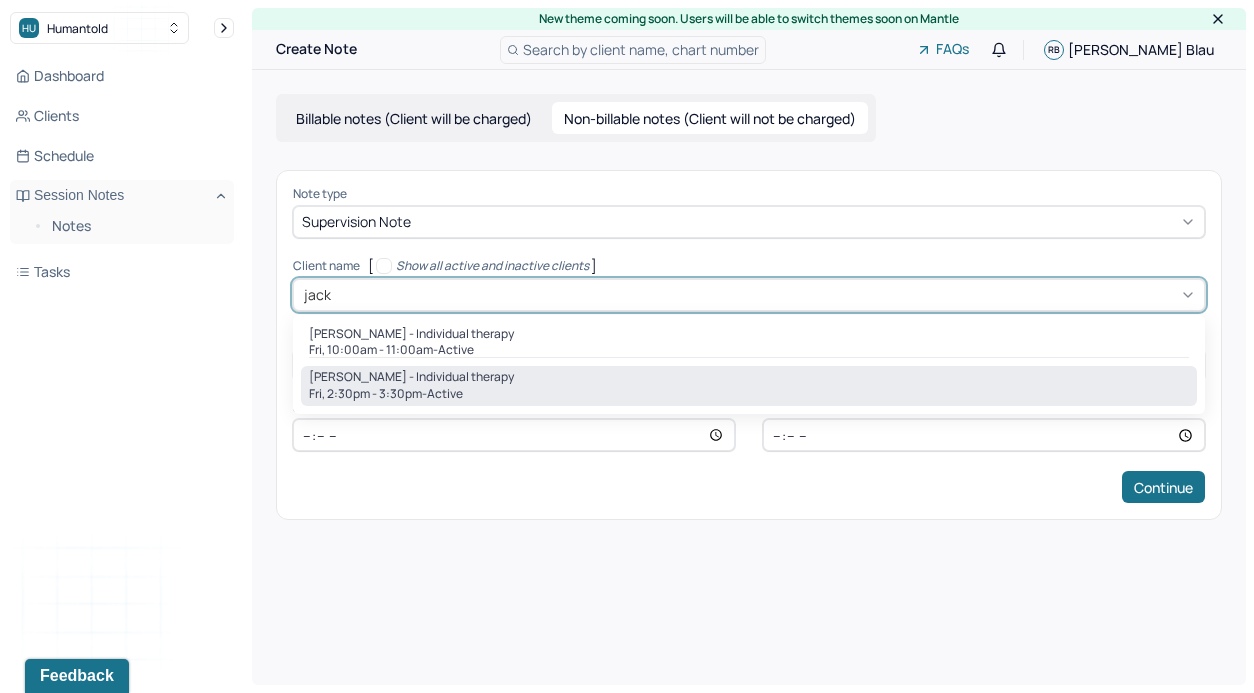 click on "[PERSON_NAME] - Individual therapy" at bounding box center (411, 377) 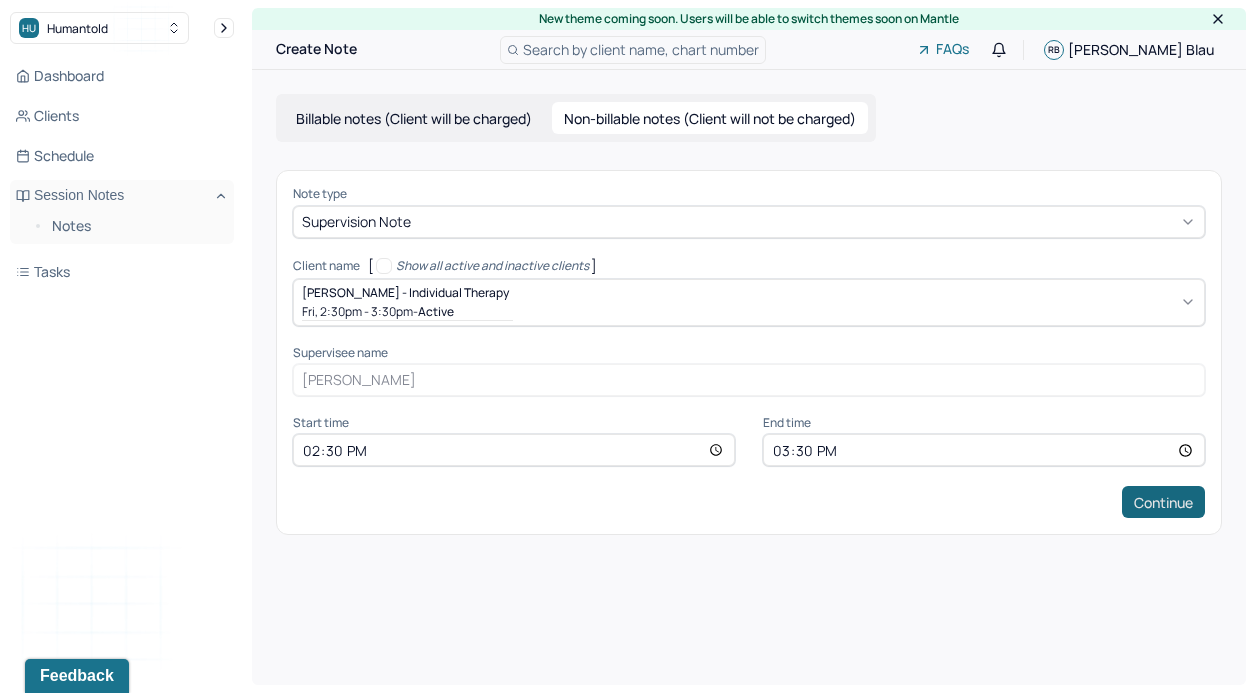 click on "Continue" at bounding box center (1163, 502) 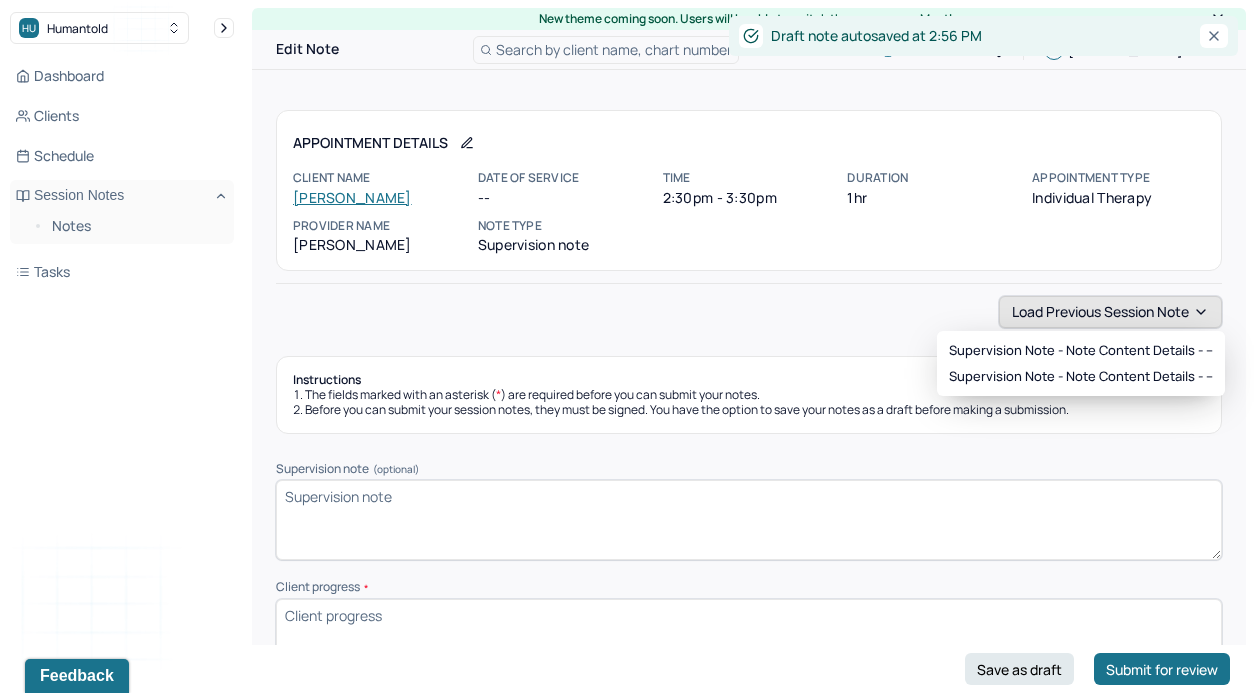 click on "Load previous session note" at bounding box center [1110, 312] 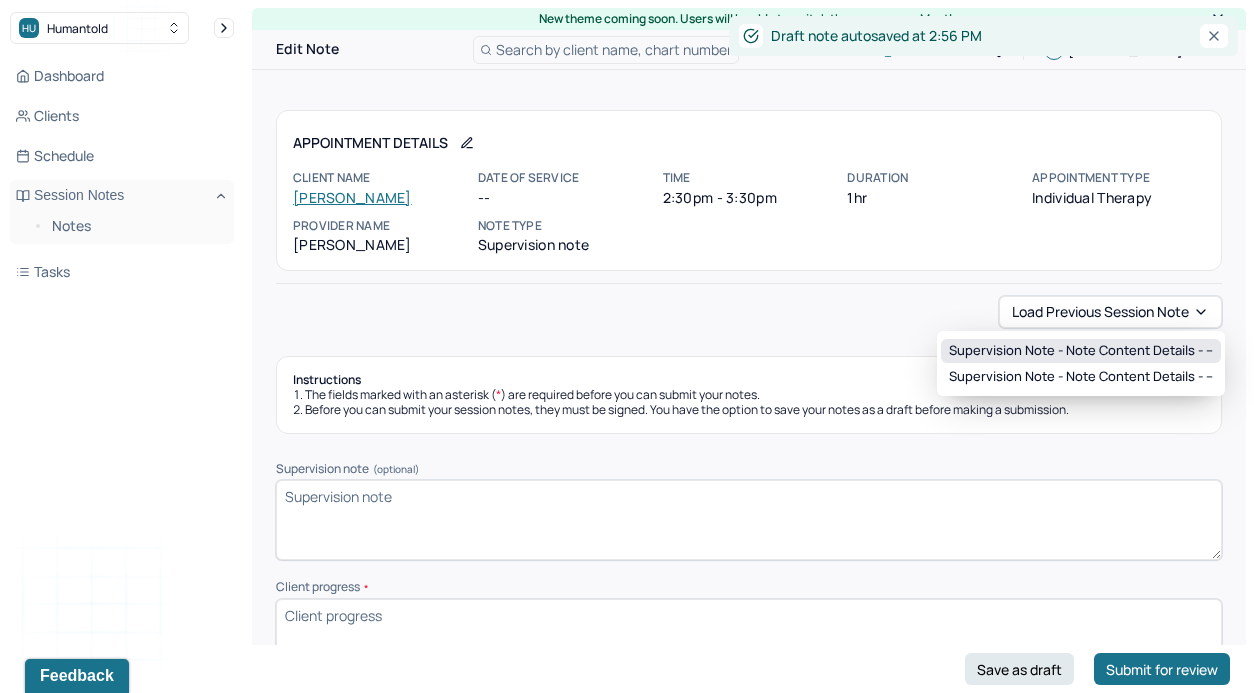 click on "Supervision note   - Note content Details -   --" at bounding box center [1081, 351] 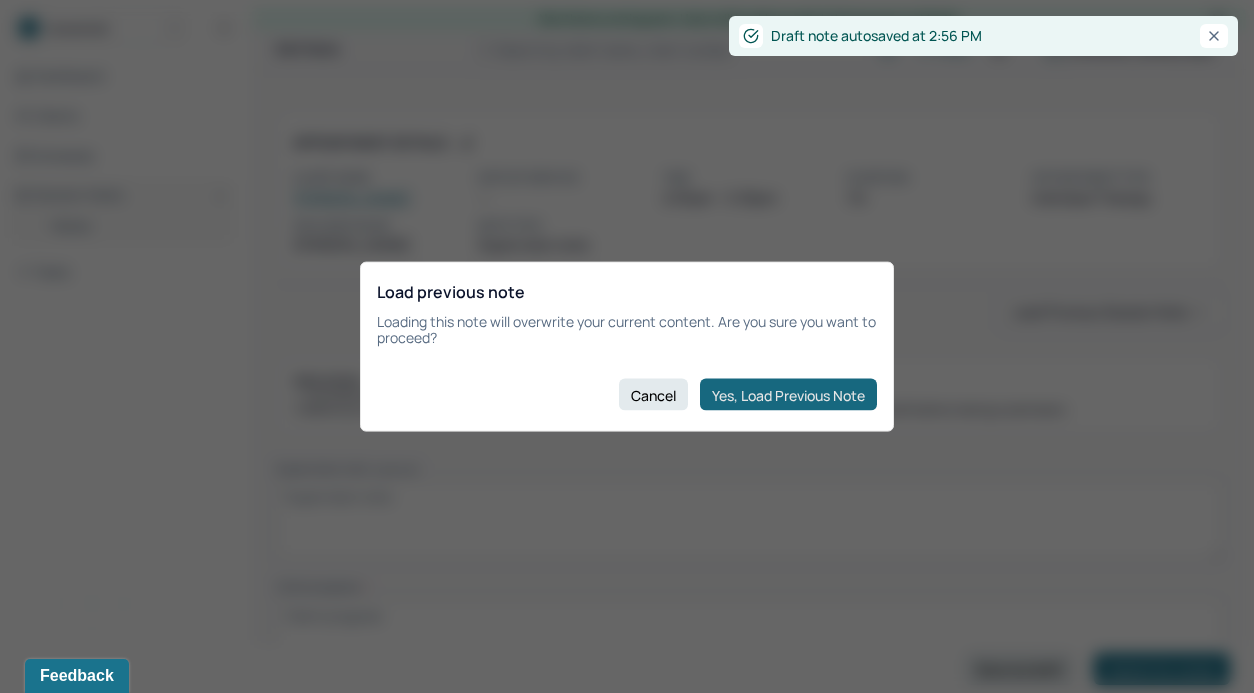 click on "Yes, Load Previous Note" at bounding box center [788, 395] 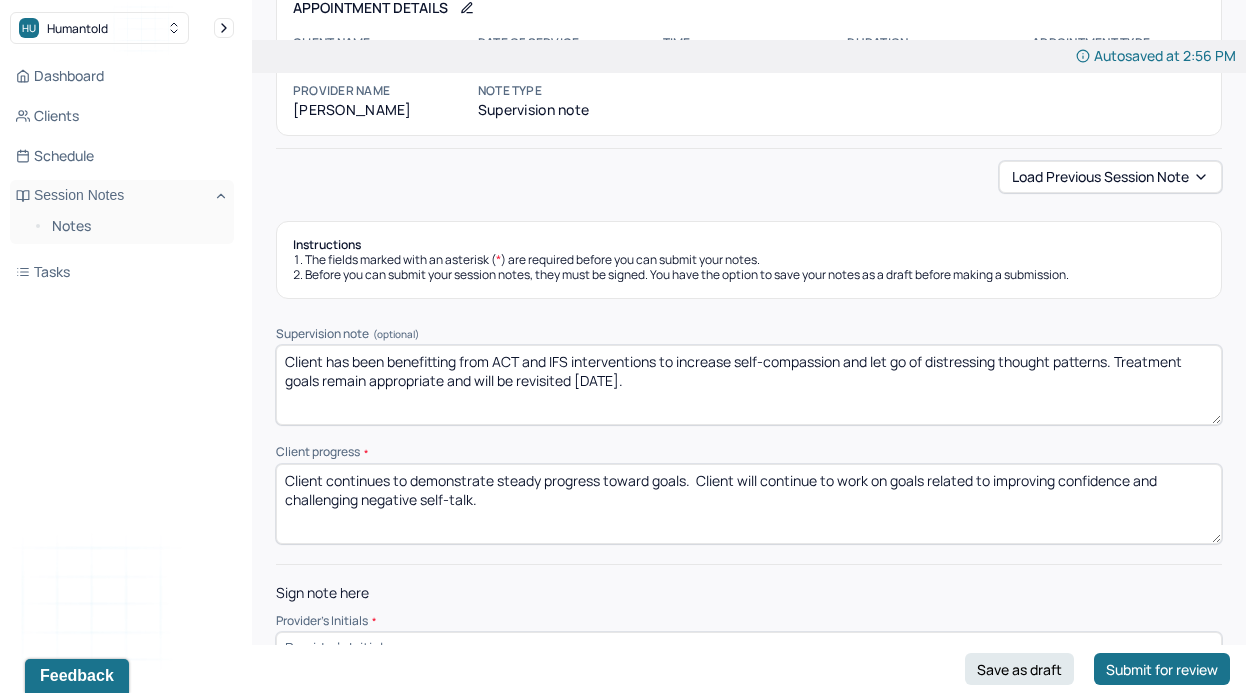 scroll, scrollTop: 141, scrollLeft: 0, axis: vertical 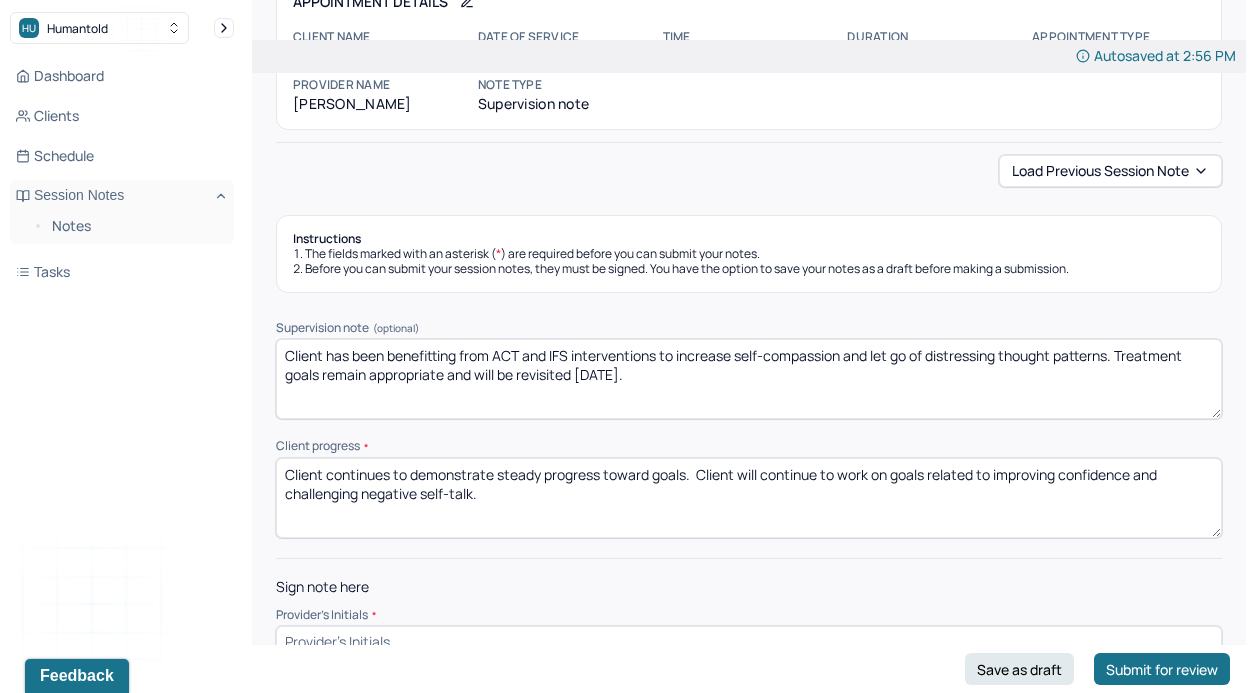 drag, startPoint x: 486, startPoint y: 509, endPoint x: 201, endPoint y: 390, distance: 308.84625 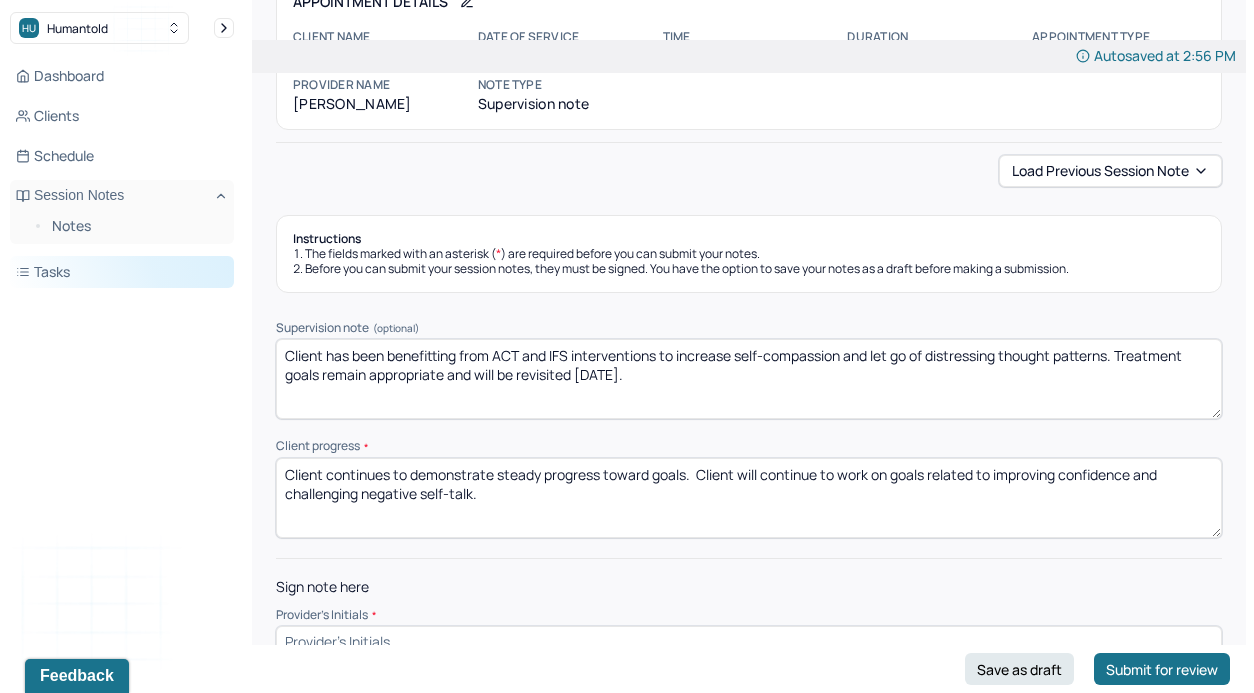 drag, startPoint x: 674, startPoint y: 380, endPoint x: 132, endPoint y: 276, distance: 551.8877 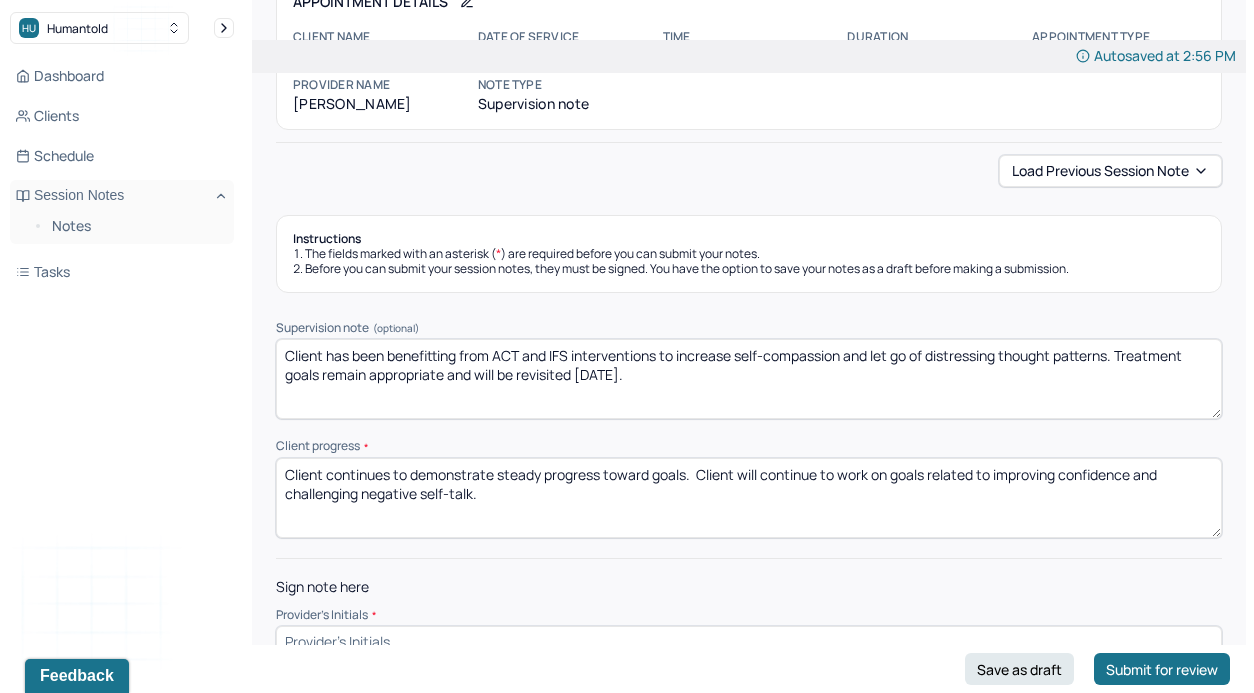 drag, startPoint x: 521, startPoint y: 505, endPoint x: 223, endPoint y: 349, distance: 336.36288 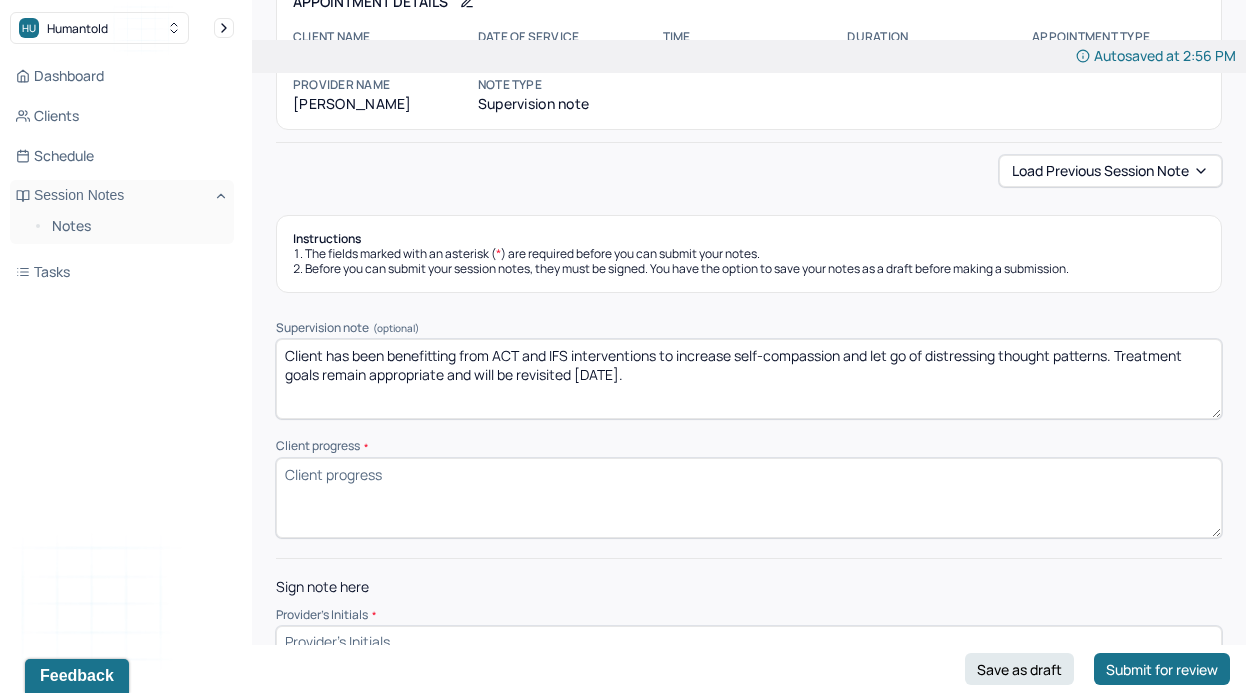 type 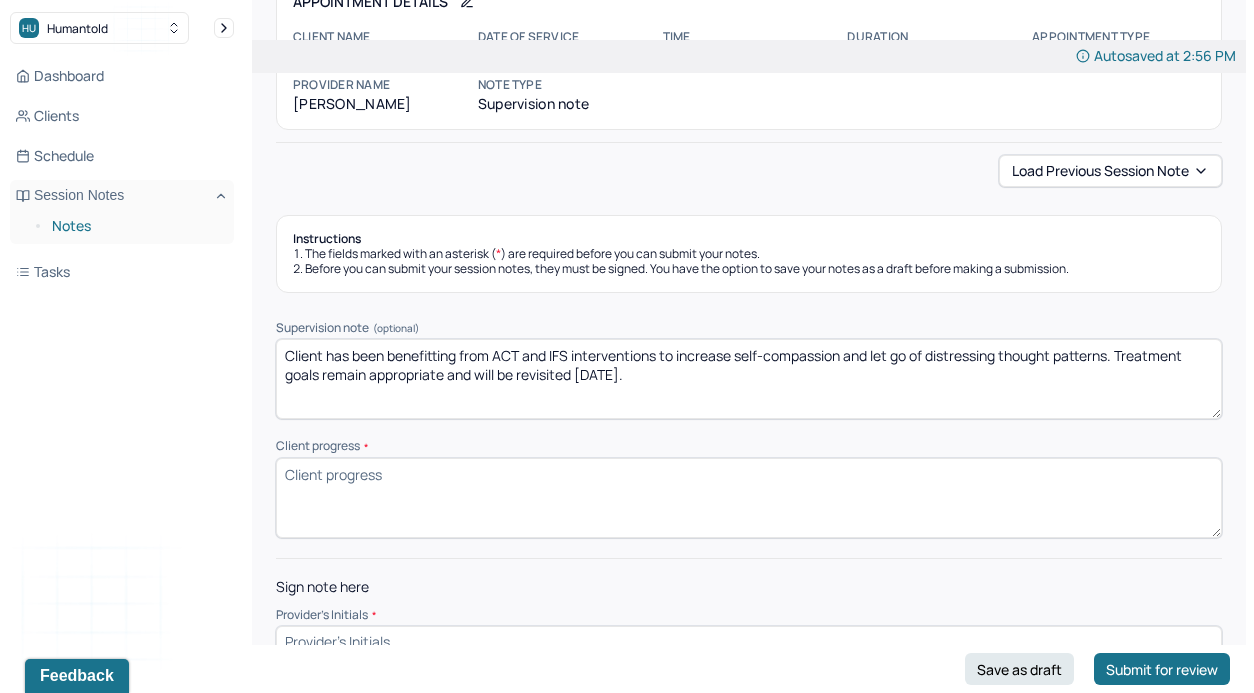 drag, startPoint x: 660, startPoint y: 392, endPoint x: 195, endPoint y: 215, distance: 497.54797 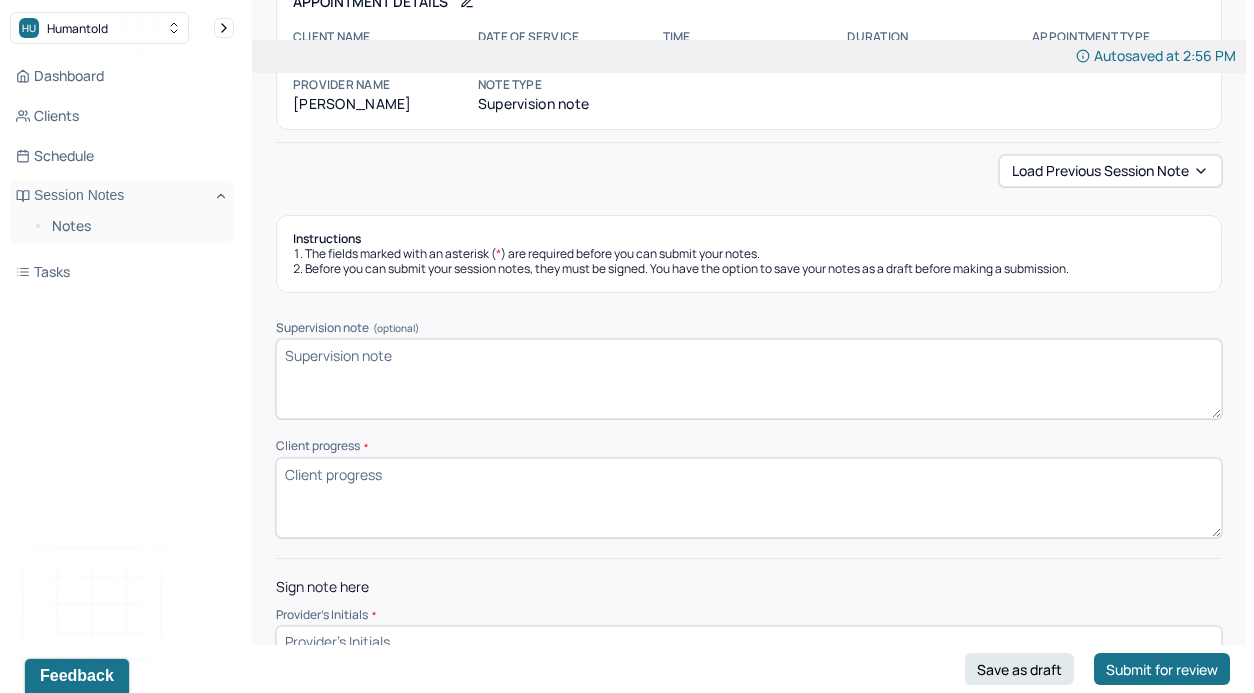 type 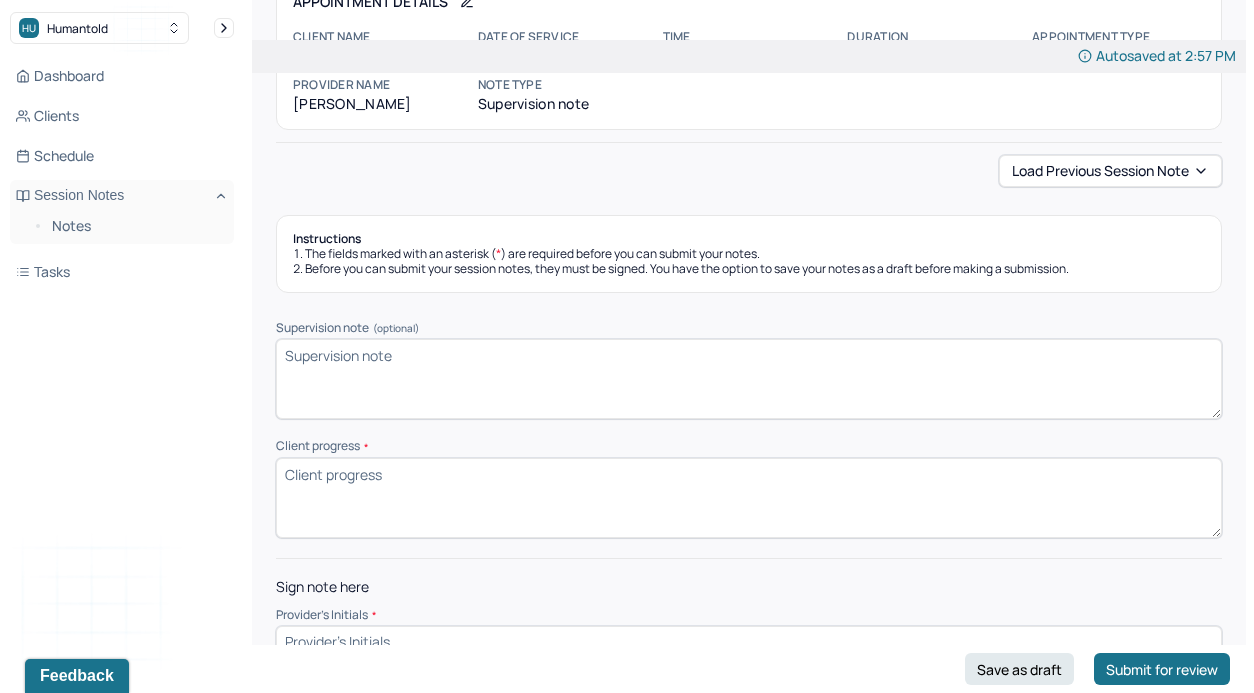 click on "Client progress *" at bounding box center (749, 498) 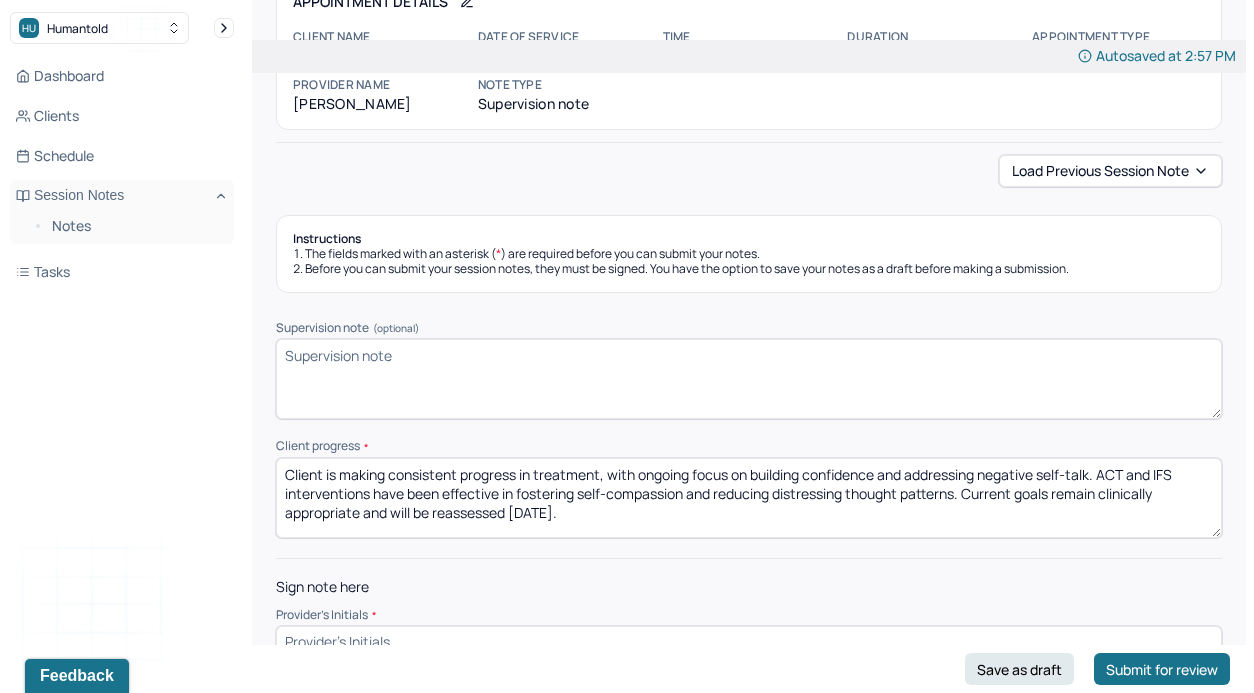 drag, startPoint x: 878, startPoint y: 473, endPoint x: 752, endPoint y: 470, distance: 126.035706 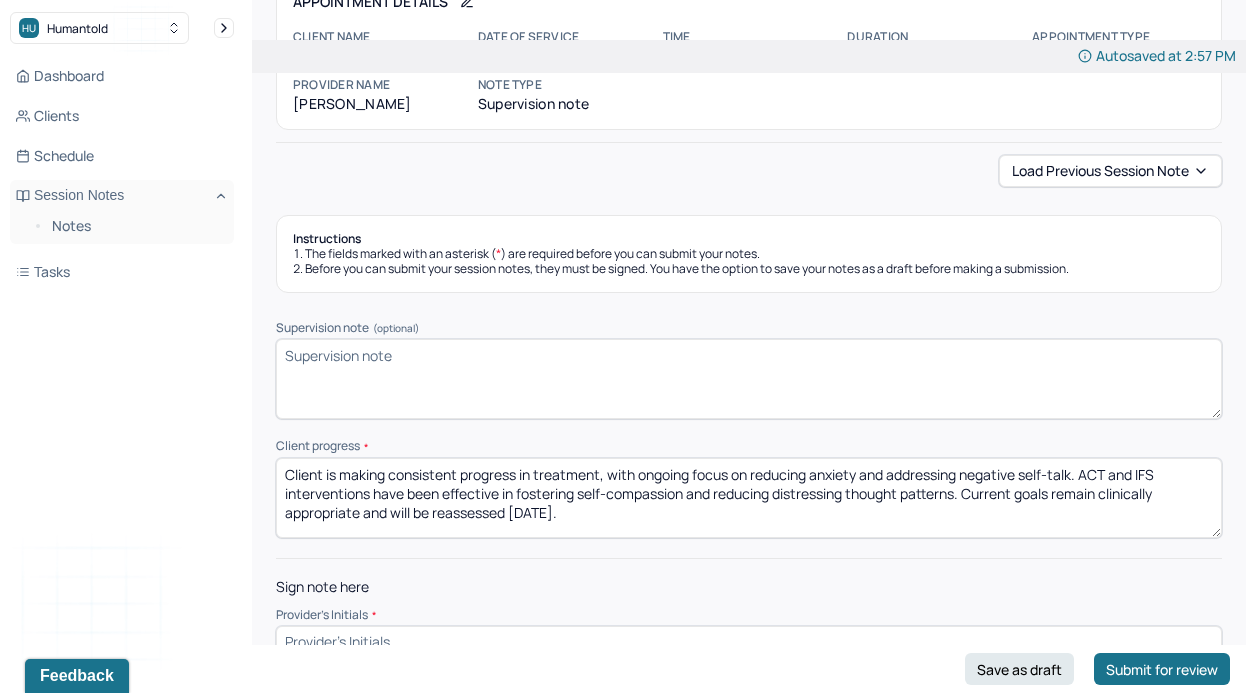 drag, startPoint x: 958, startPoint y: 475, endPoint x: 890, endPoint y: 475, distance: 68 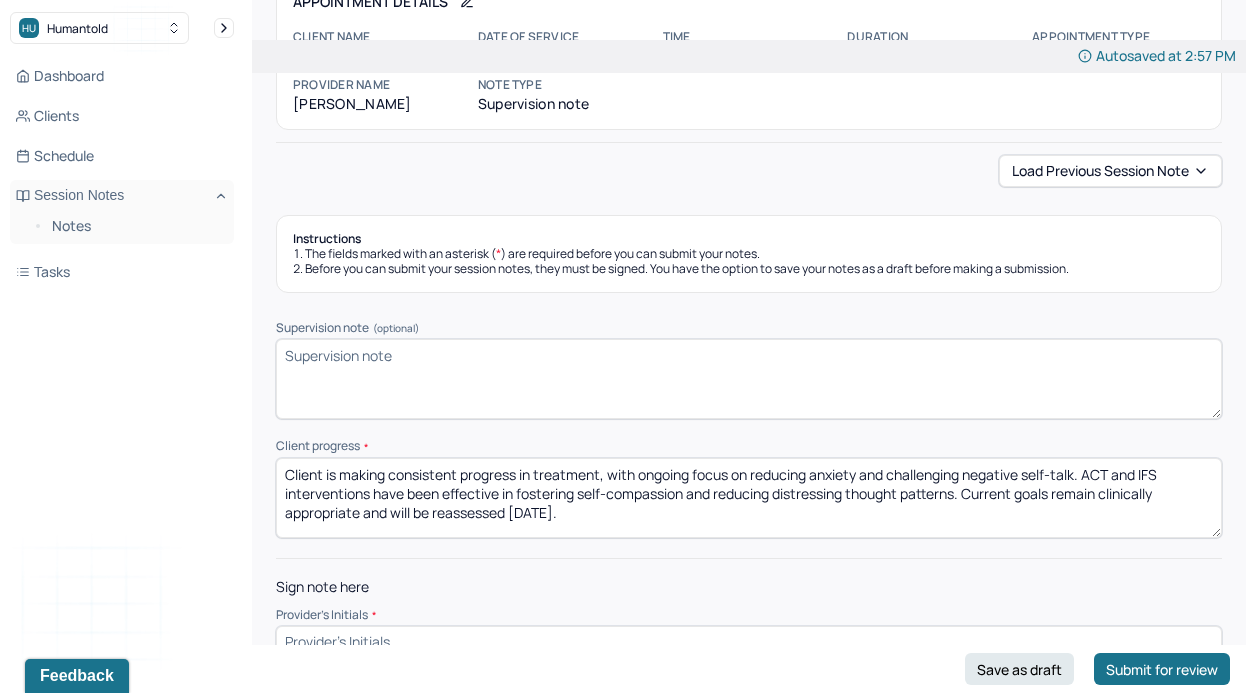 drag, startPoint x: 859, startPoint y: 471, endPoint x: 751, endPoint y: 467, distance: 108.07405 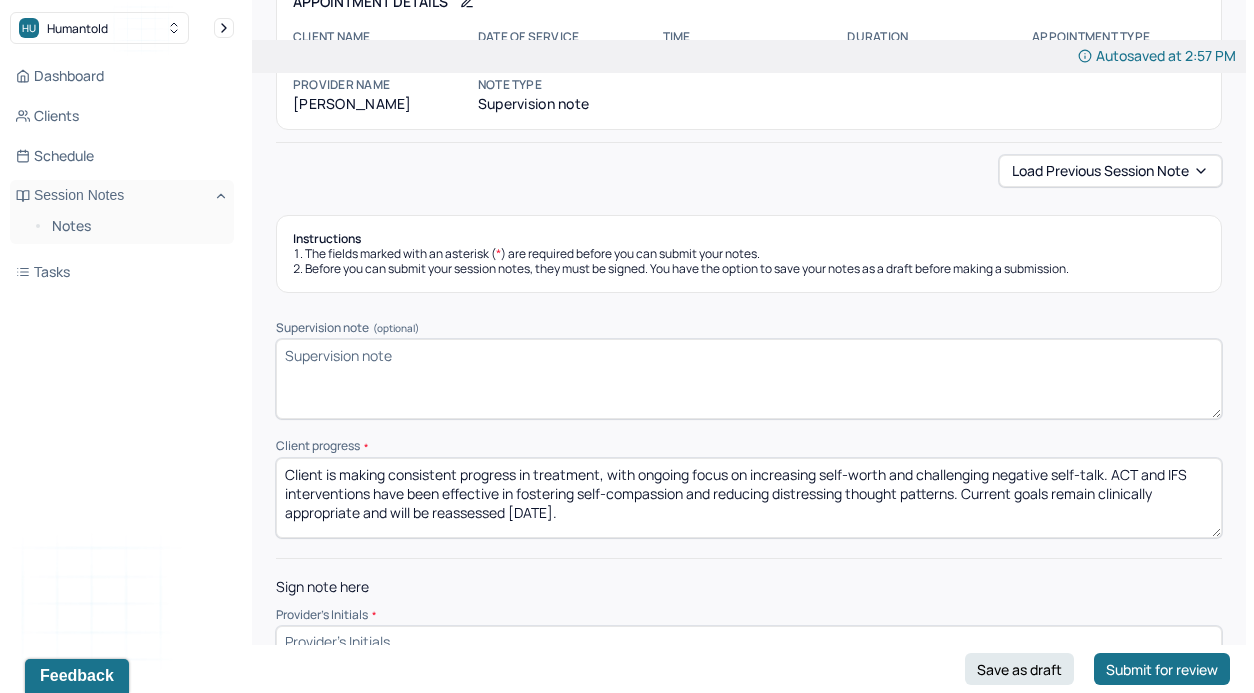 drag, startPoint x: 1149, startPoint y: 466, endPoint x: 1206, endPoint y: 466, distance: 57 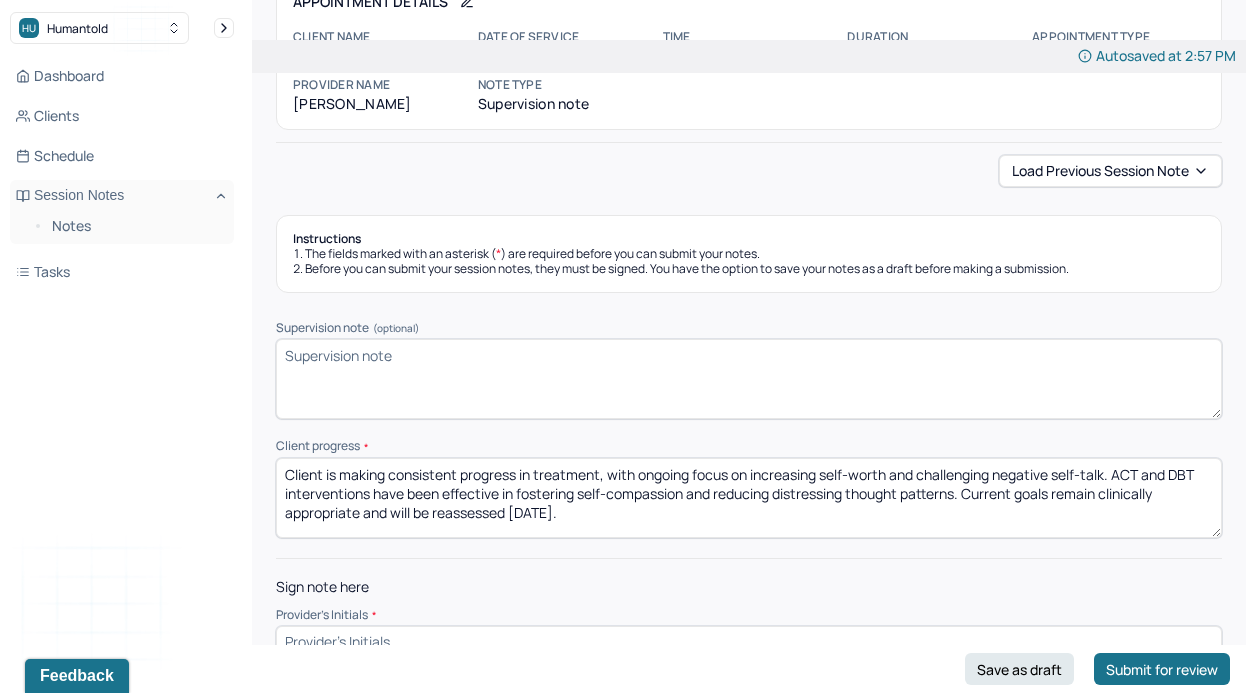 scroll, scrollTop: 180, scrollLeft: 0, axis: vertical 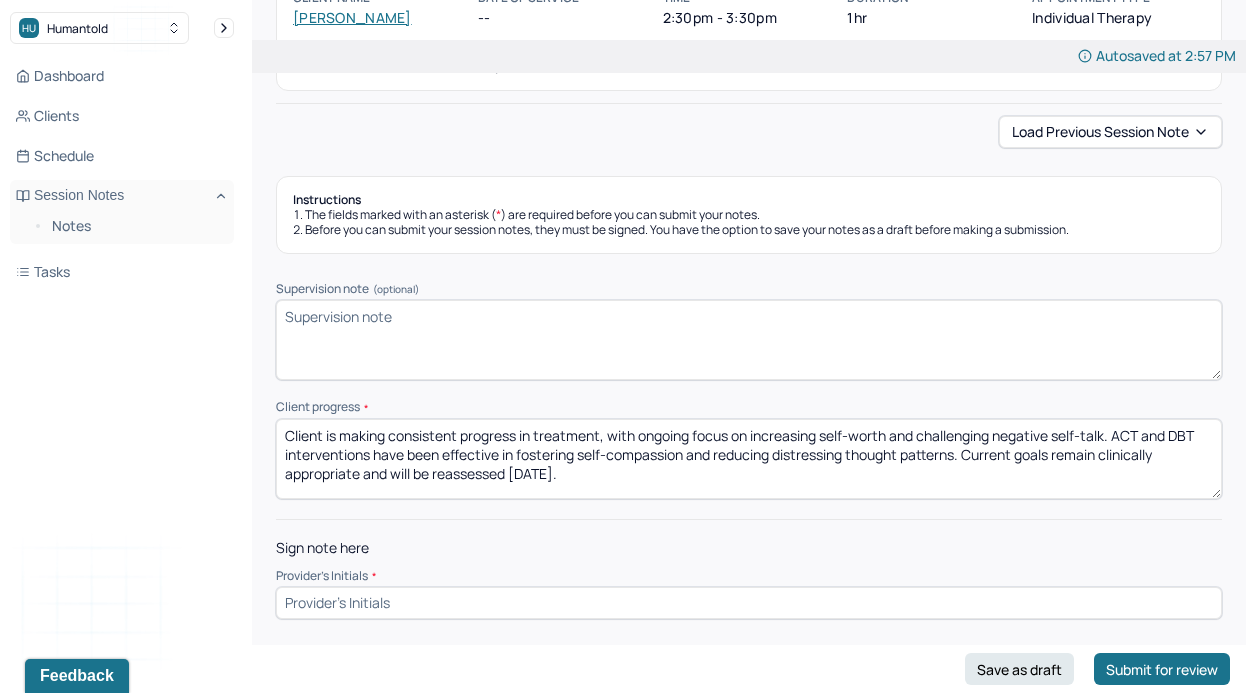 type on "Client is making consistent progress in treatment, with ongoing focus on increasing self-worth and challenging negative self-talk. ACT and DBT interventions have been effective in fostering self-compassion and reducing distressing thought patterns. Current goals remain clinically appropriate and will be reassessed [DATE]." 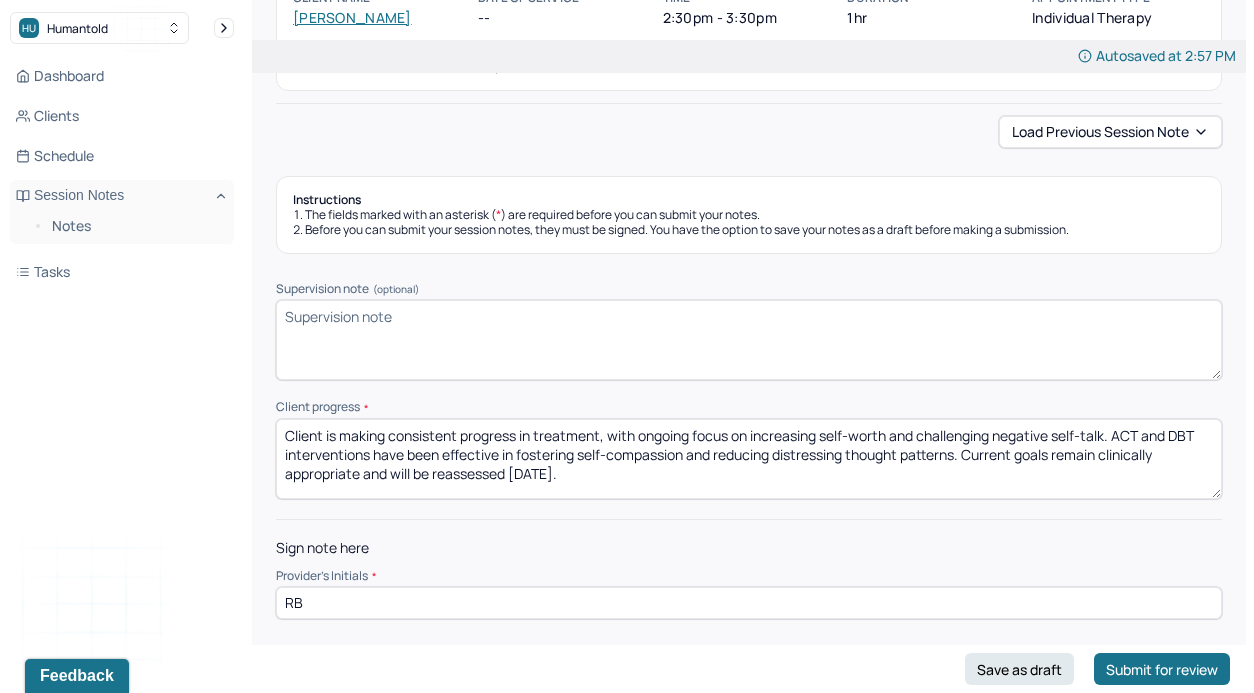 type on "RB" 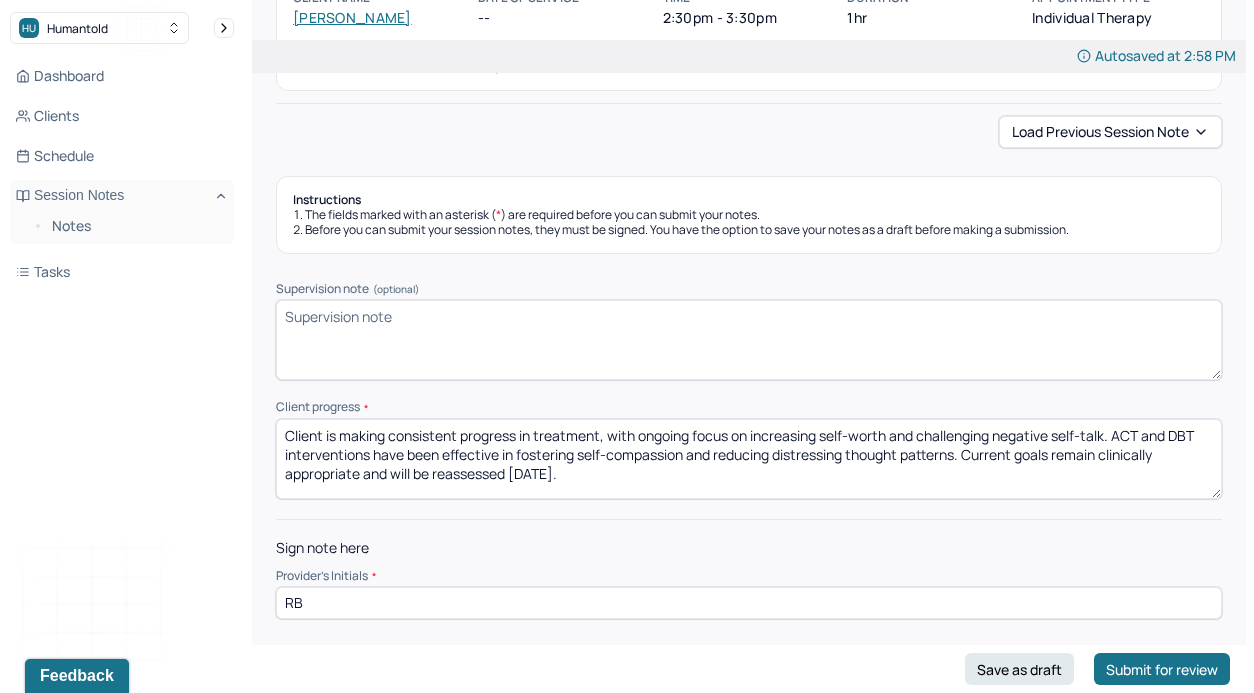 drag, startPoint x: 682, startPoint y: 455, endPoint x: 516, endPoint y: 442, distance: 166.50826 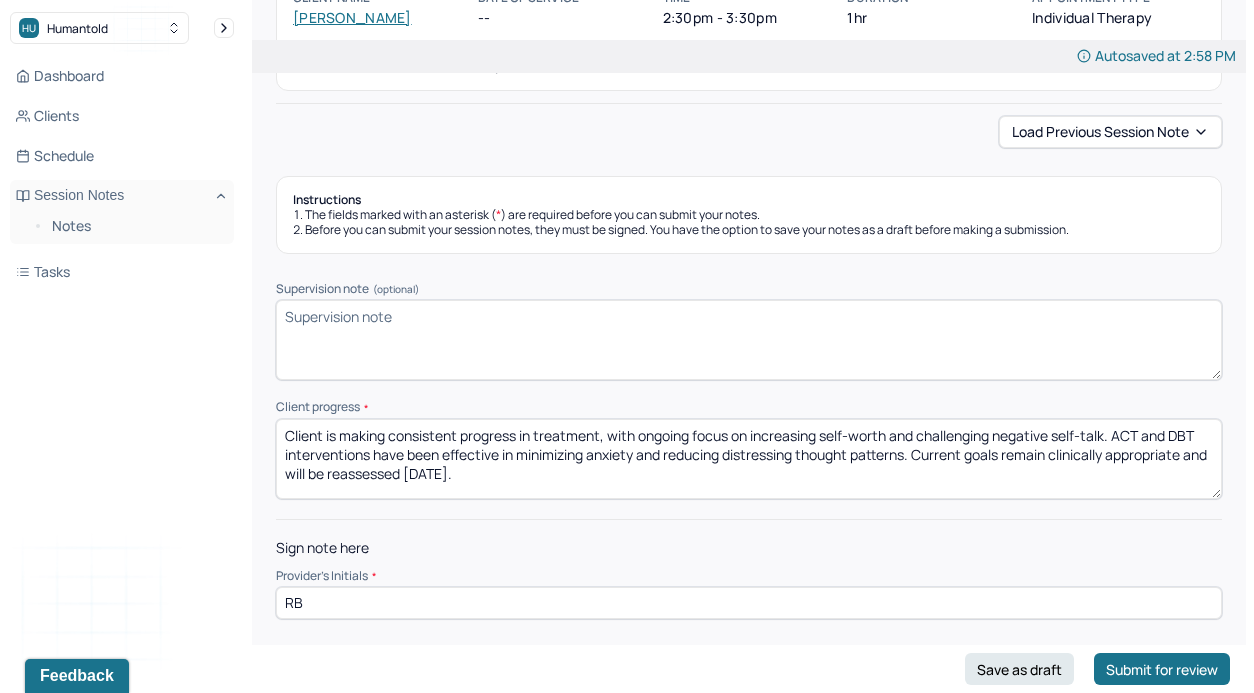 drag, startPoint x: 750, startPoint y: 430, endPoint x: 892, endPoint y: 423, distance: 142.17242 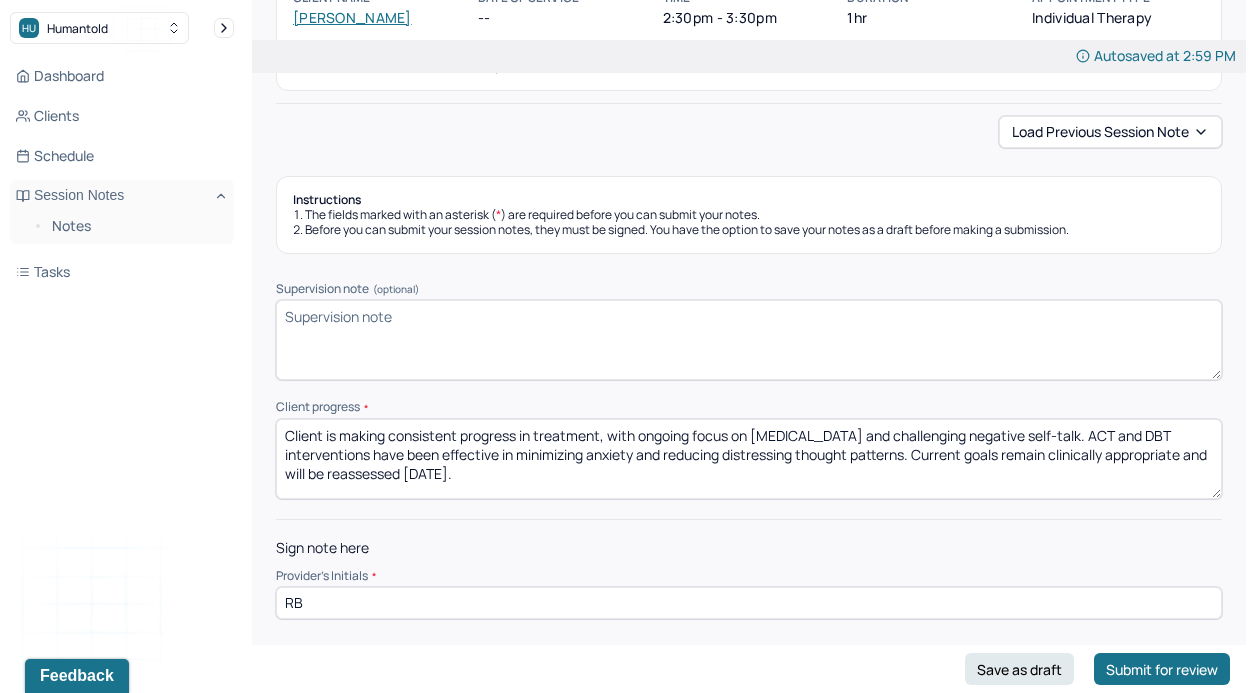 click on "Client is making consistent progress in treatment, with ongoing focus on stress managemnet and challenging negative self-talk. ACT and DBT interventions have been effective in minimizing anxiety and reducing distressing thought patterns. Current goals remain clinically appropriate and will be reassessed [DATE]." at bounding box center [749, 459] 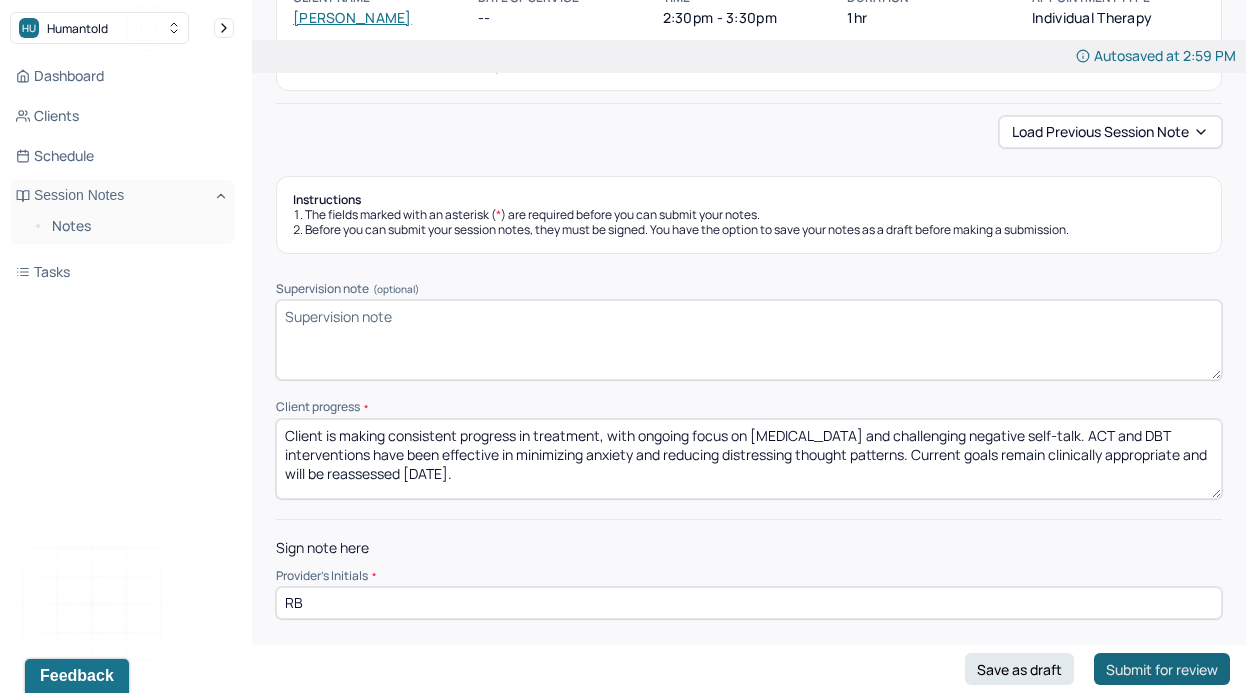 type on "Client is making consistent progress in treatment, with ongoing focus on [MEDICAL_DATA] and challenging negative self-talk. ACT and DBT interventions have been effective in minimizing anxiety and reducing distressing thought patterns. Current goals remain clinically appropriate and will be reassessed [DATE]." 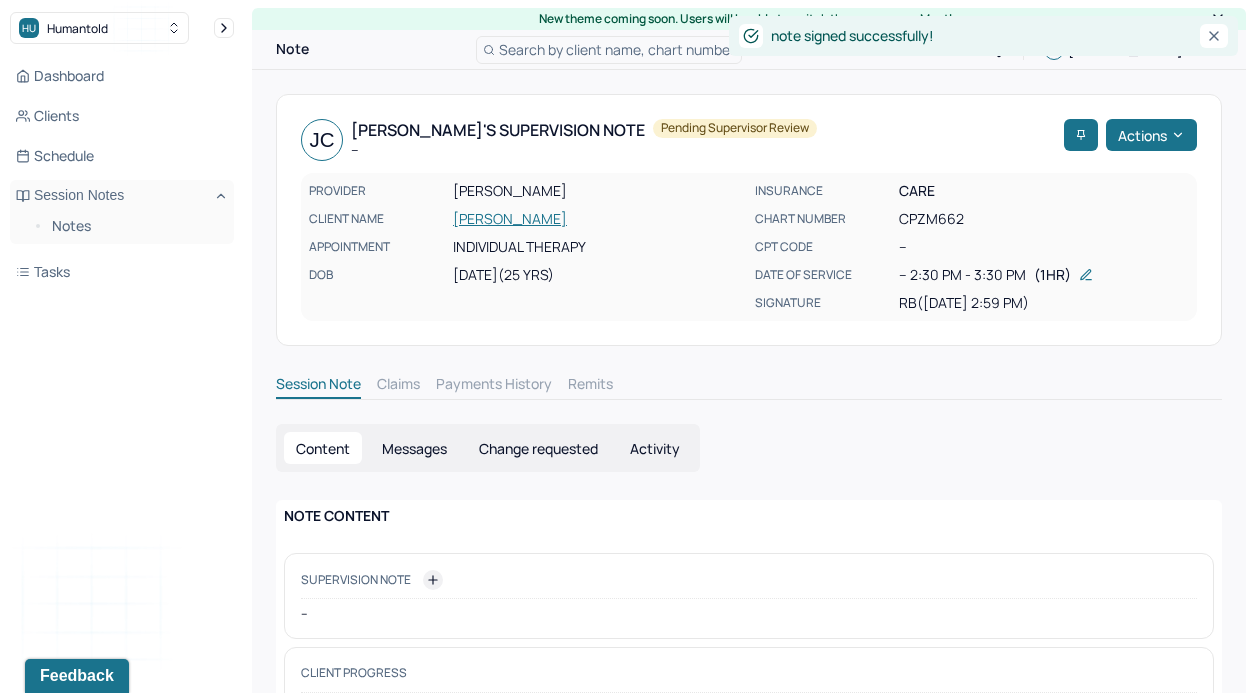 scroll, scrollTop: 105, scrollLeft: 0, axis: vertical 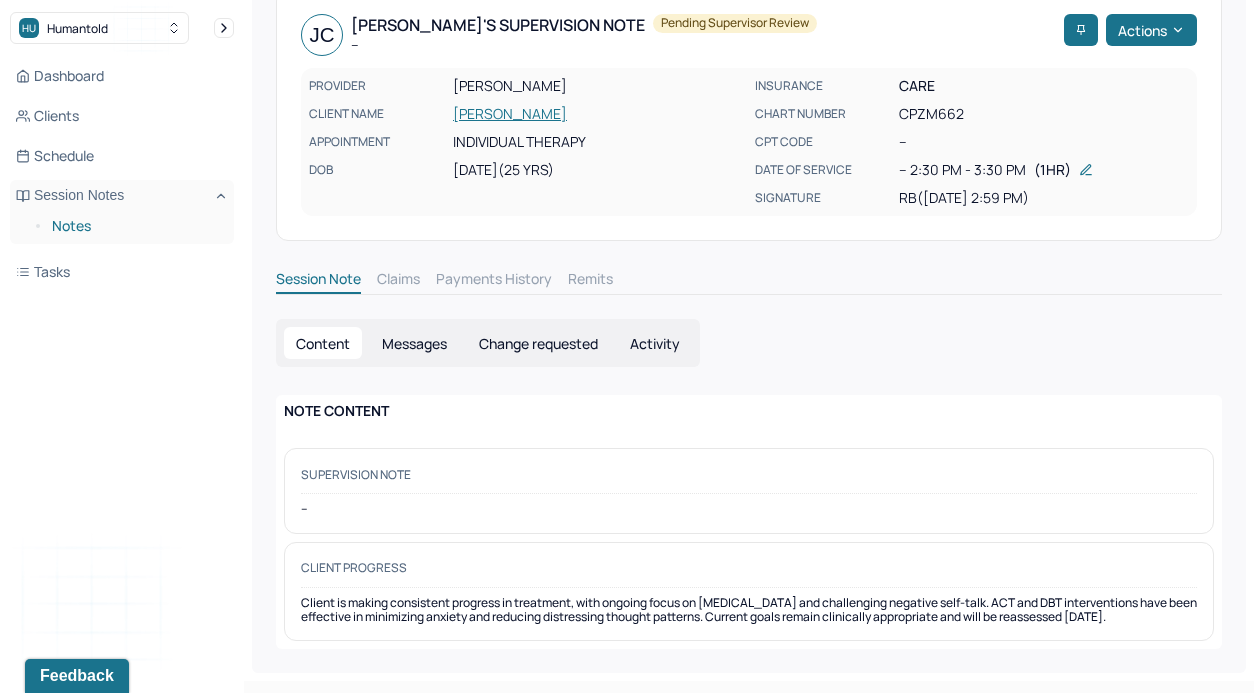 click on "Notes" at bounding box center (135, 226) 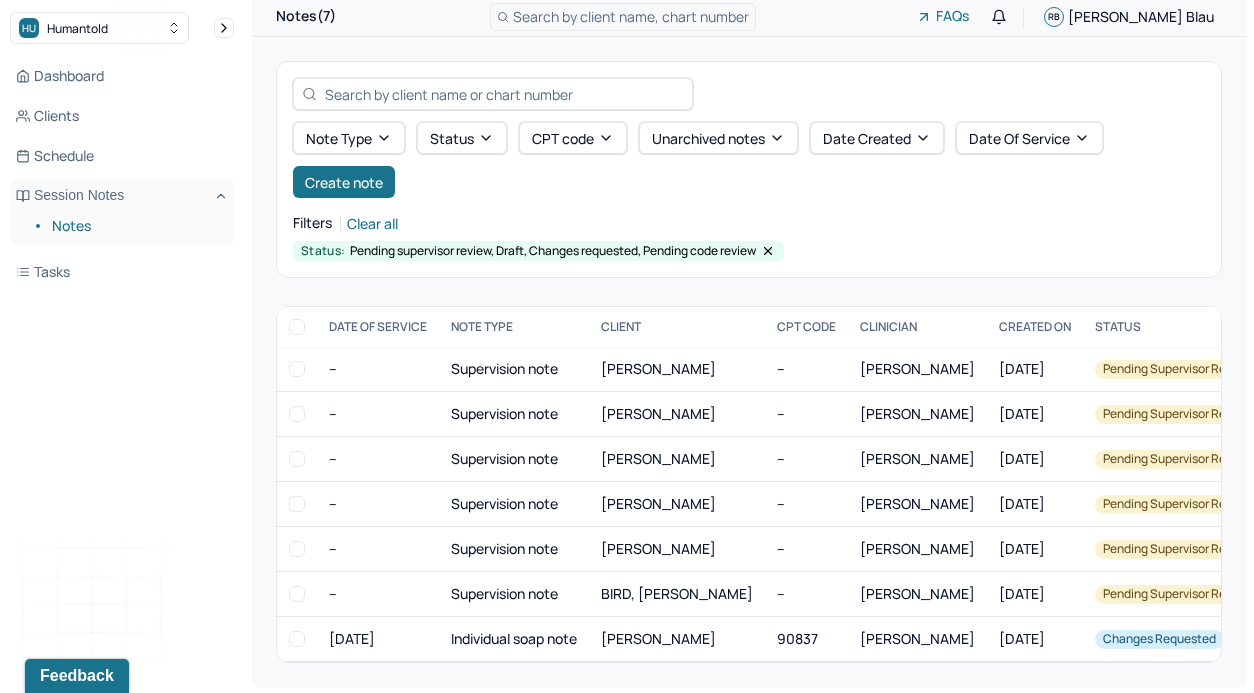 scroll, scrollTop: 78, scrollLeft: 0, axis: vertical 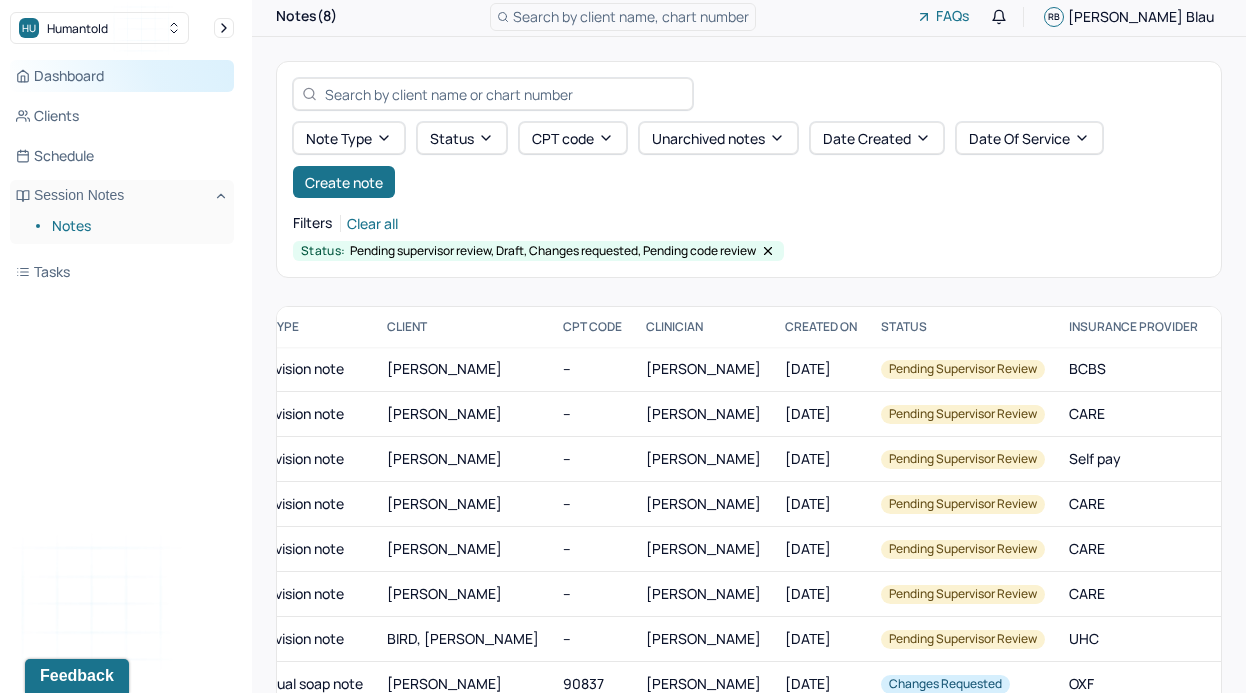 click on "Dashboard" at bounding box center [122, 76] 